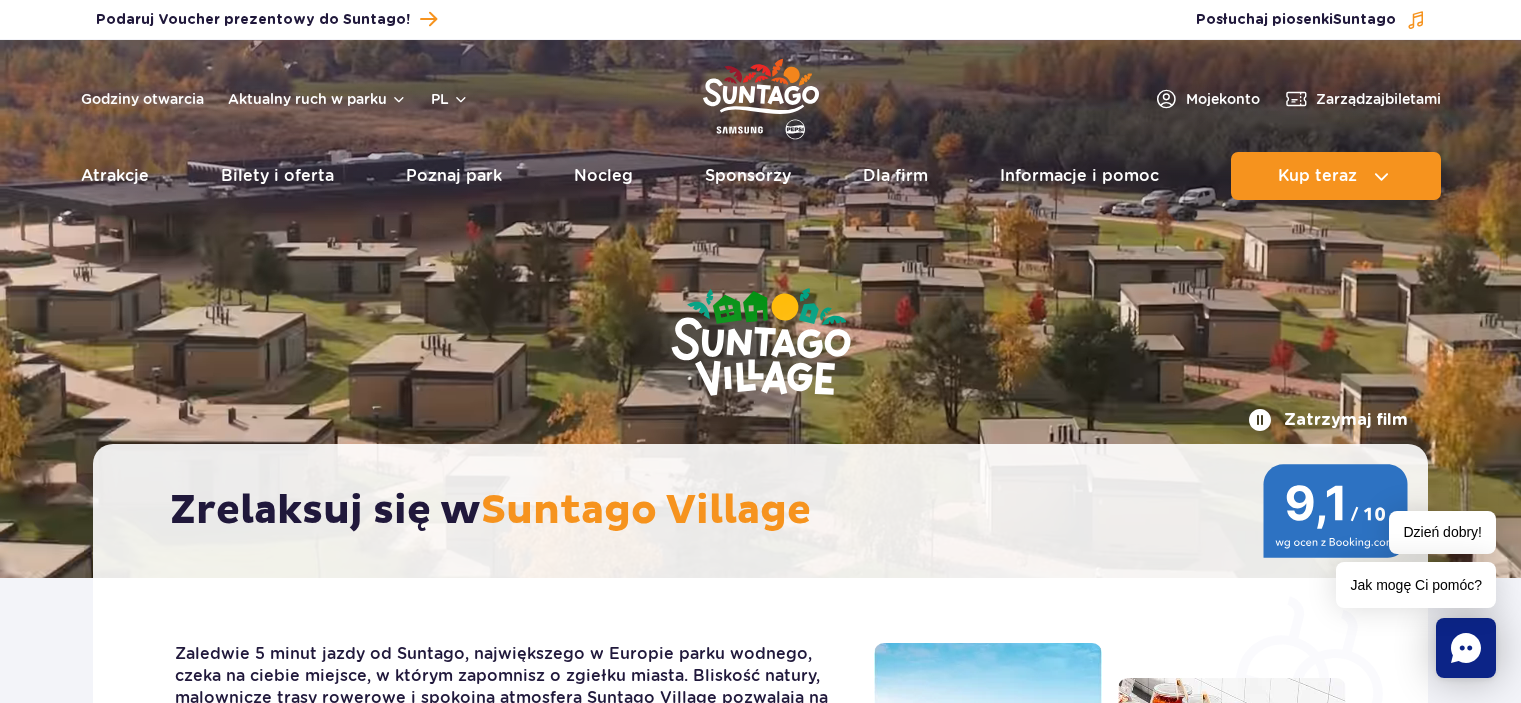 scroll, scrollTop: 0, scrollLeft: 0, axis: both 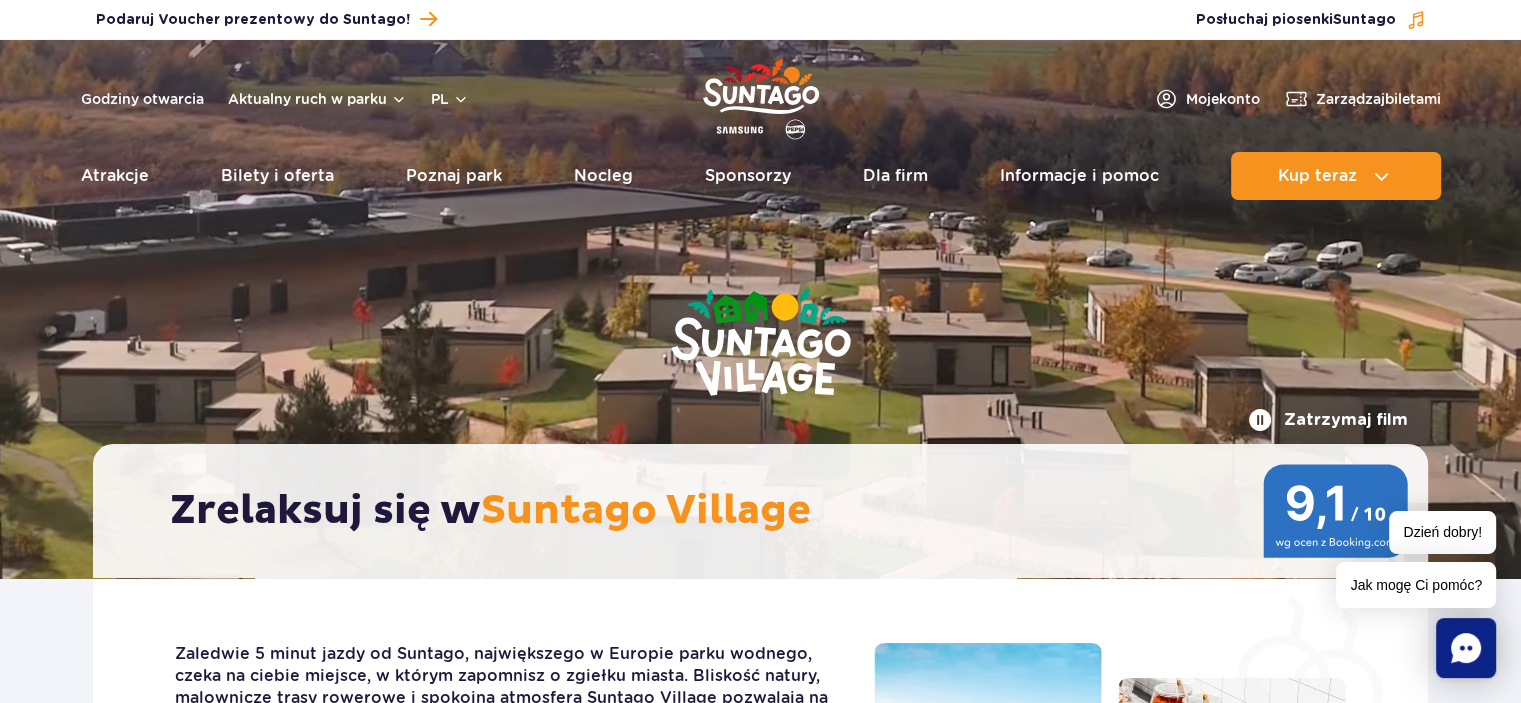 click at bounding box center (761, 99) 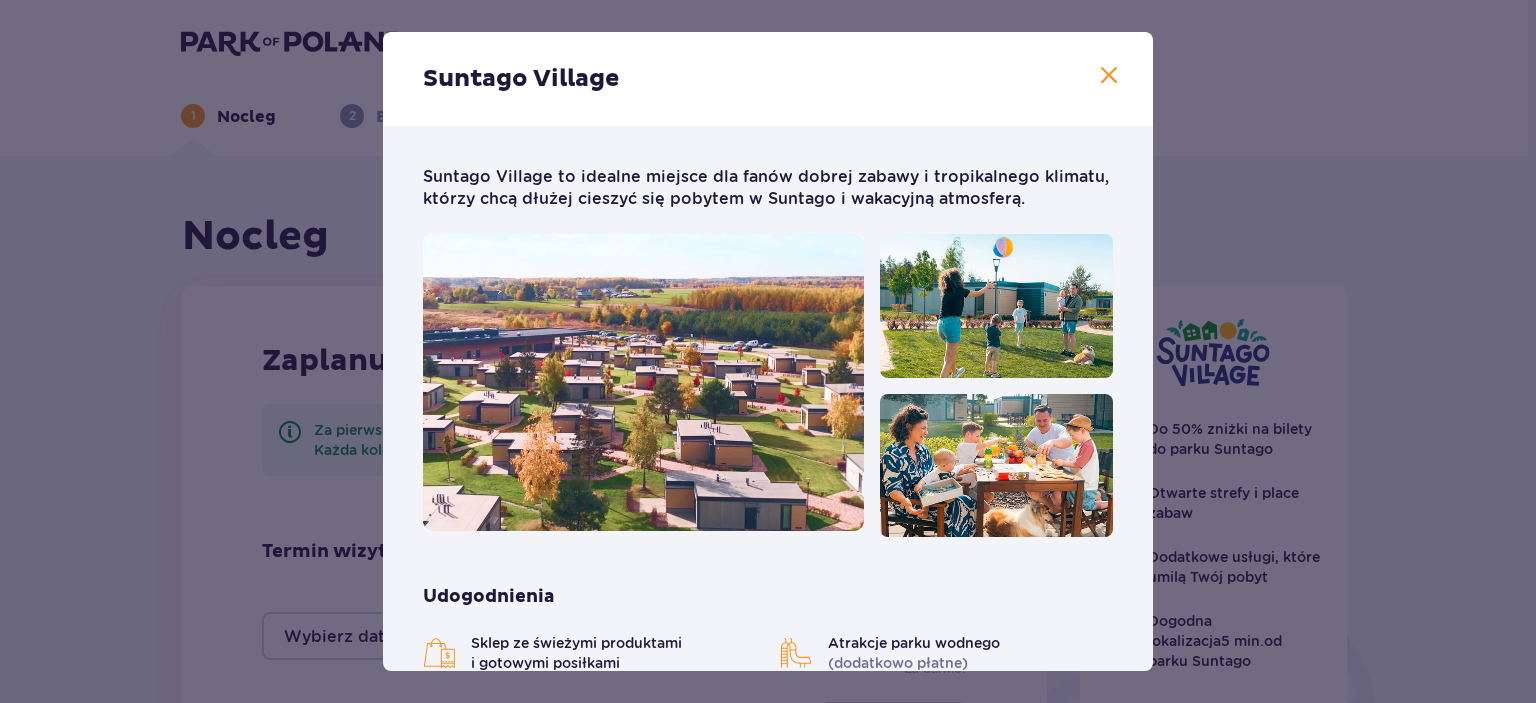 scroll, scrollTop: 300, scrollLeft: 0, axis: vertical 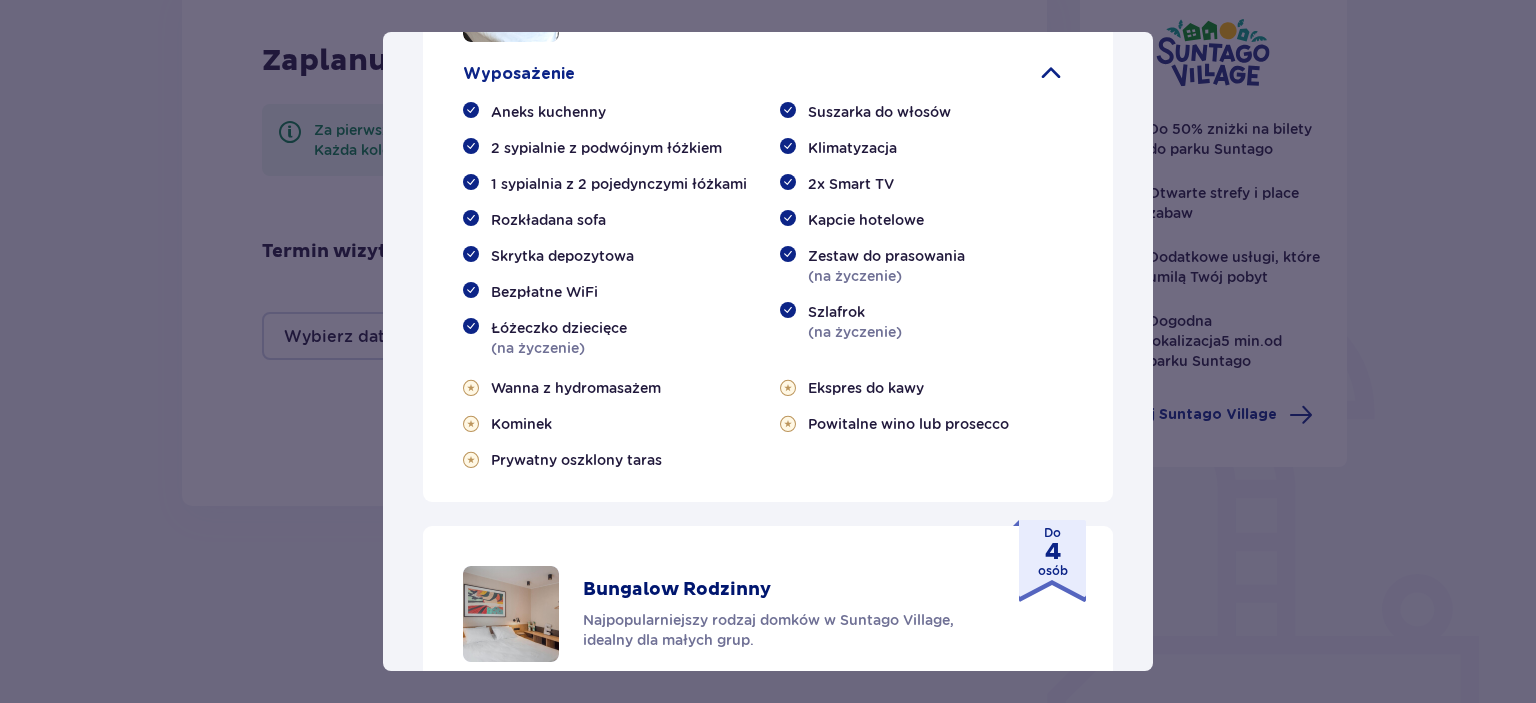 click at bounding box center [1051, 74] 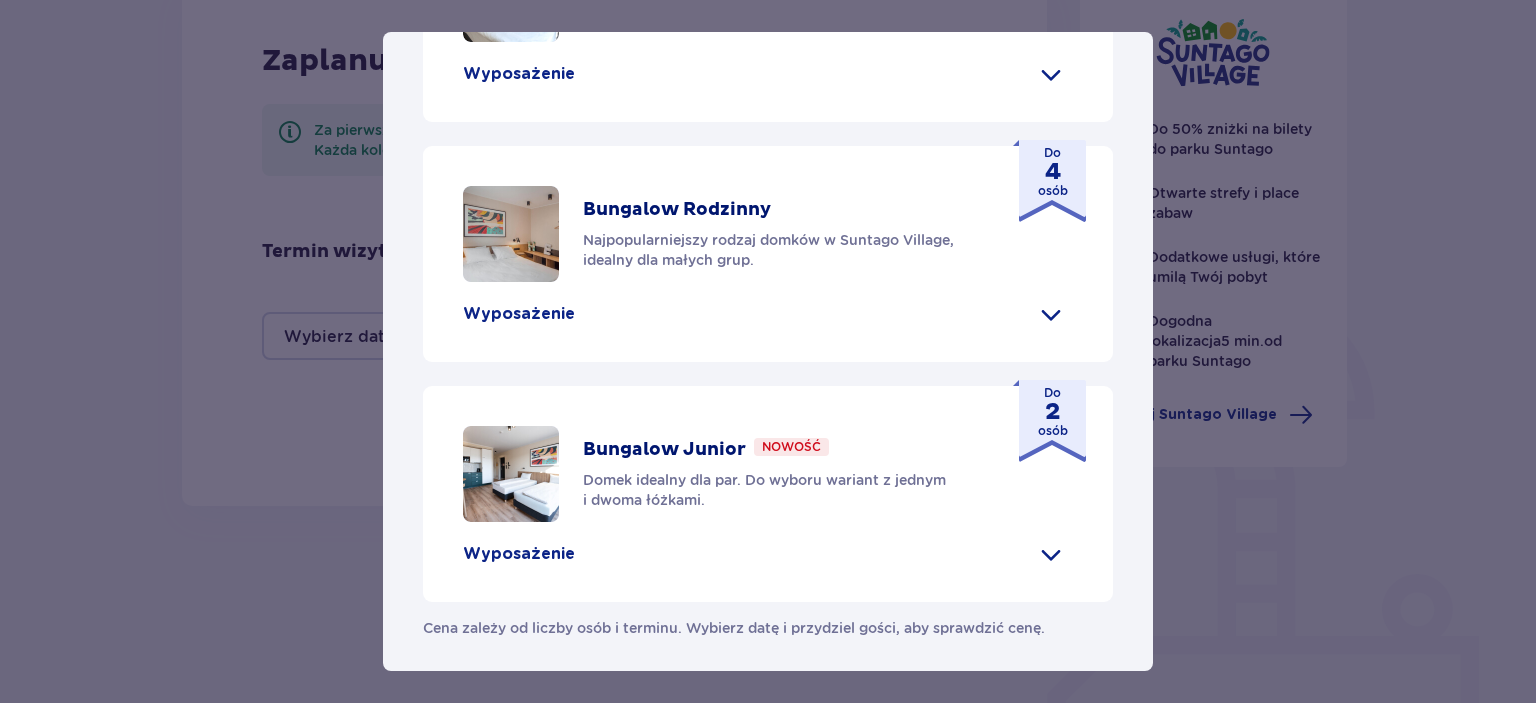 click on "Suntago Village Suntago Village to idealne miejsce dla fanów dobrej zabawy i tropikalnego klimatu, którzy chcą dłużej cieszyć się pobytem w Suntago i wakacyjną atmosferą. Udogodnienia Sklep ze świeżymi produktami i gotowymi posiłkami   Atrakcje parku wodnego   (dodatkowo płatne) Ekologiczny bus do i z parku Suntago   Płatny wynajem rowerów   Wspólna strefa na ognisko i grilla   Obiekt przyjazny zwierzętom   Plac zabaw   Dzieci do 3 lat za darmo   (na życzenie dodatkowe łóżeczko) Nasze bungalowy Grand Villa Nowość Szukasz standardu premium? W Grand Villi znajdziesz kominek, taras i wannę z hydromasażem. Do  8  osób Wyposażenie Aneks kuchenny   2 sypialnie z podwójnym łóżkiem   1 sypialnia z 2 pojedynczymi łóżkami   Rozkładana sofa   Skrytka depozytowa   Bezpłatne WiFi   Łóżeczko dziecięce   (na życzenie) Suszarka do włosów   Klimatyzacja   2x Smart TV   Kapcie hotelowe   Zestaw do prasowania   (na życzenie) Szlafrok   (na życzenie) Wanna z hydromasażem   Kominek" at bounding box center [768, 351] 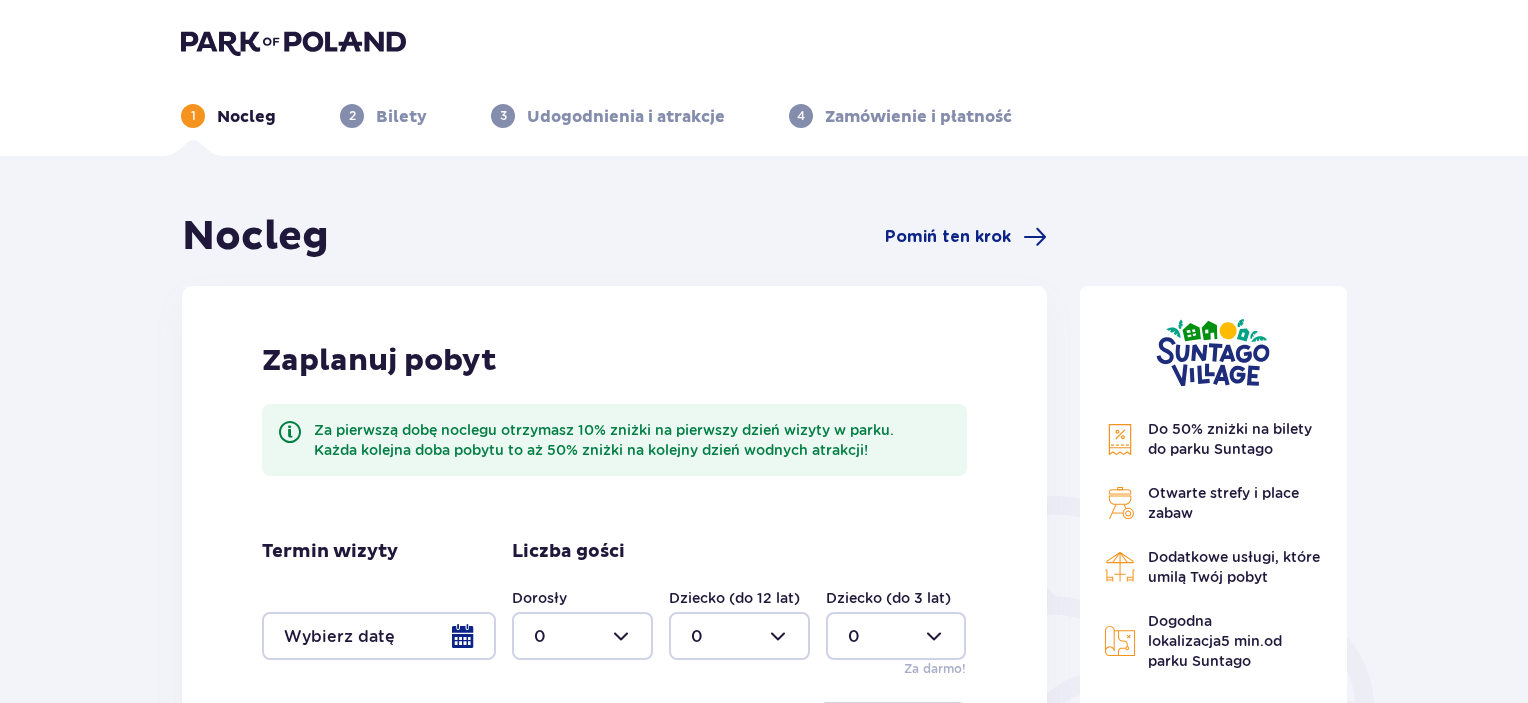 scroll, scrollTop: 0, scrollLeft: 0, axis: both 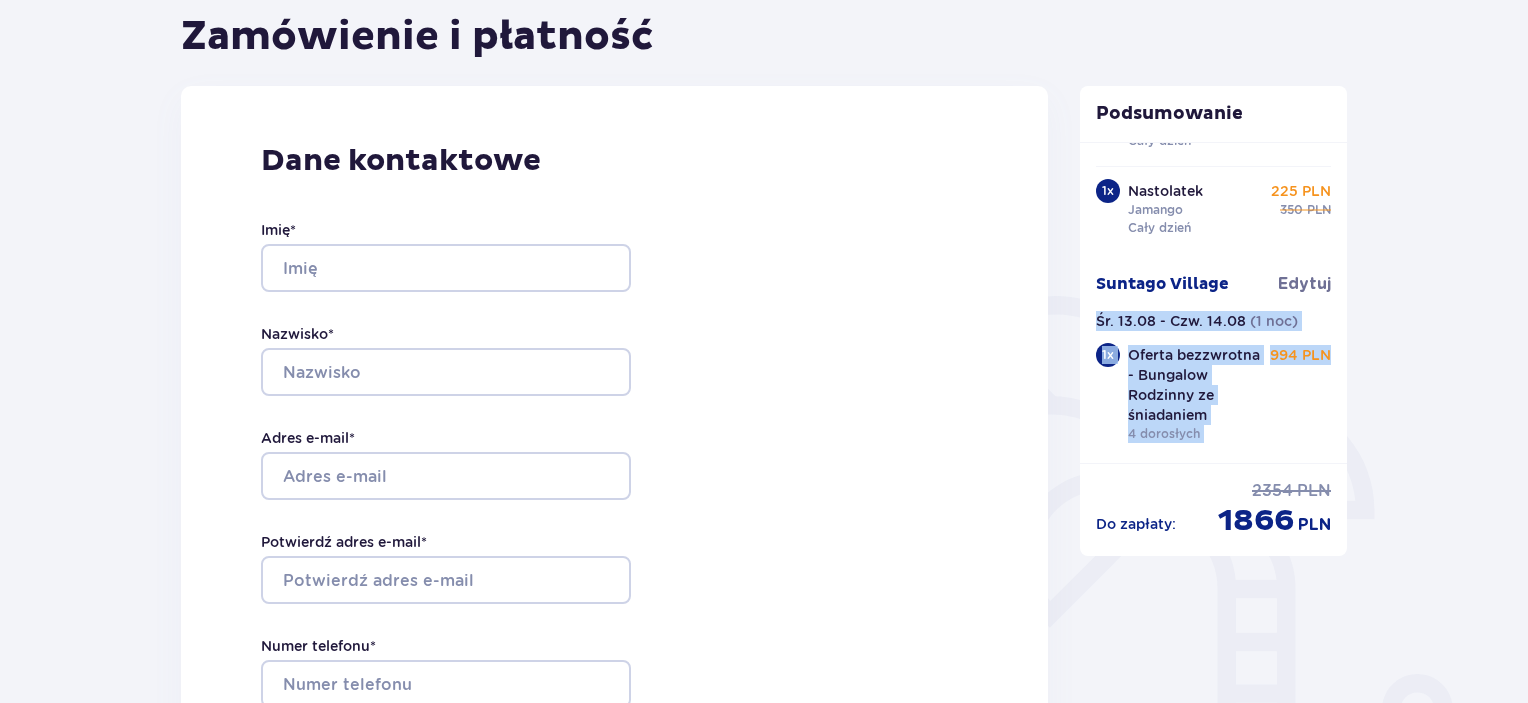 drag, startPoint x: 1348, startPoint y: 386, endPoint x: 1370, endPoint y: 253, distance: 134.80727 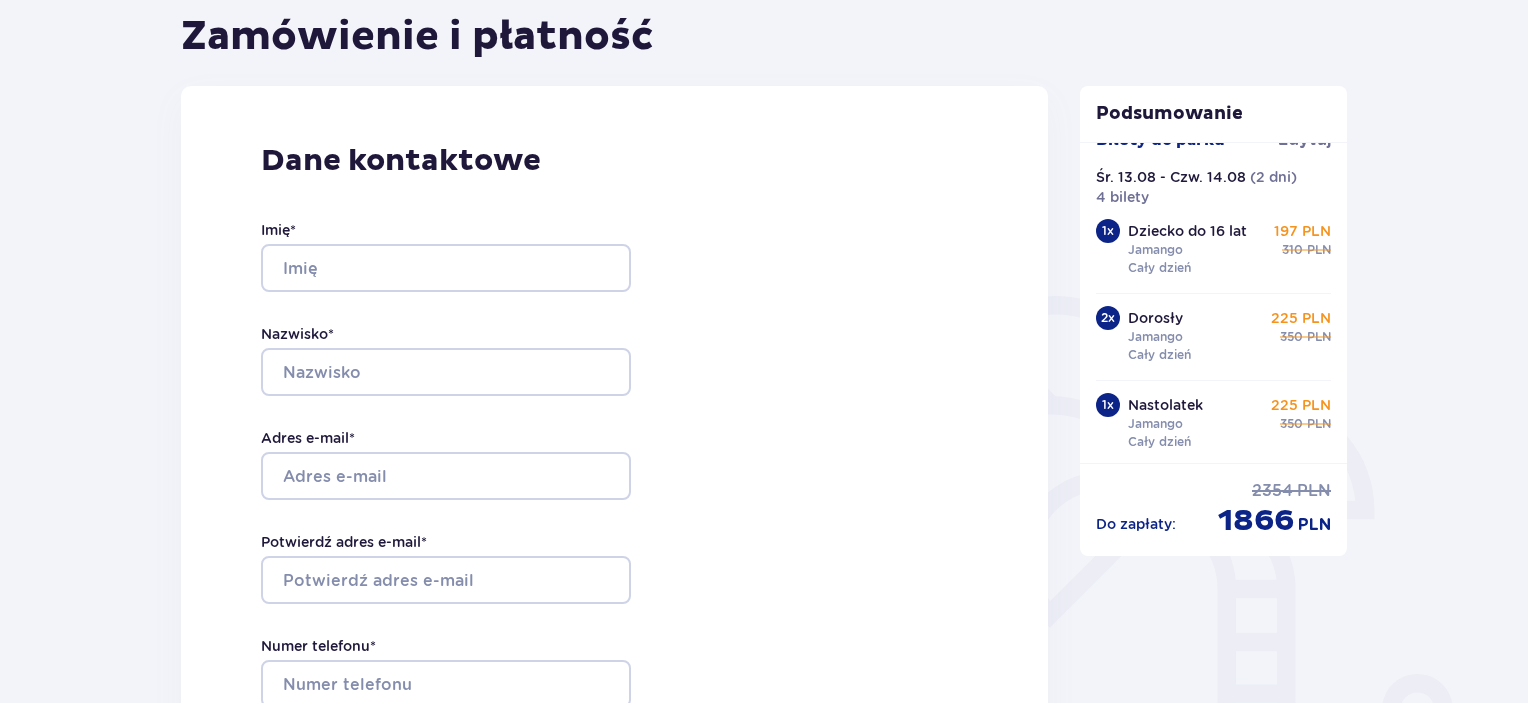 scroll, scrollTop: 0, scrollLeft: 0, axis: both 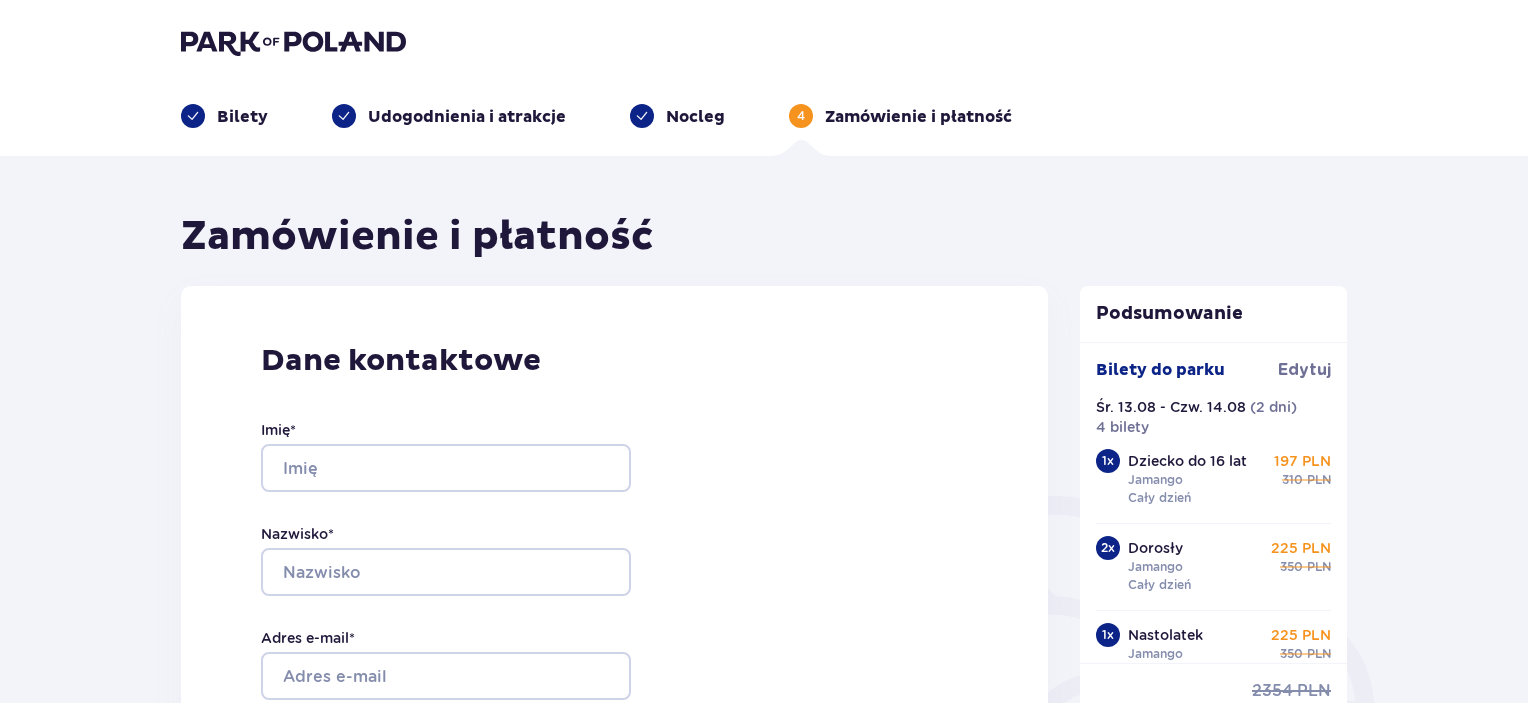 click on "Bilety" at bounding box center (242, 117) 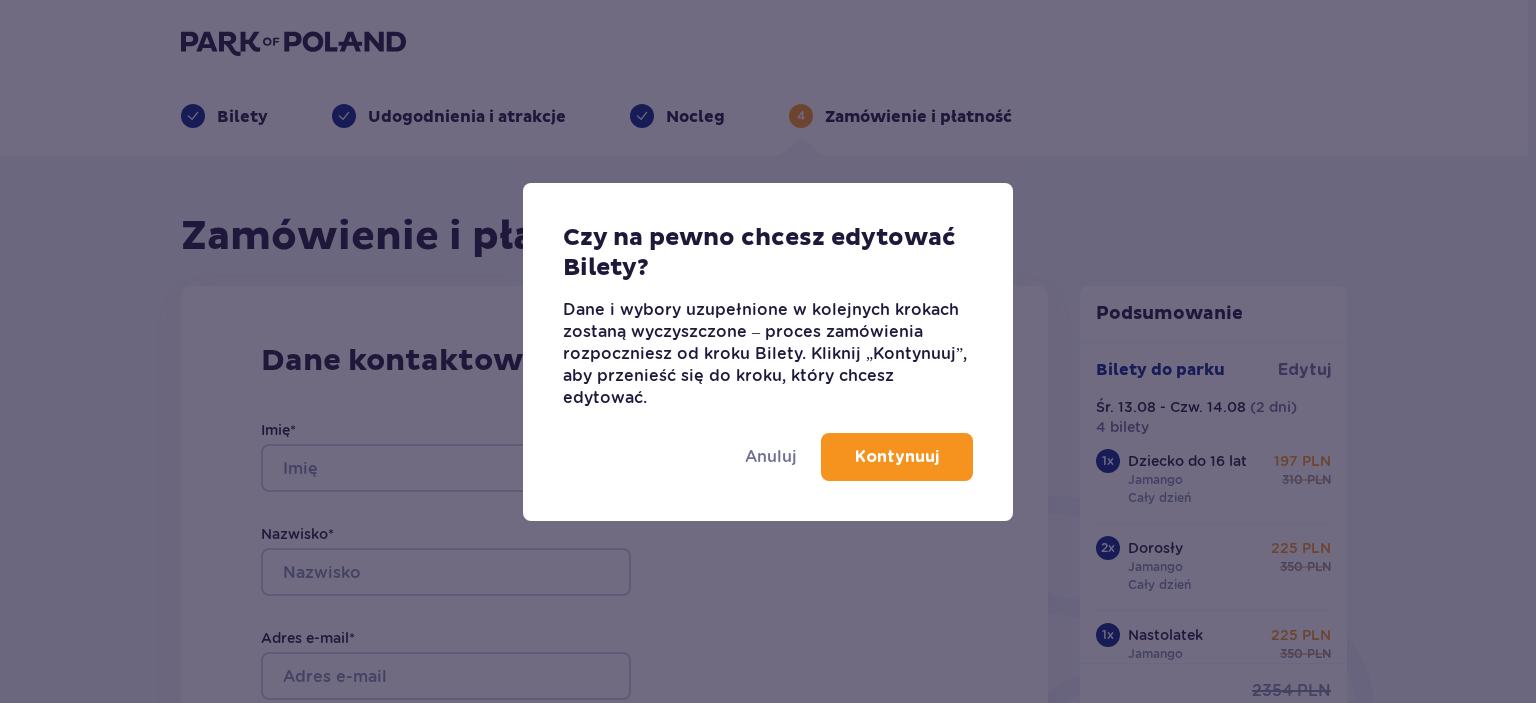 click on "Kontynuuj" at bounding box center [897, 457] 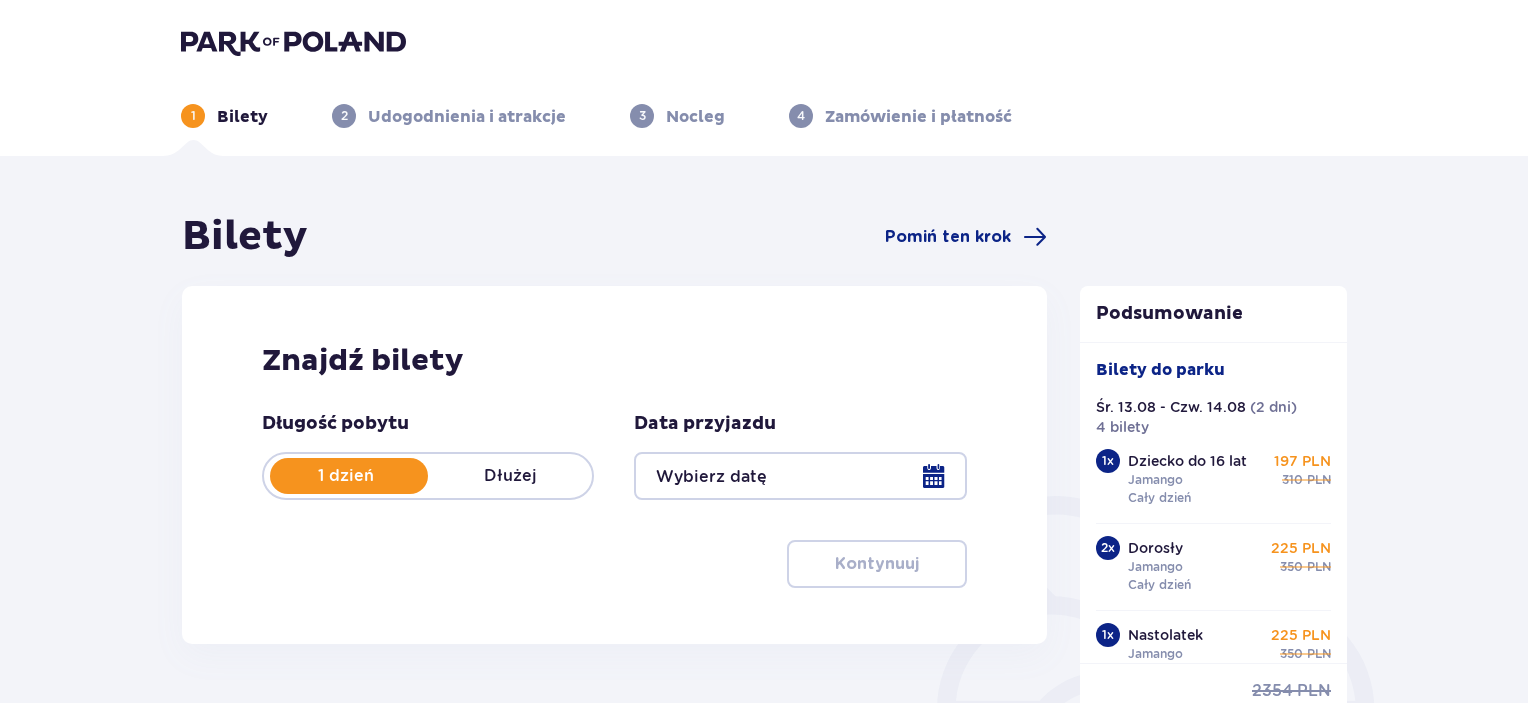 type on "13.08.25 - 14.08.25" 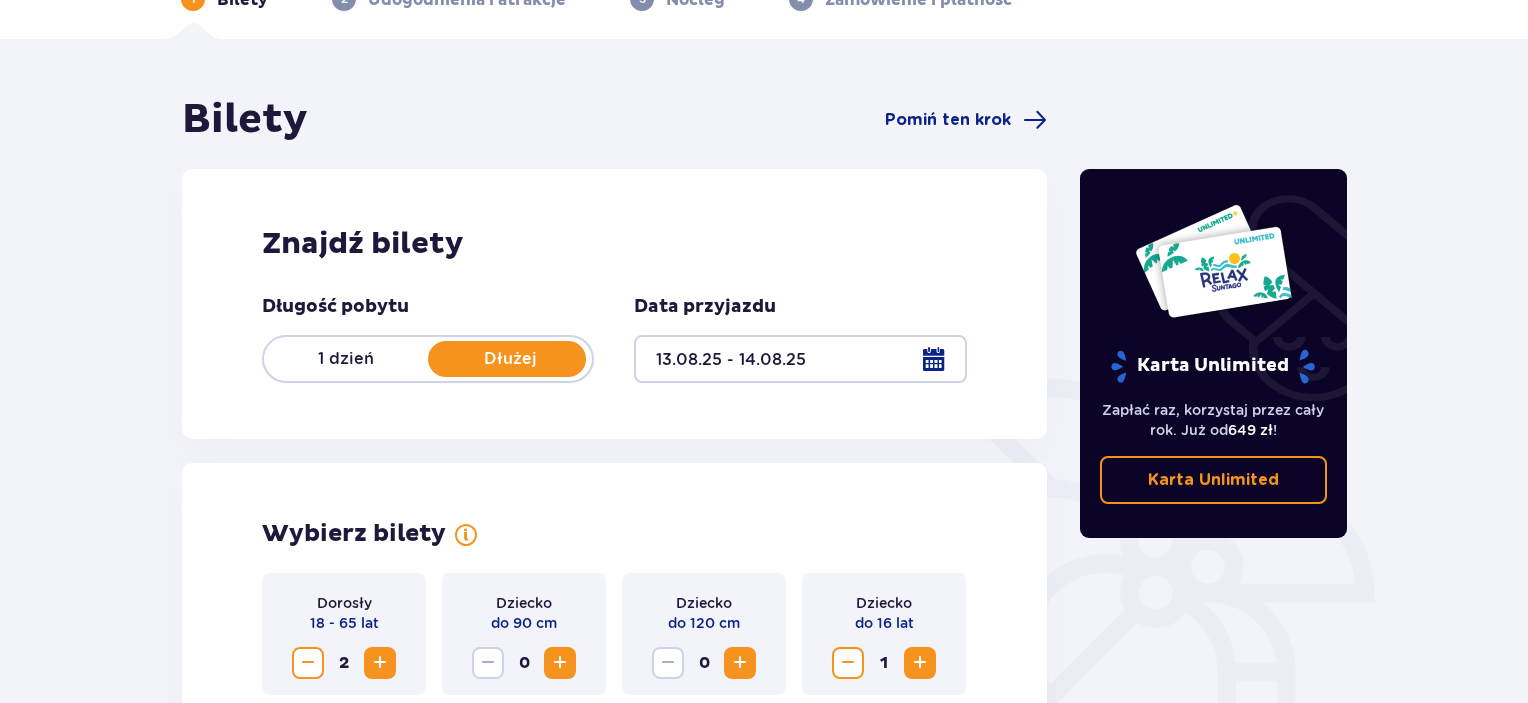 scroll, scrollTop: 0, scrollLeft: 0, axis: both 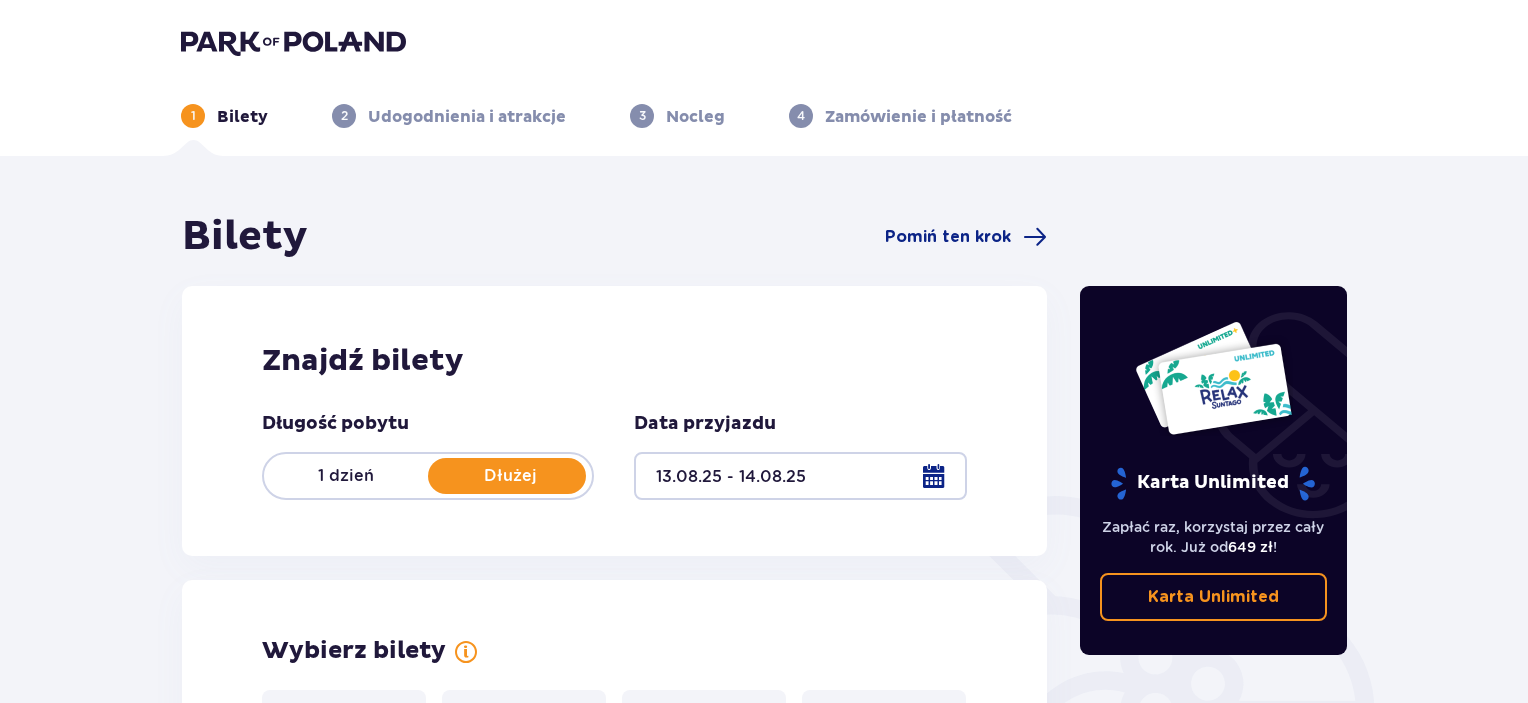 click at bounding box center (293, 42) 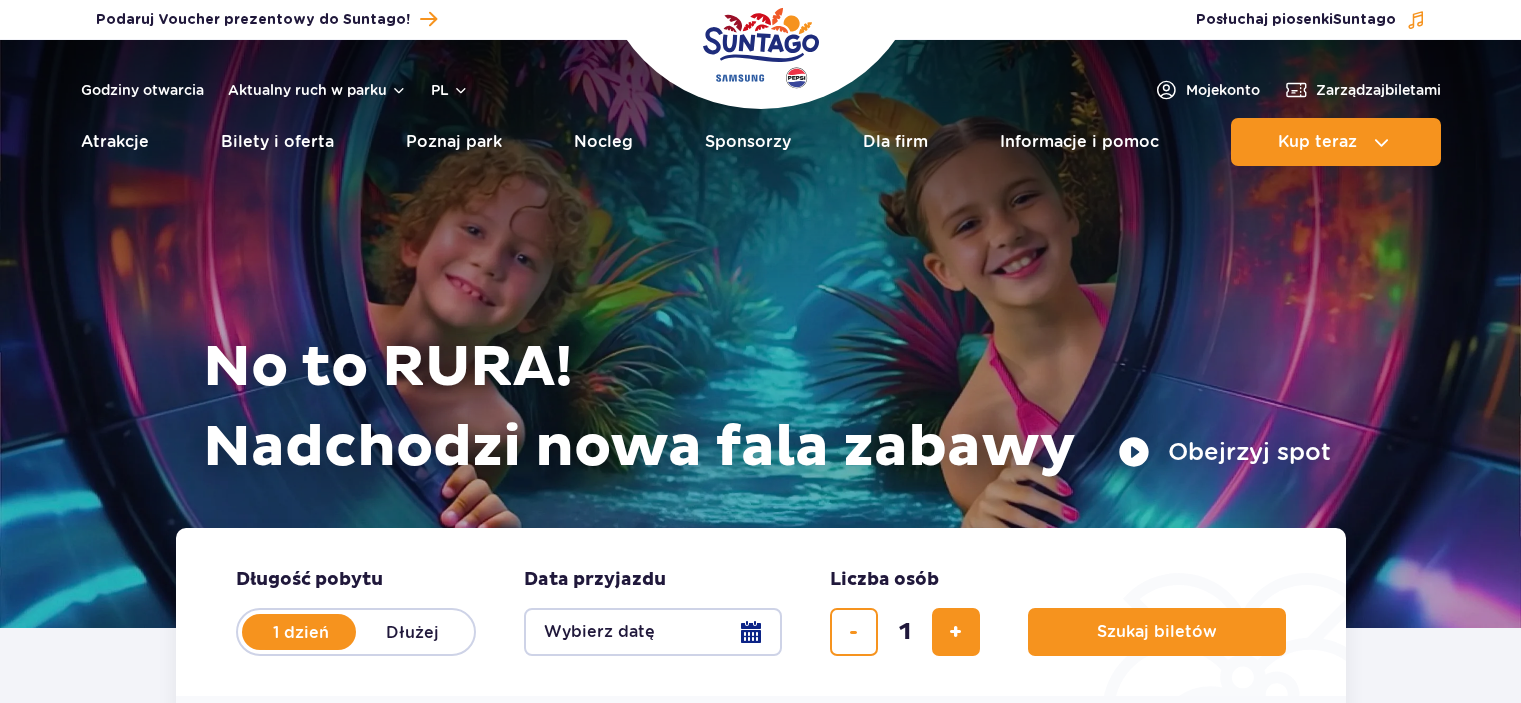 scroll, scrollTop: 0, scrollLeft: 0, axis: both 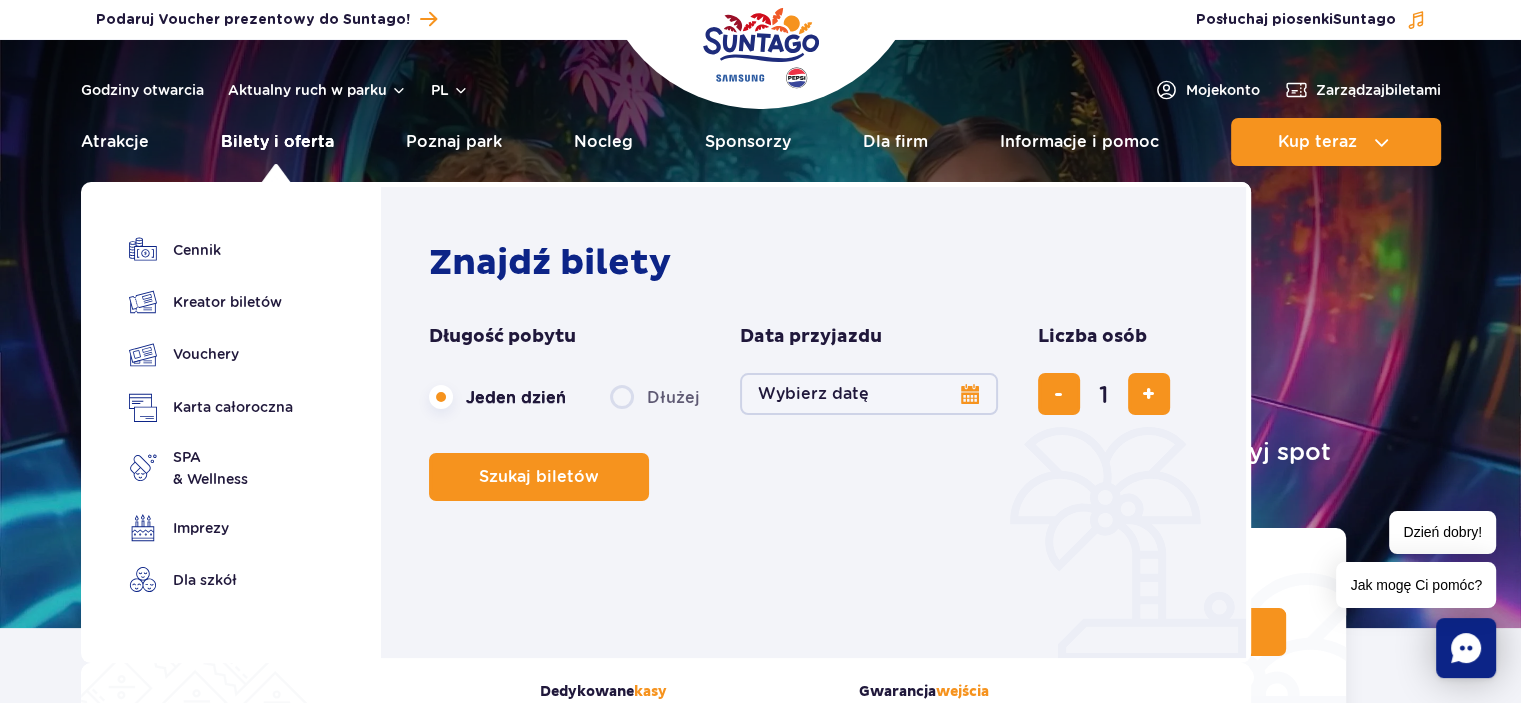 click on "Bilety i oferta" at bounding box center (277, 142) 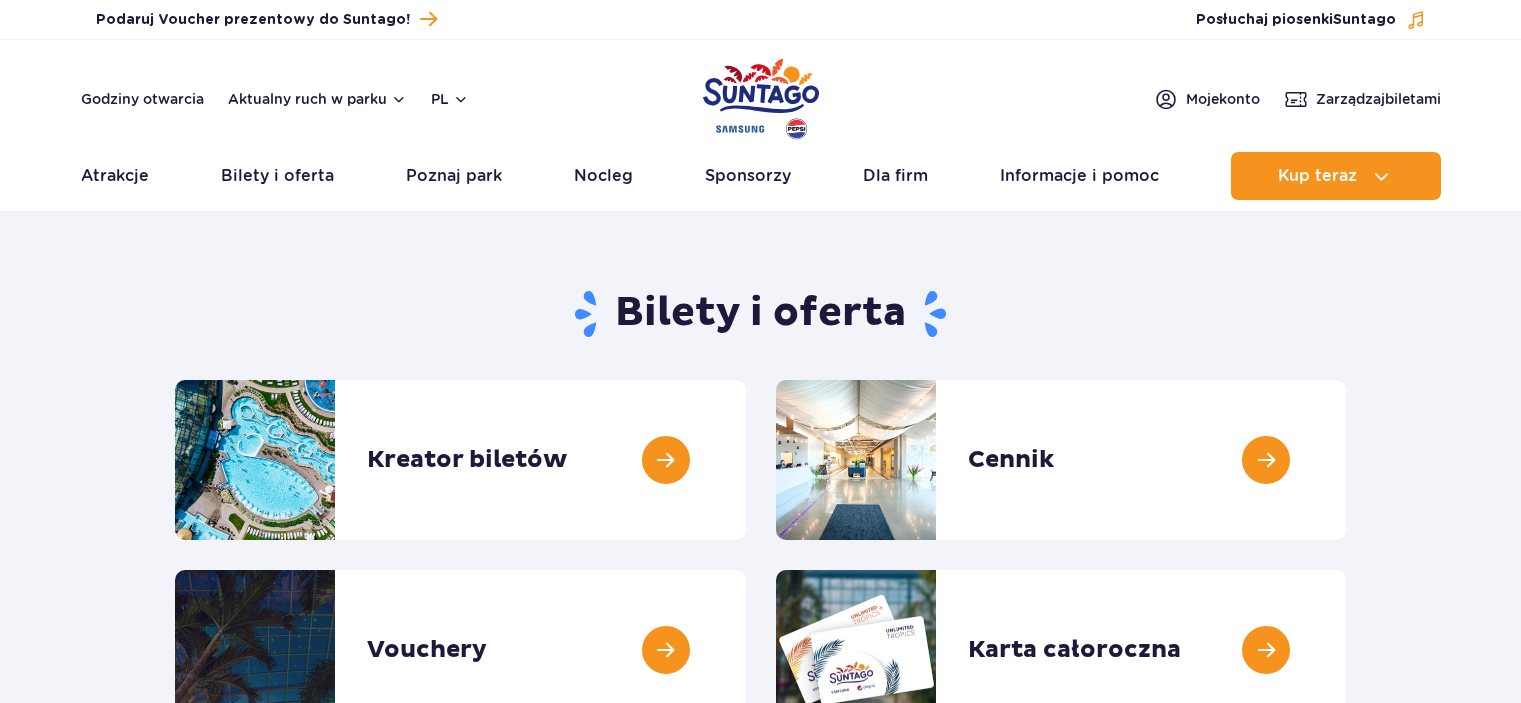 scroll, scrollTop: 0, scrollLeft: 0, axis: both 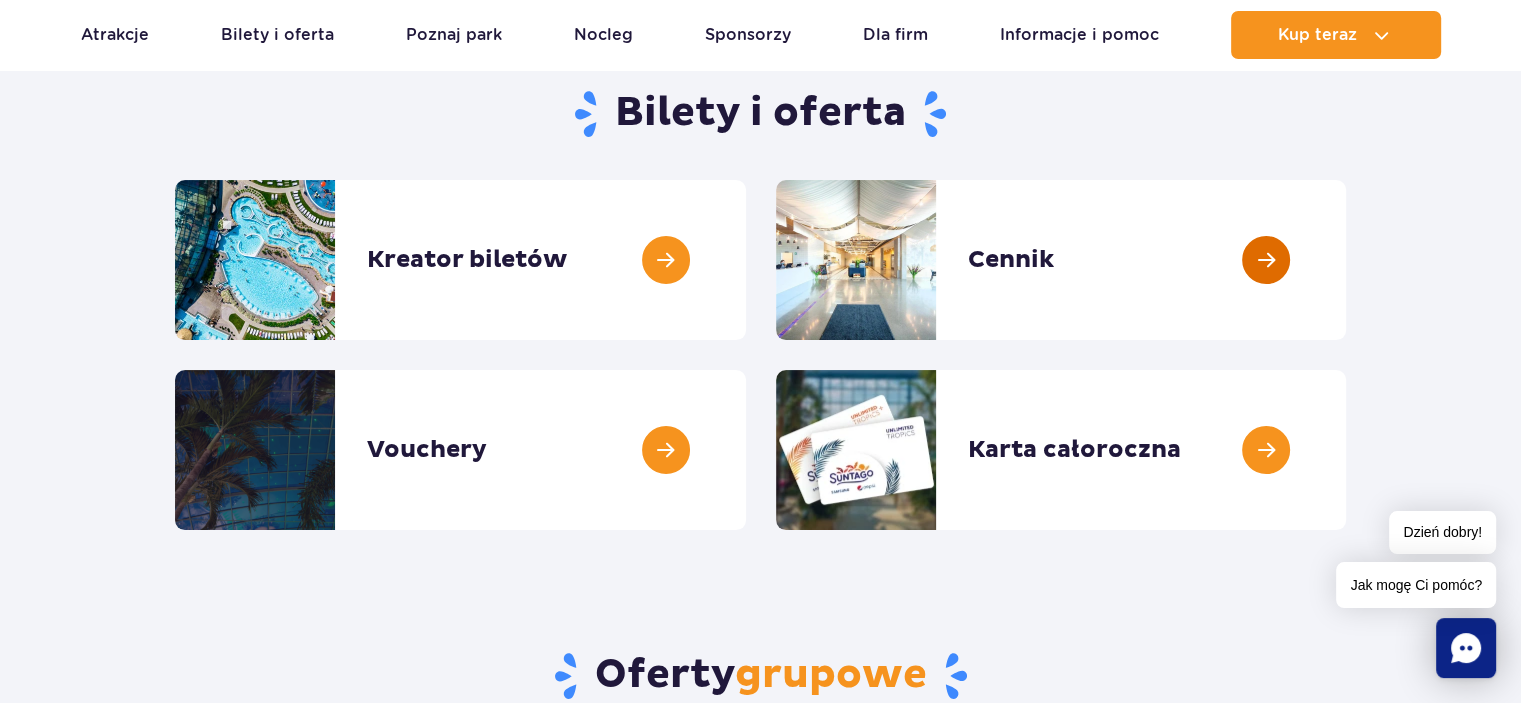 click at bounding box center (1346, 260) 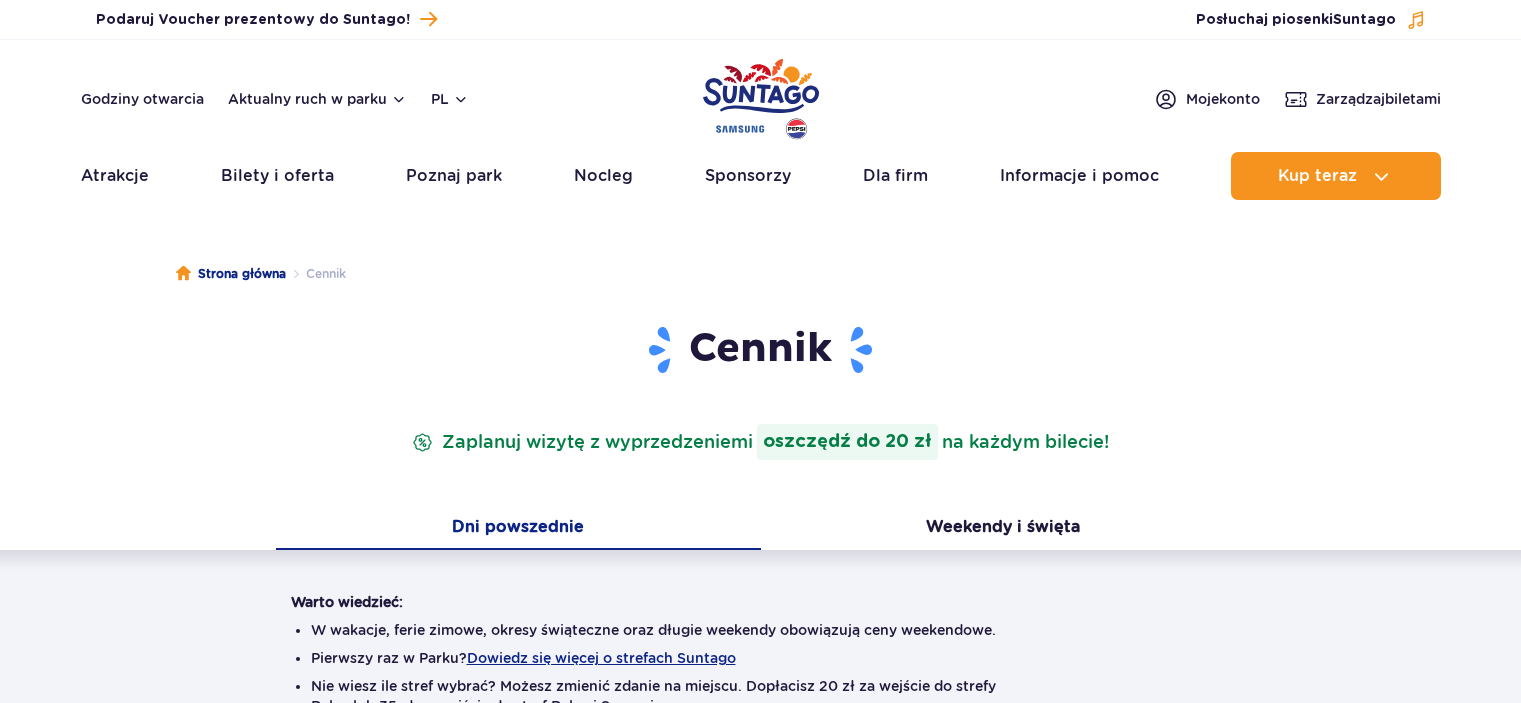 scroll, scrollTop: 42, scrollLeft: 0, axis: vertical 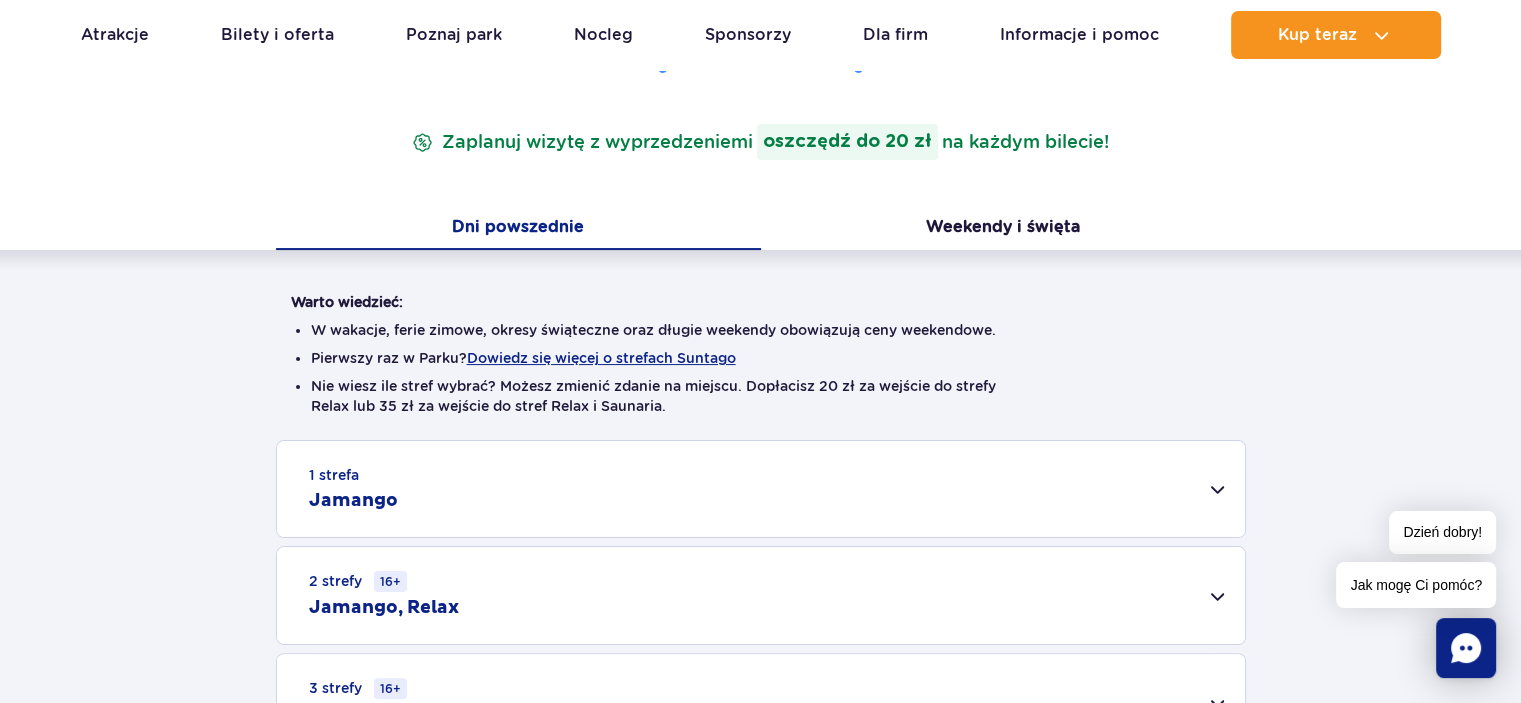 click on "Zaplanuj wizytę z wyprzedzeniem  i  oszczędź do 20 zł  na każdym bilecie!" at bounding box center (760, 142) 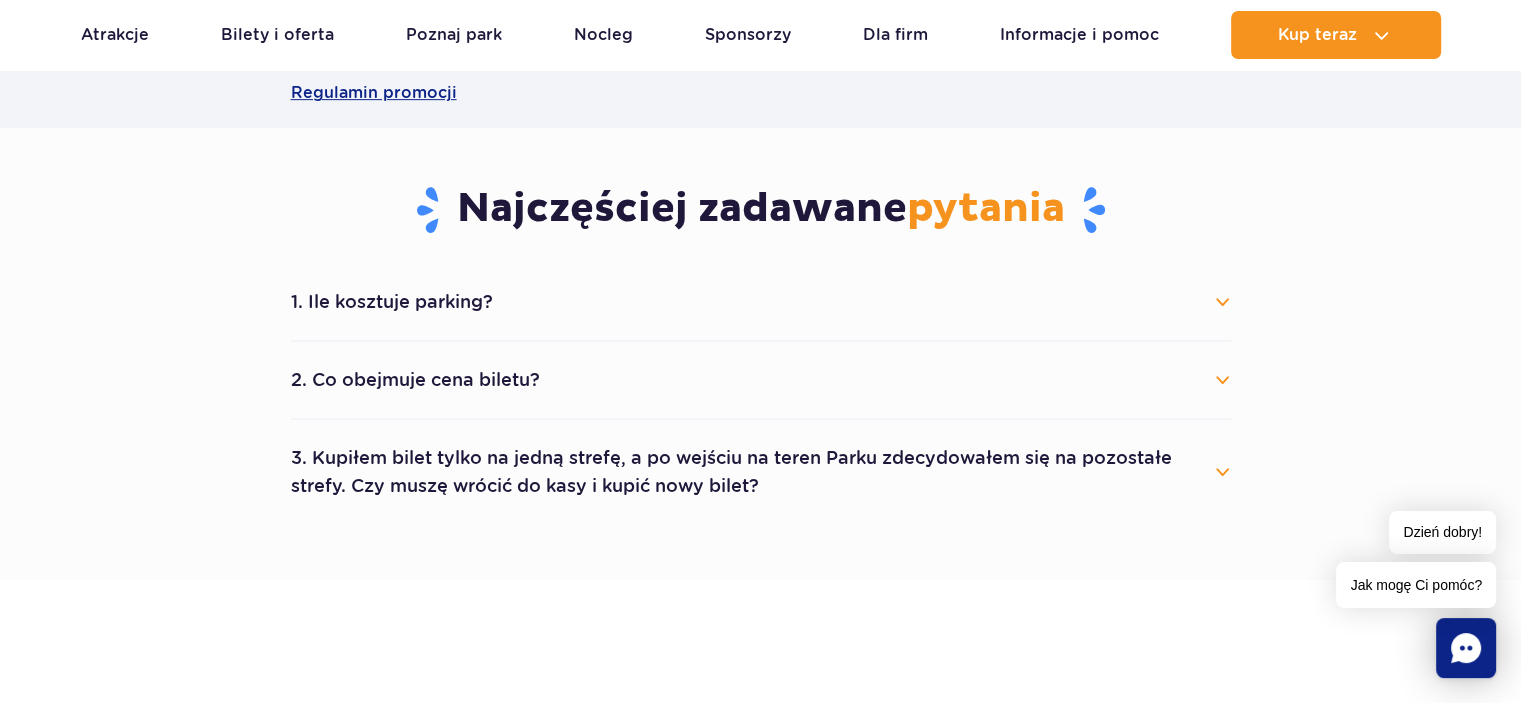 scroll, scrollTop: 1000, scrollLeft: 0, axis: vertical 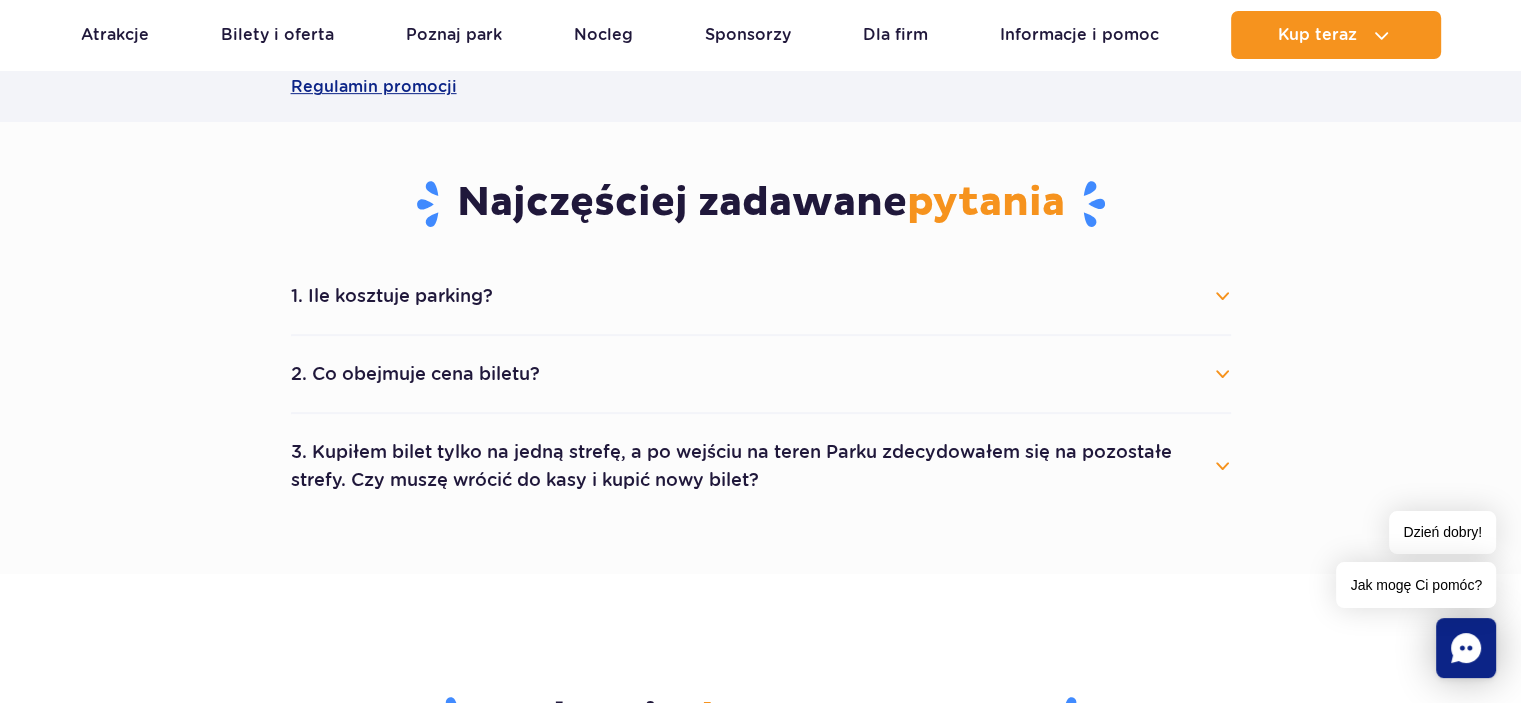 click on "1. Ile kosztuje parking?" at bounding box center [761, 296] 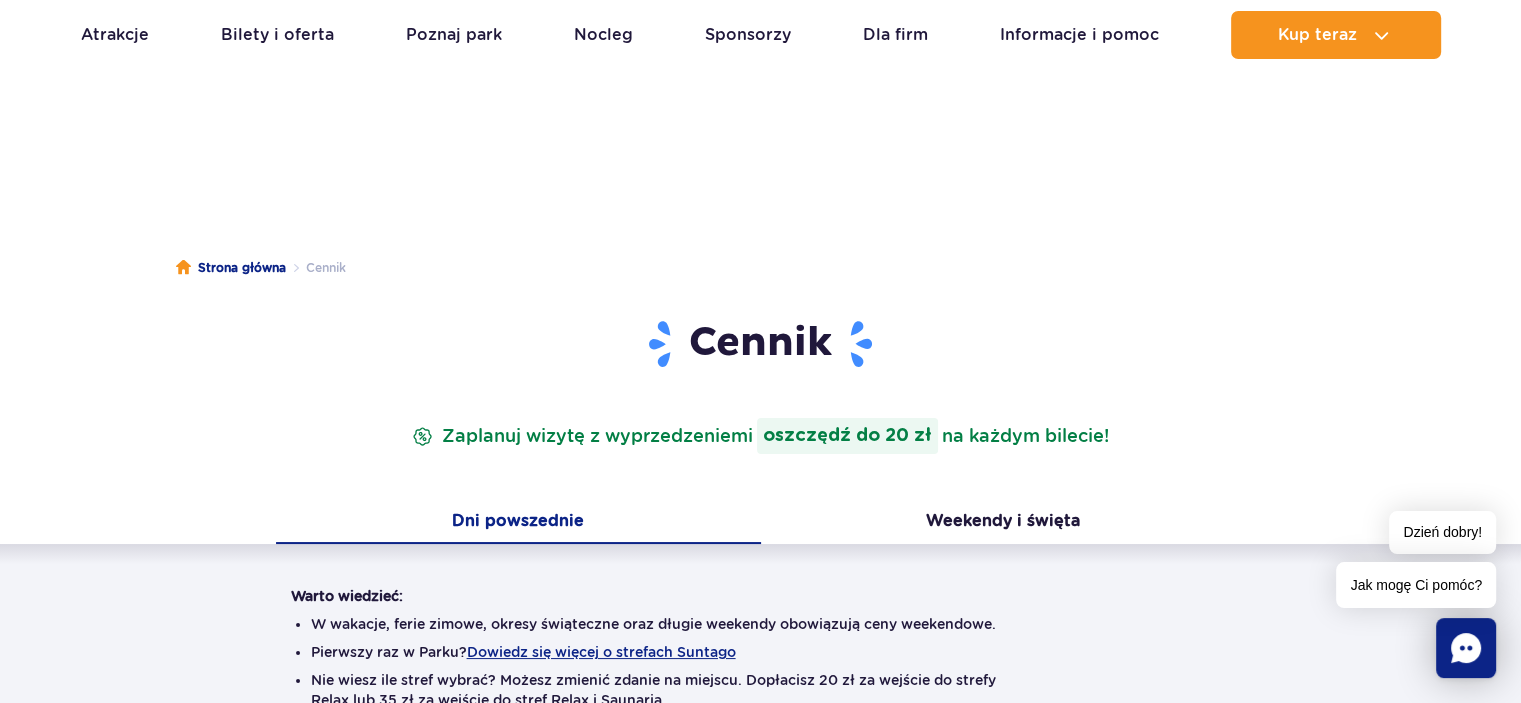 scroll, scrollTop: 0, scrollLeft: 0, axis: both 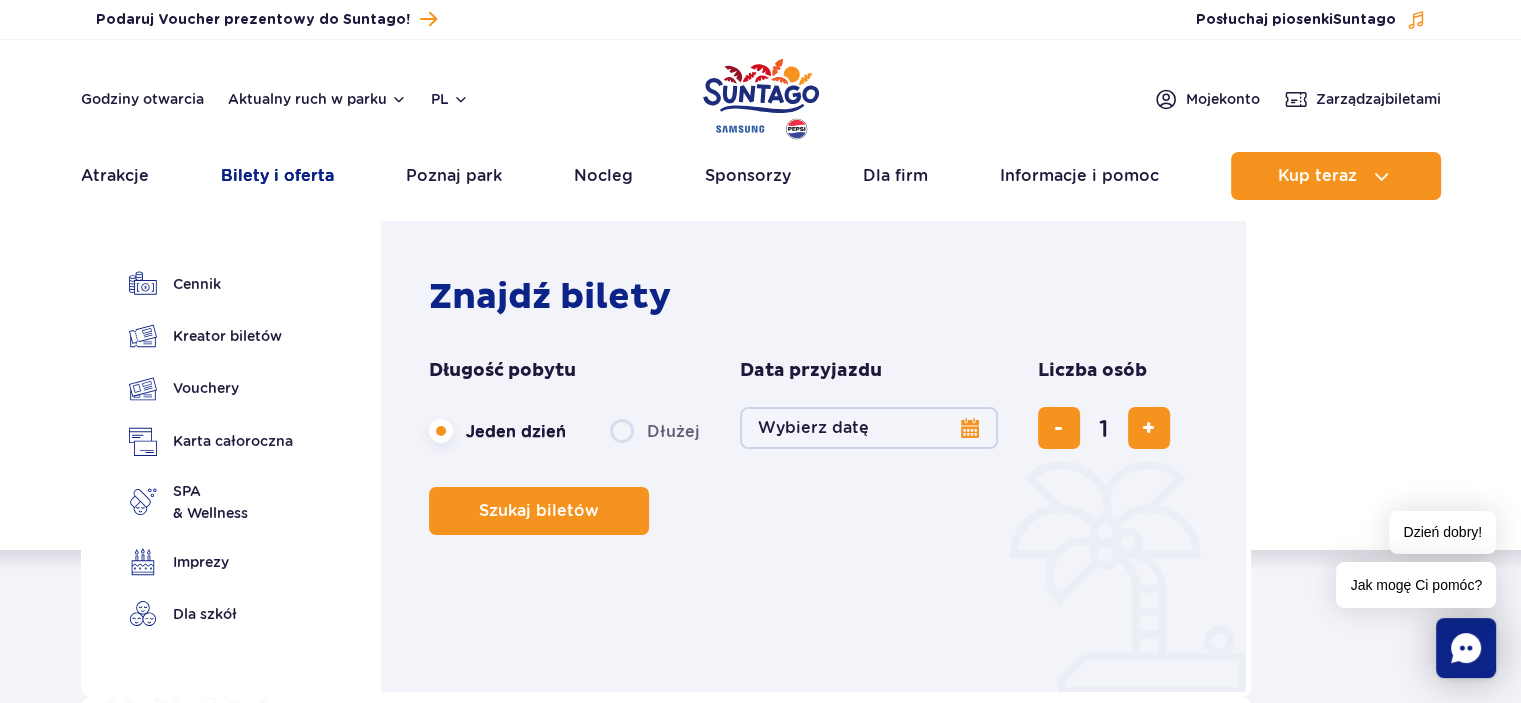 click on "Bilety i oferta" at bounding box center (277, 176) 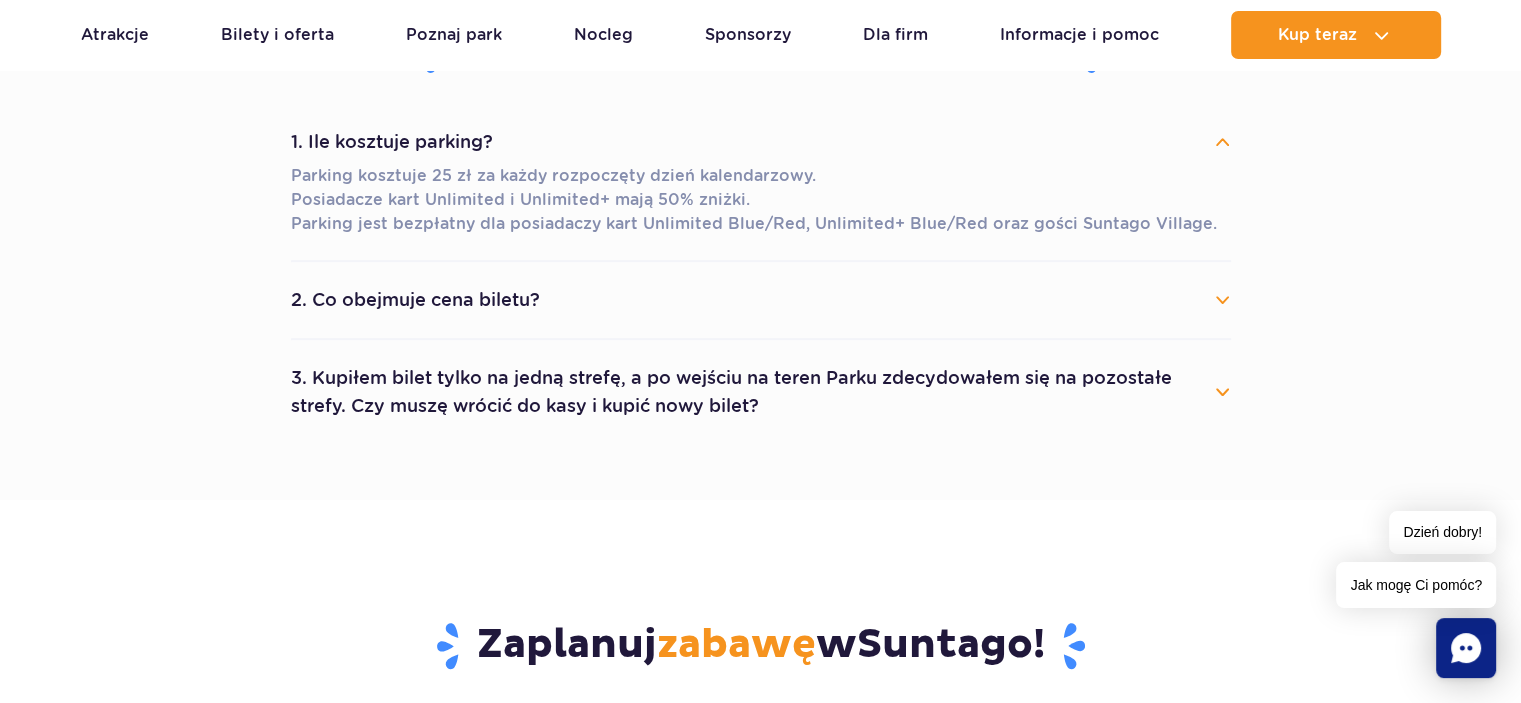 scroll, scrollTop: 1100, scrollLeft: 0, axis: vertical 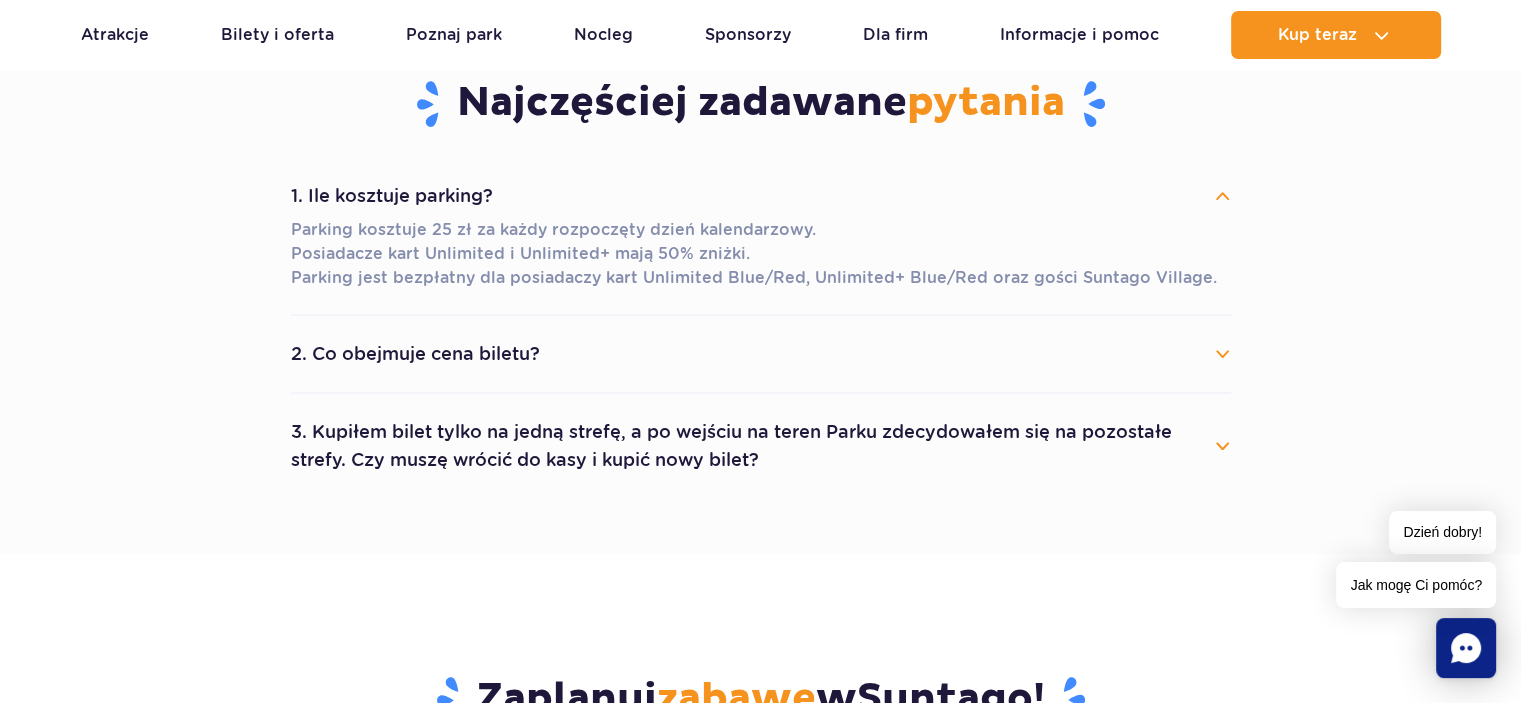 click on "3. Kupiłem bilet tylko na jedną strefę, a po wejściu na teren Parku zdecydowałem się na pozostałe strefy. Czy muszę wrócić do kasy i kupić nowy bilet?" at bounding box center [761, 446] 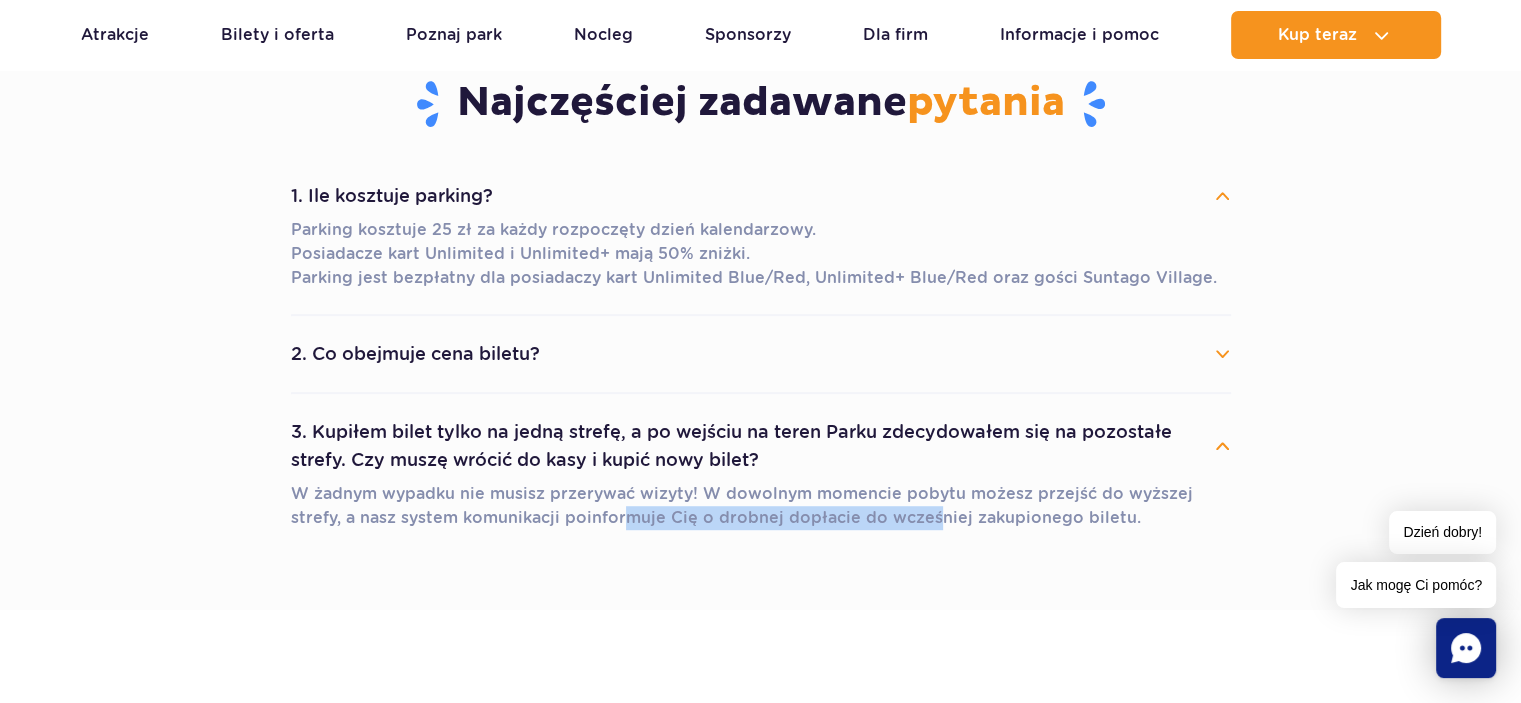drag, startPoint x: 587, startPoint y: 518, endPoint x: 922, endPoint y: 520, distance: 335.00598 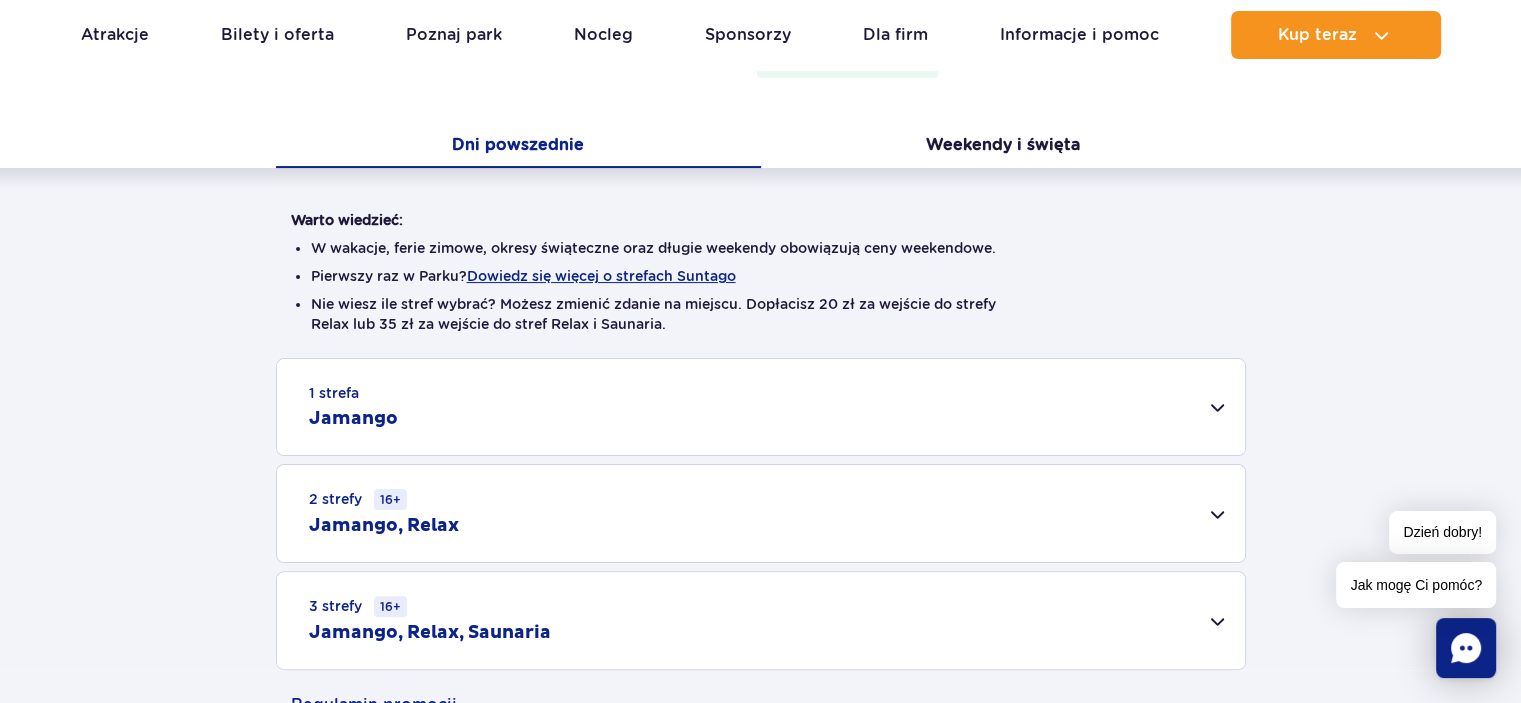 scroll, scrollTop: 100, scrollLeft: 0, axis: vertical 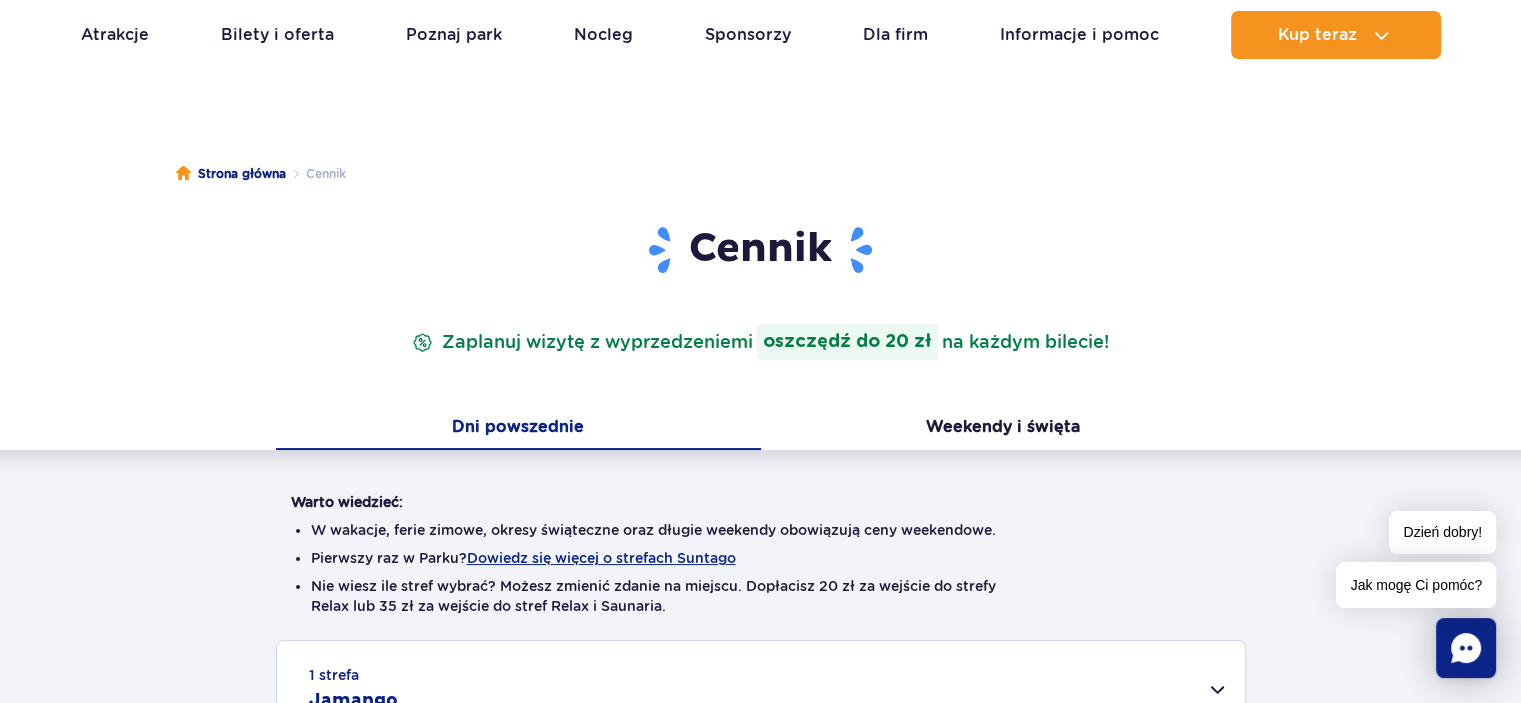 click on "Zaplanuj wizytę z wyprzedzeniem  i  oszczędź do 20 zł  na każdym bilecie!" at bounding box center [760, 342] 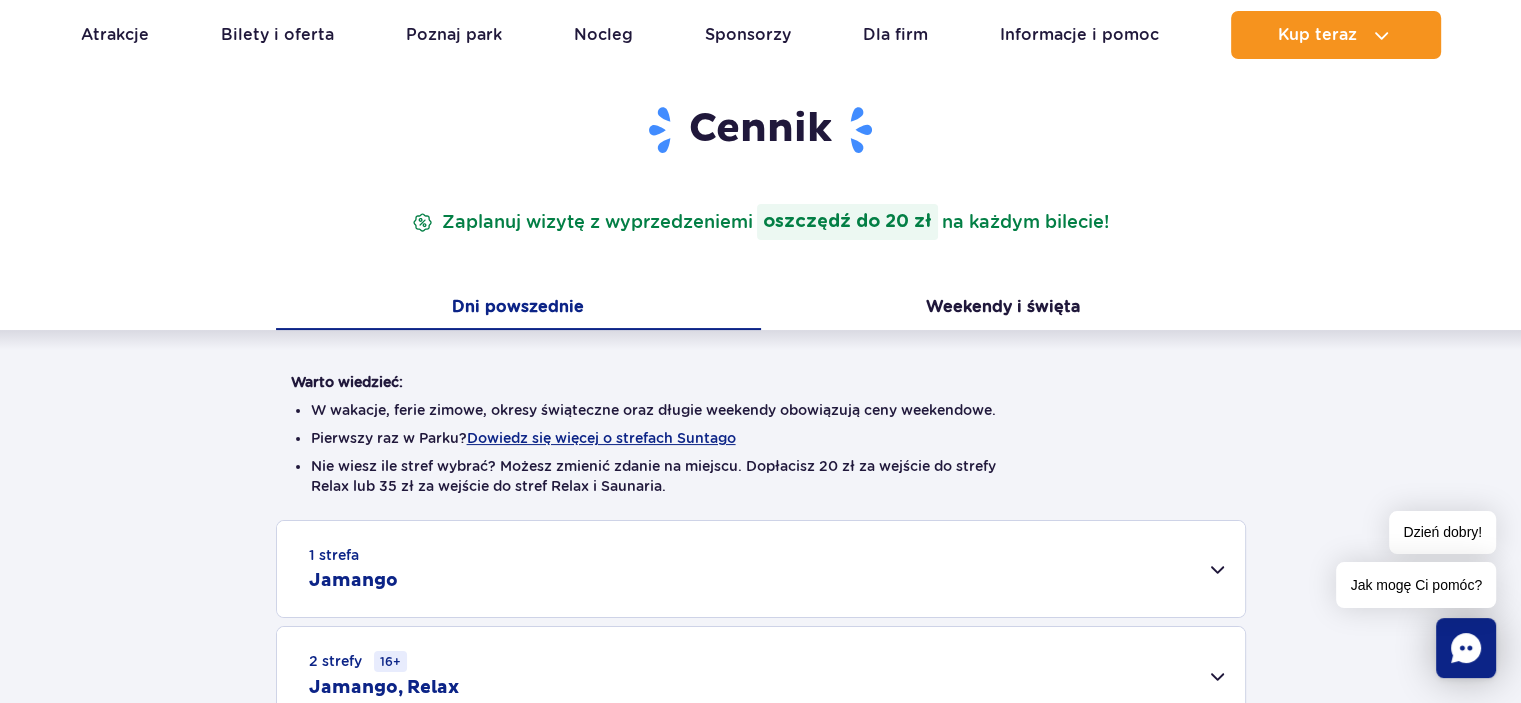 scroll, scrollTop: 0, scrollLeft: 0, axis: both 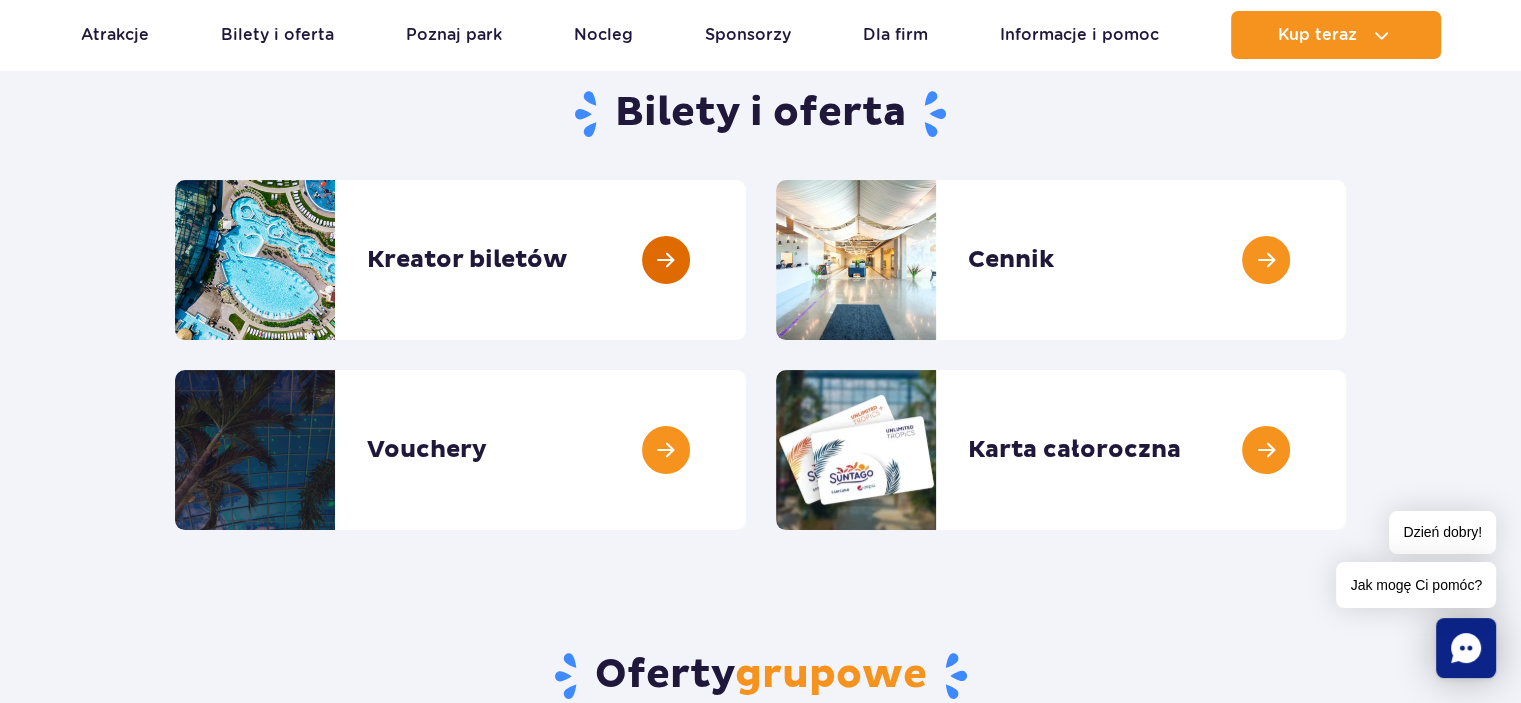 click at bounding box center (746, 260) 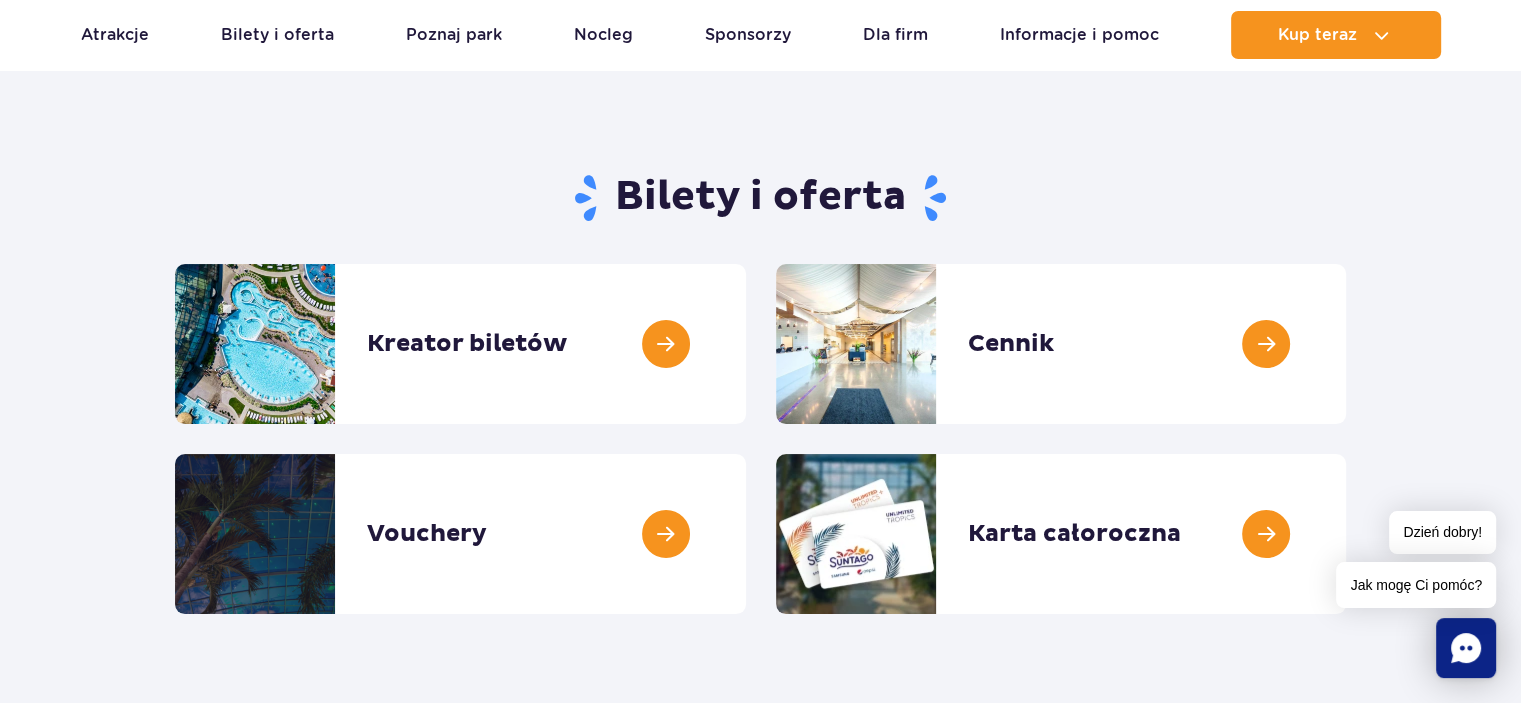 scroll, scrollTop: 100, scrollLeft: 0, axis: vertical 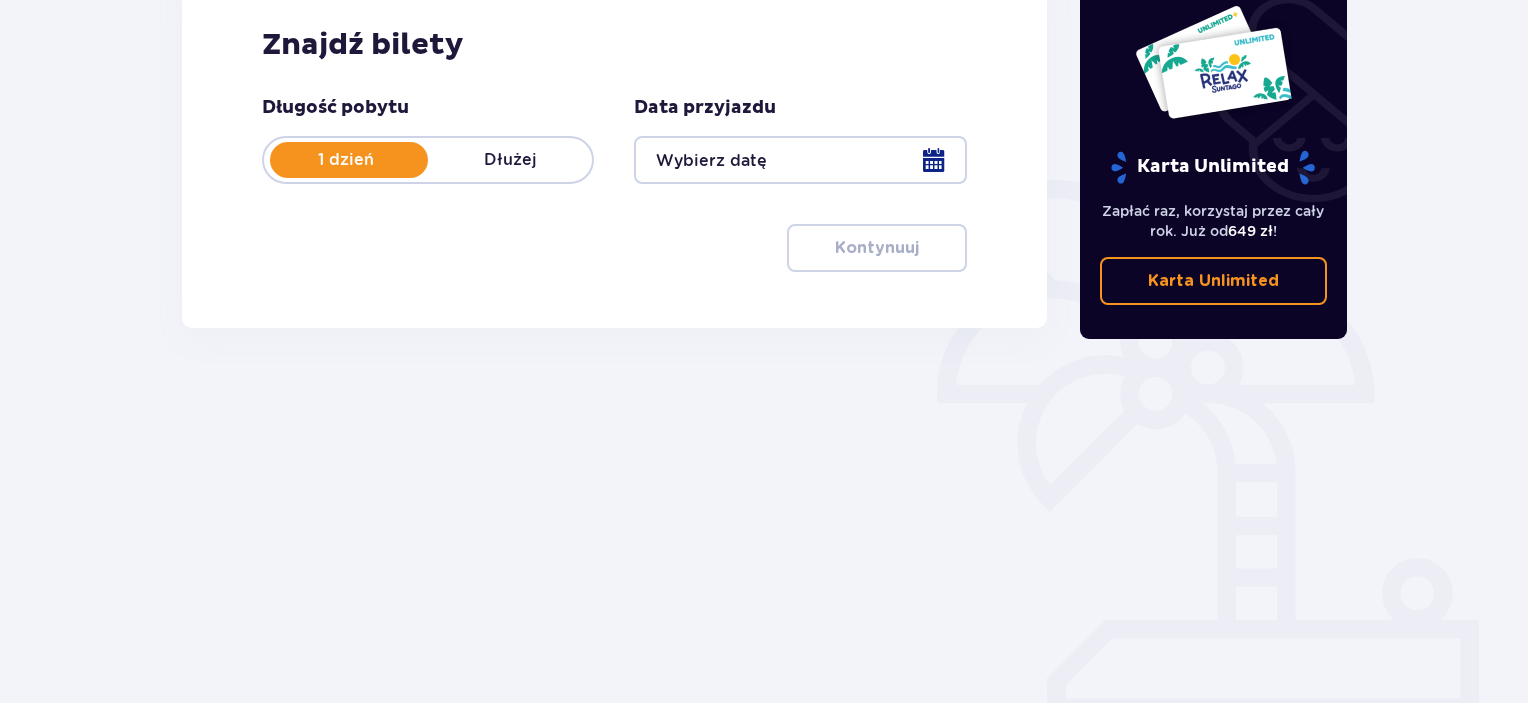 click on "Dłużej" at bounding box center [510, 160] 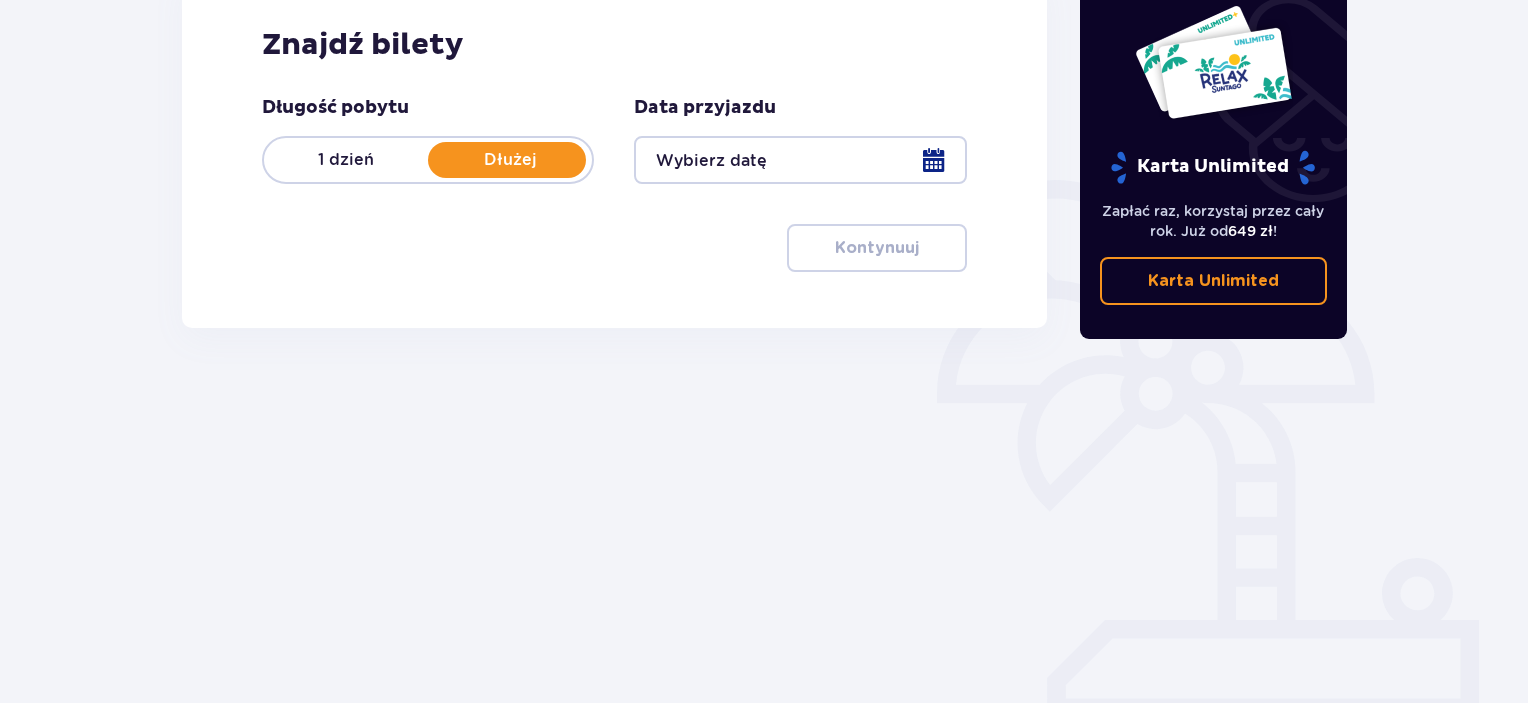 click at bounding box center [800, 160] 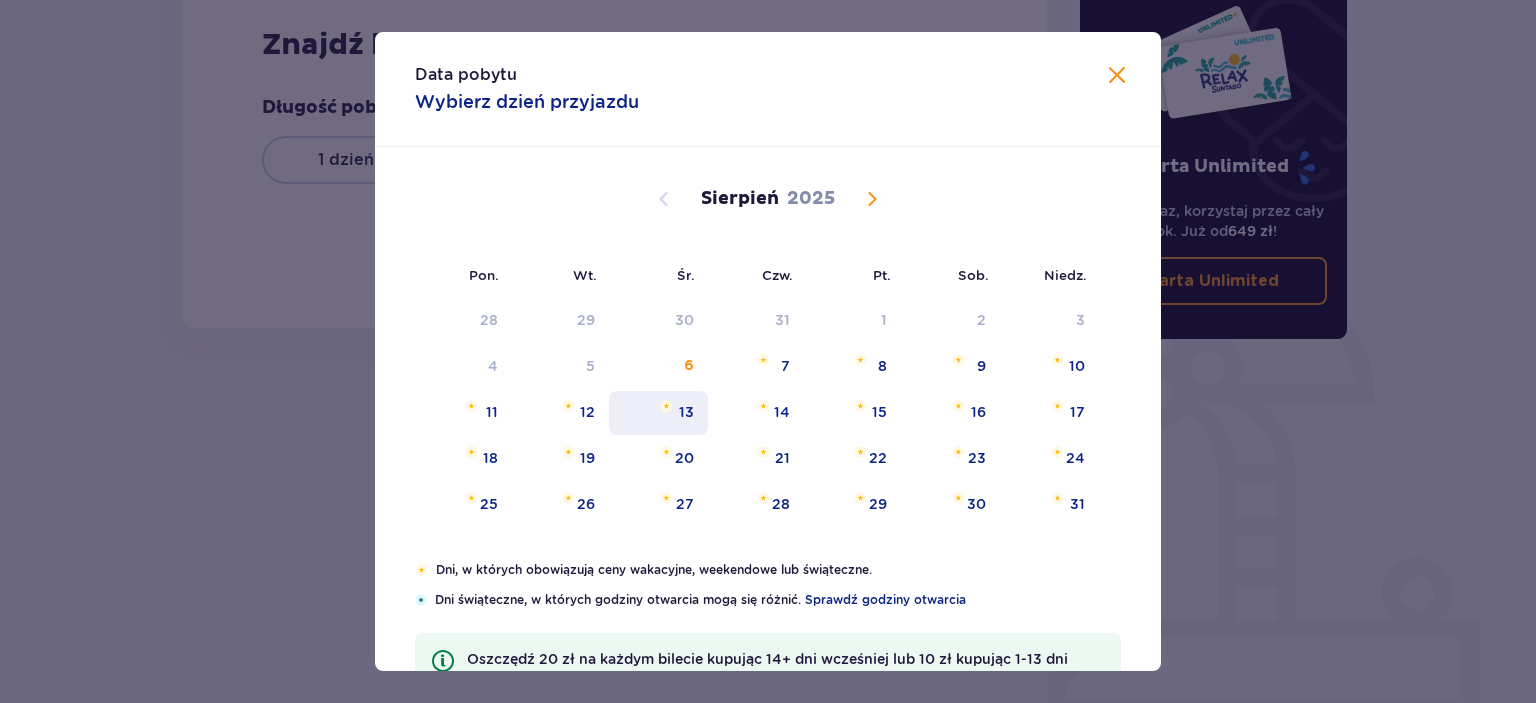 click on "13" at bounding box center [686, 412] 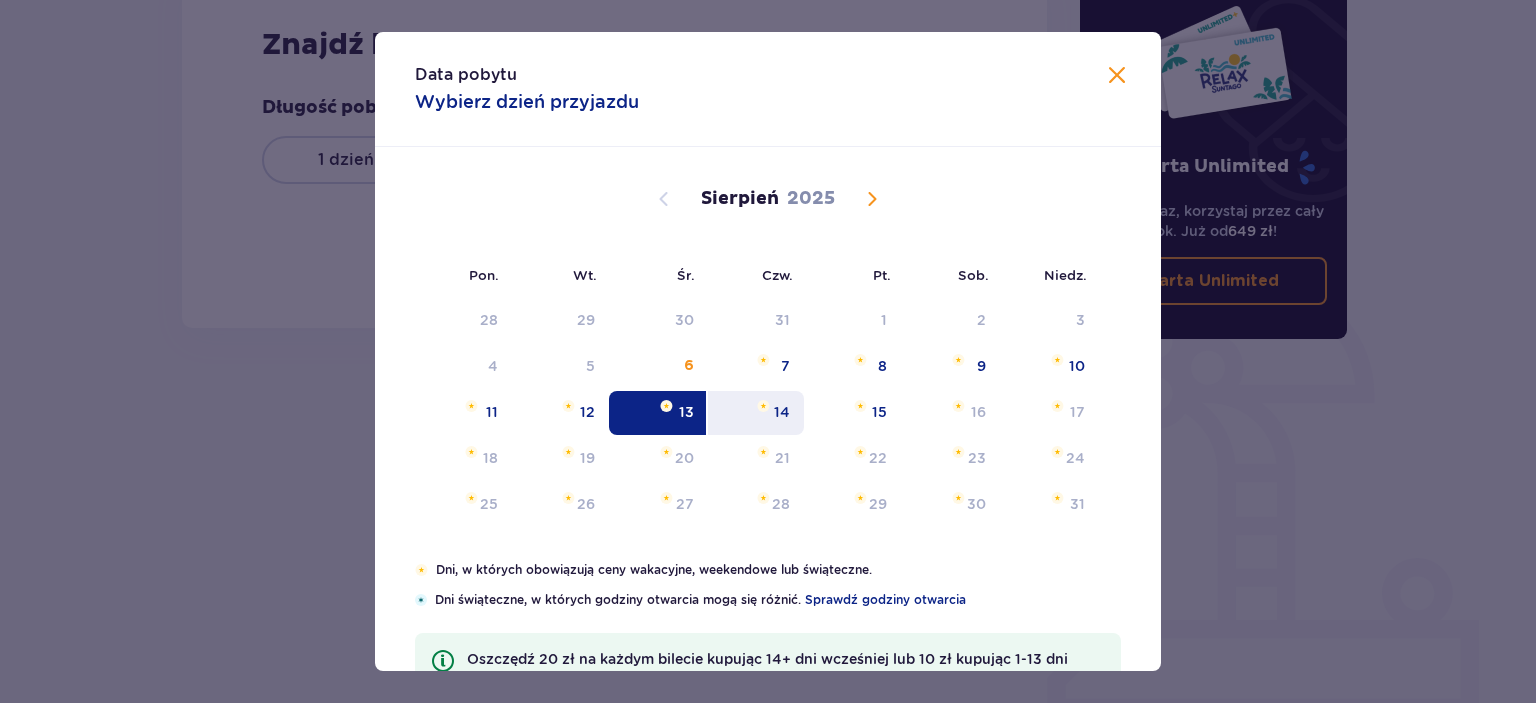 click on "14" at bounding box center [756, 413] 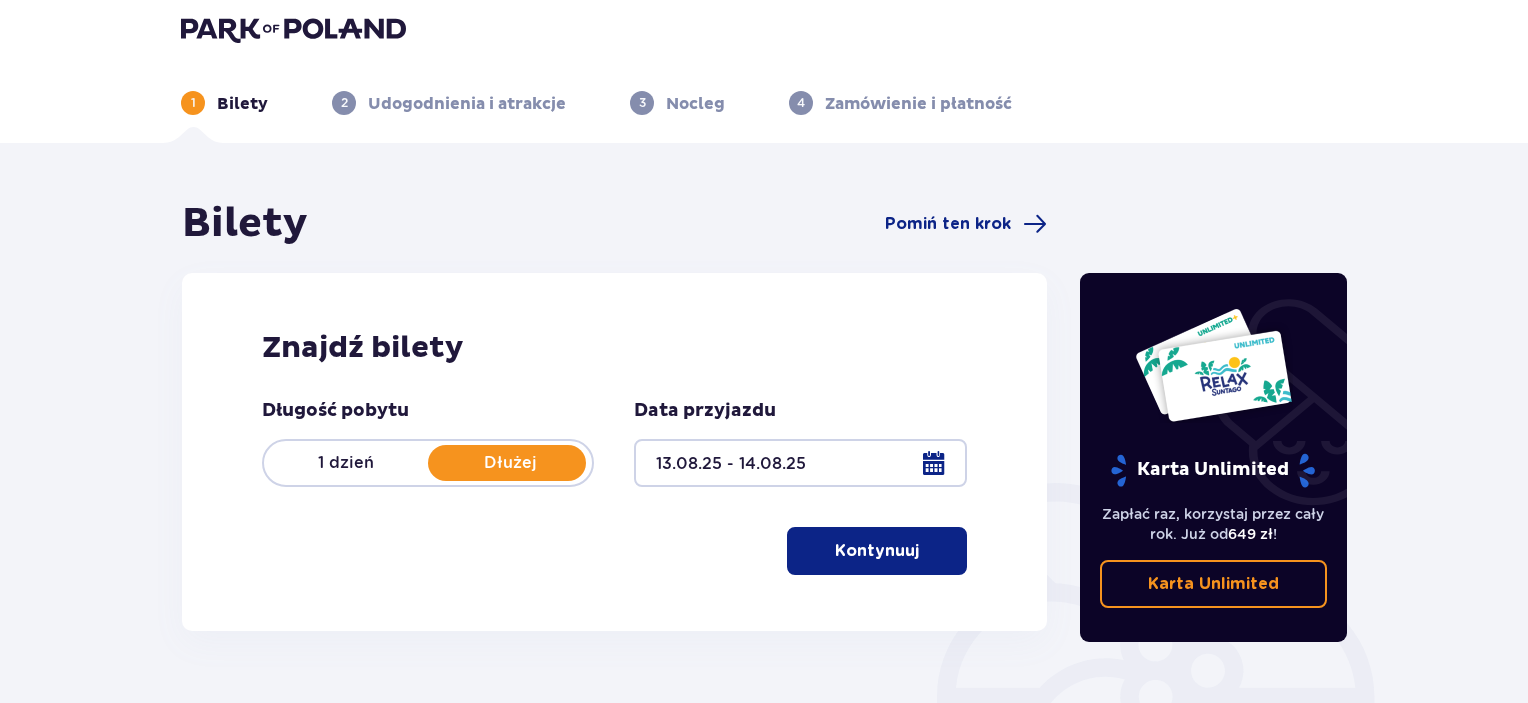 scroll, scrollTop: 0, scrollLeft: 0, axis: both 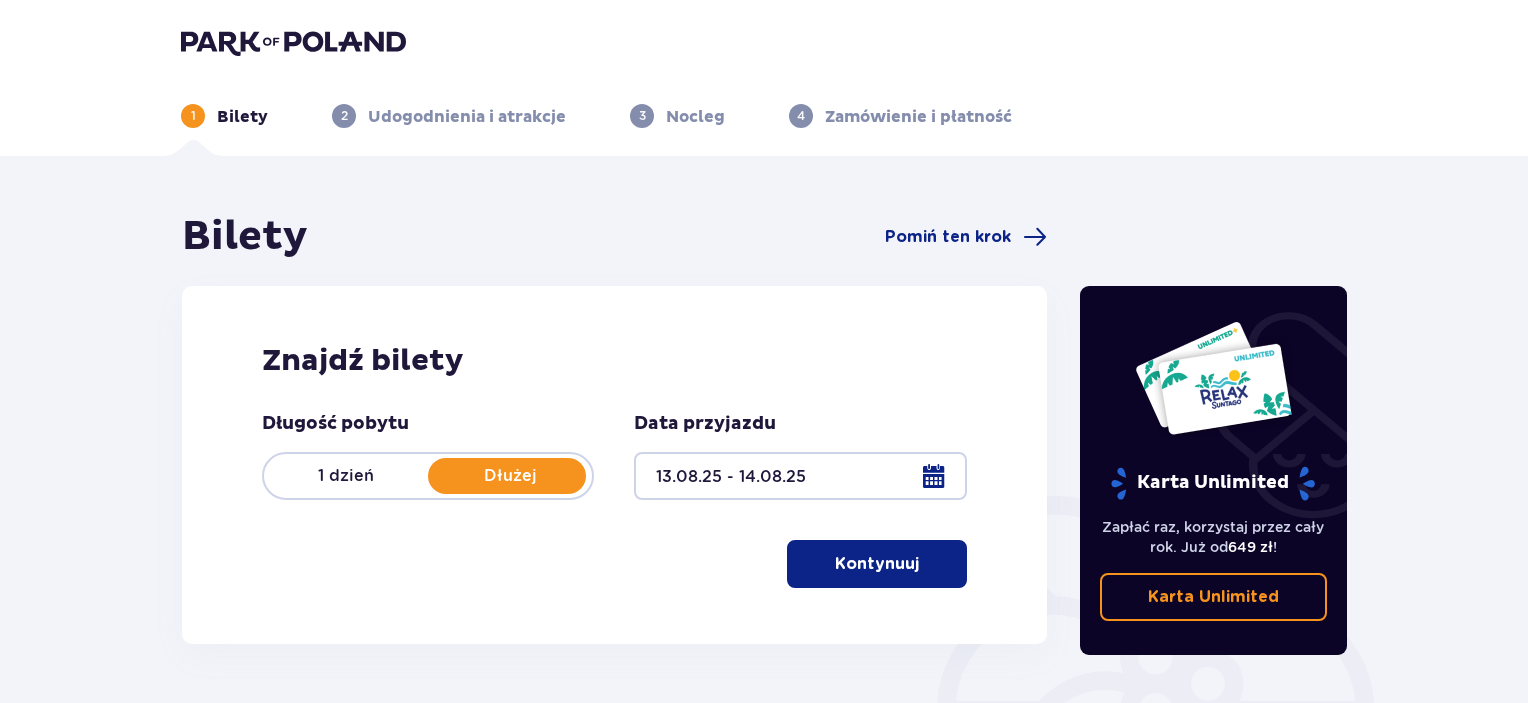 drag, startPoint x: 850, startPoint y: 559, endPoint x: 846, endPoint y: 545, distance: 14.56022 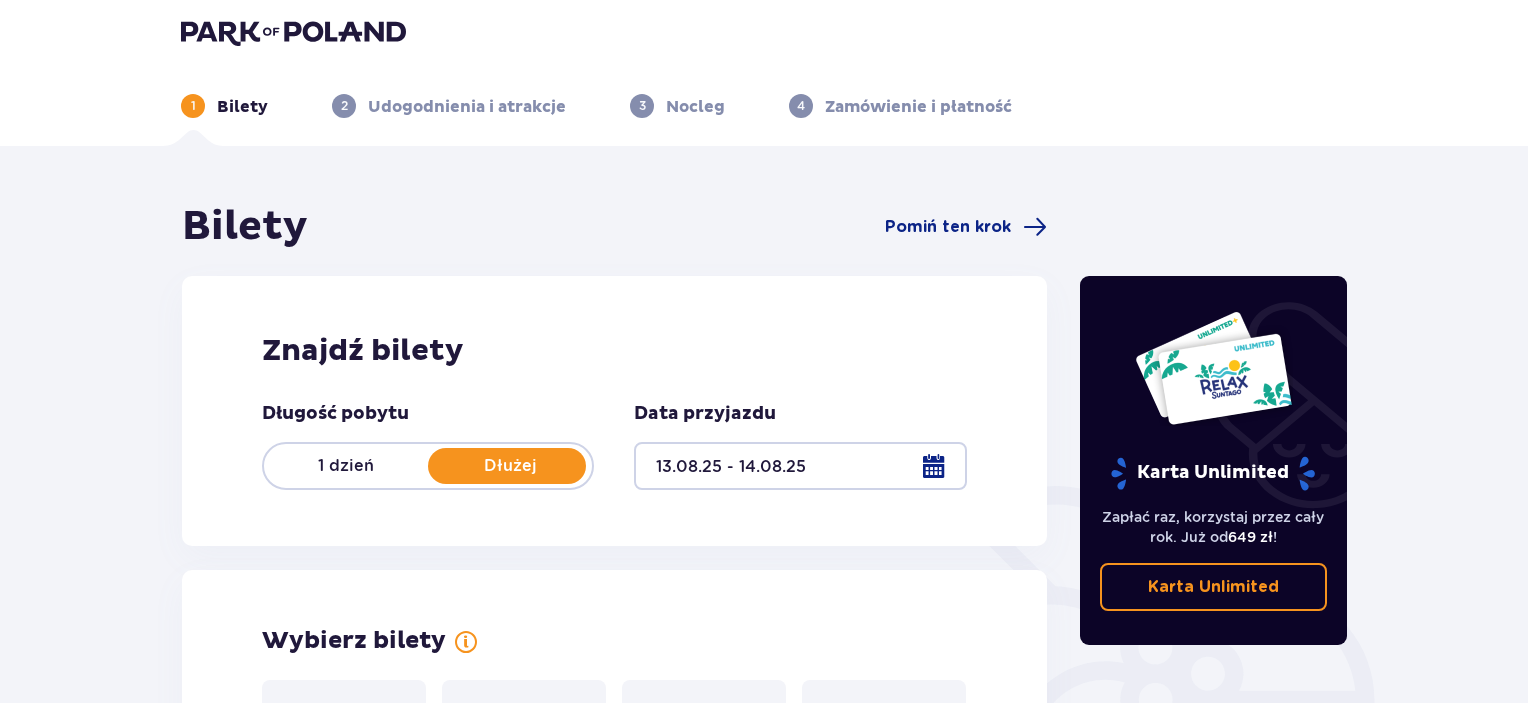 scroll, scrollTop: 0, scrollLeft: 0, axis: both 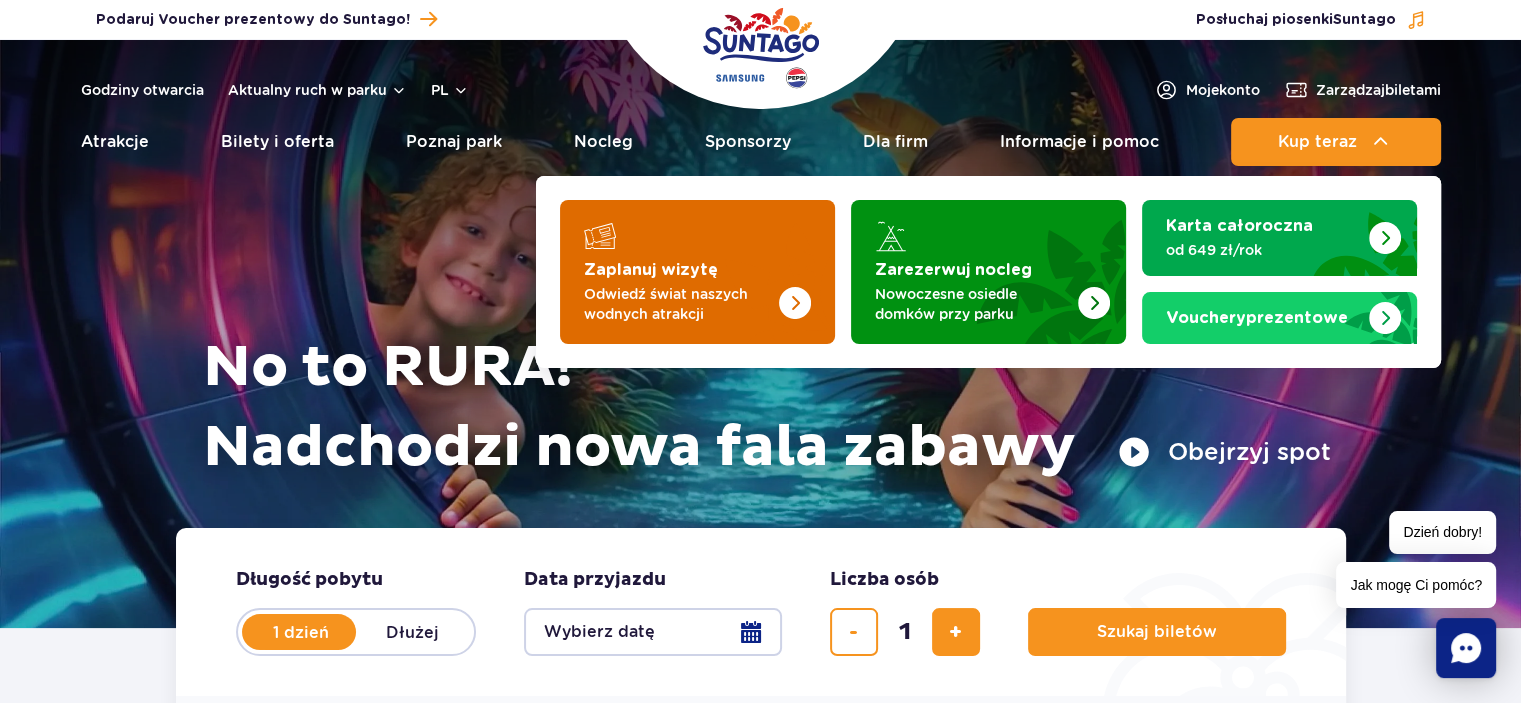 click on "Zaplanuj wizytę" at bounding box center [651, 270] 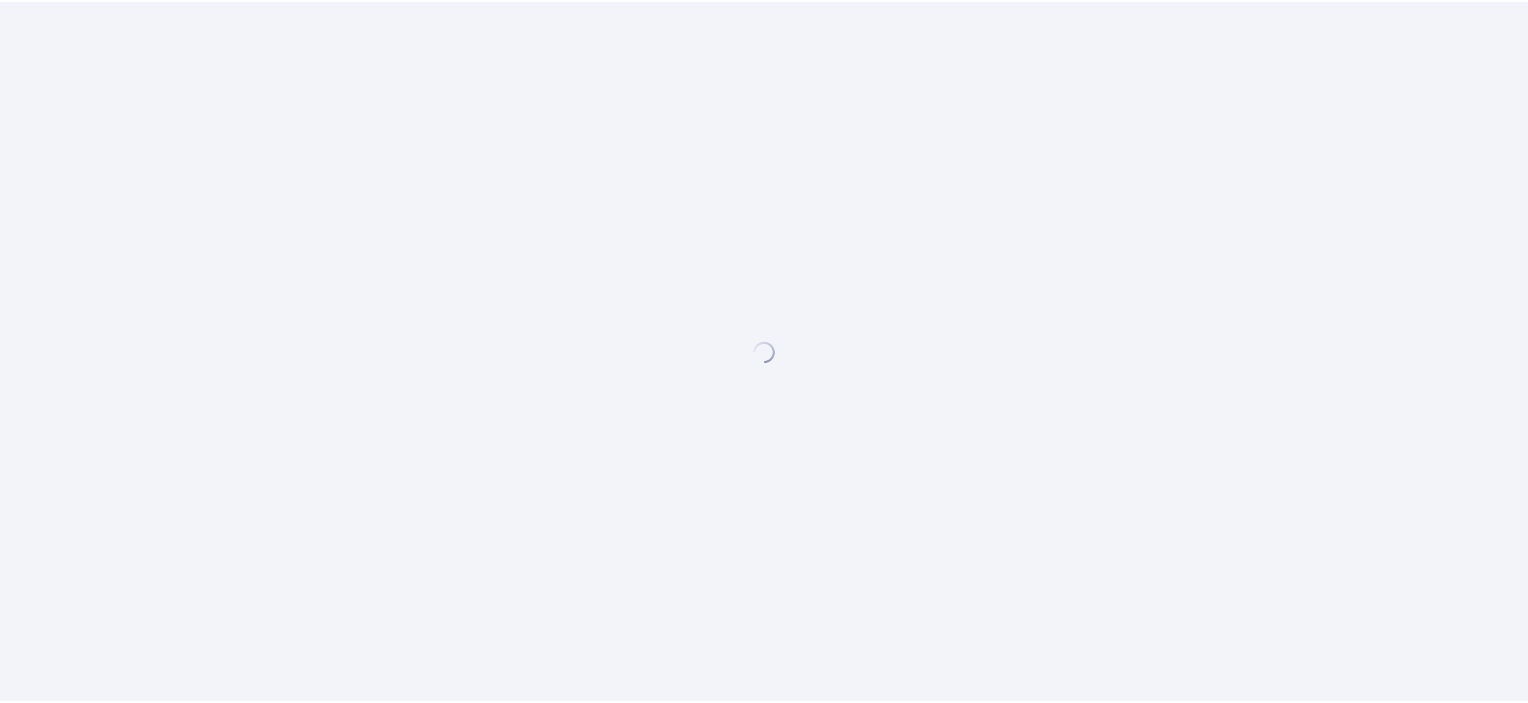 scroll, scrollTop: 0, scrollLeft: 0, axis: both 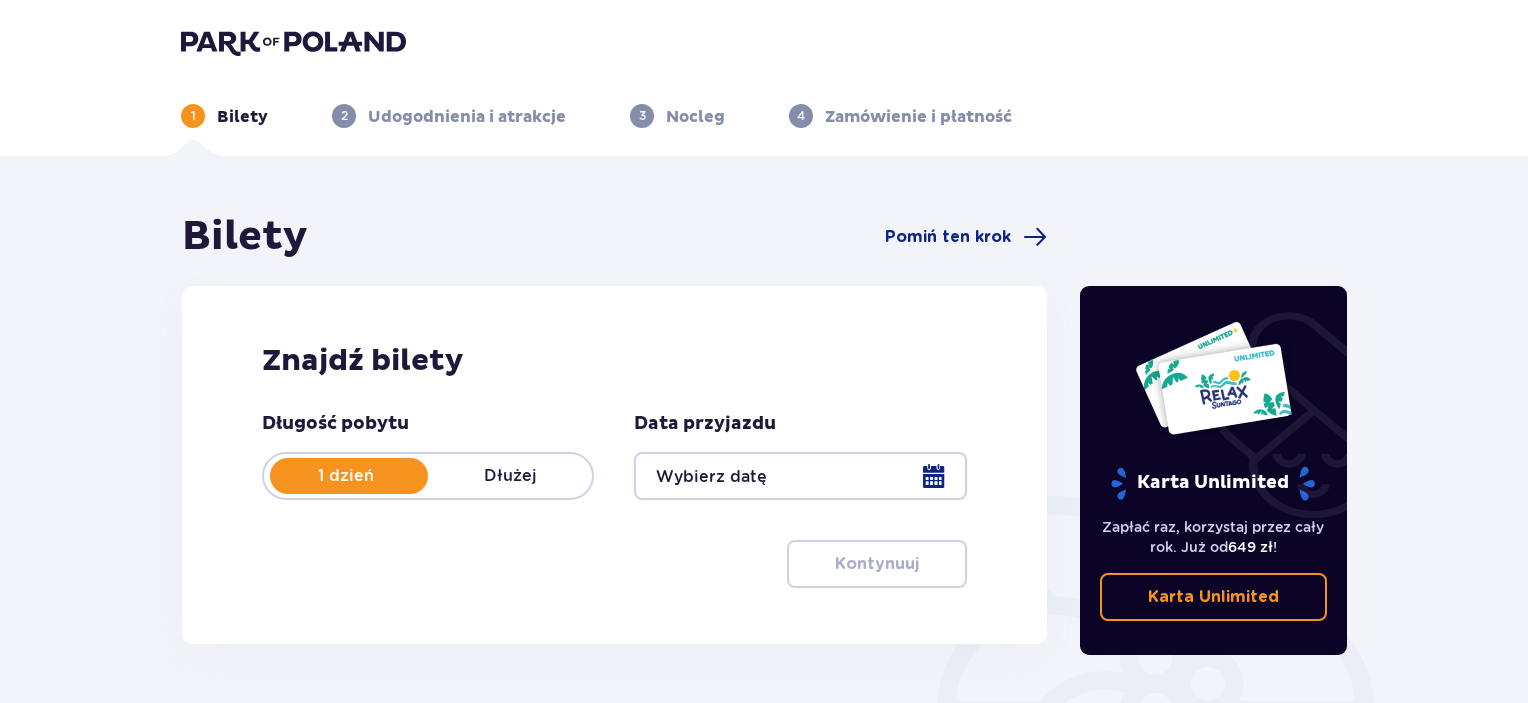 click on "Dłużej" at bounding box center [510, 476] 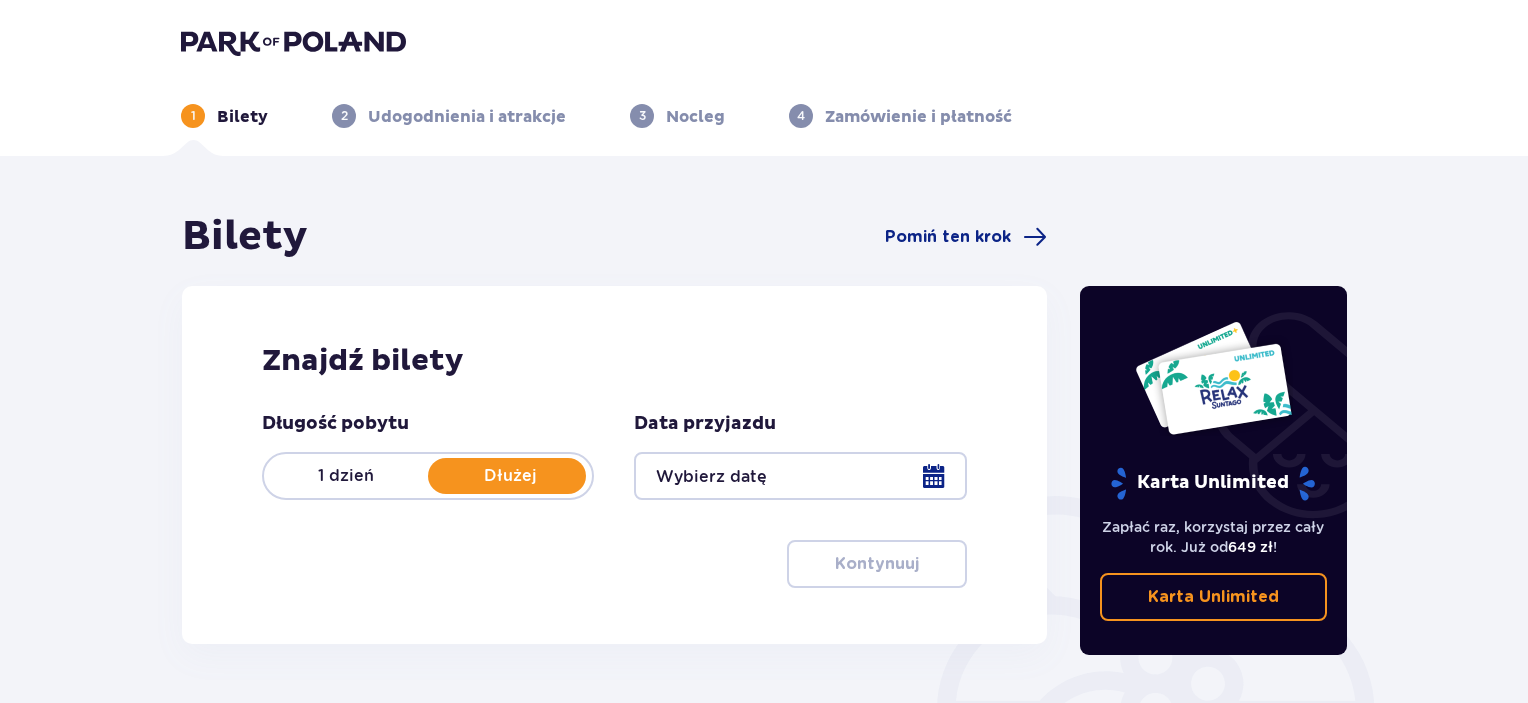 click at bounding box center (800, 476) 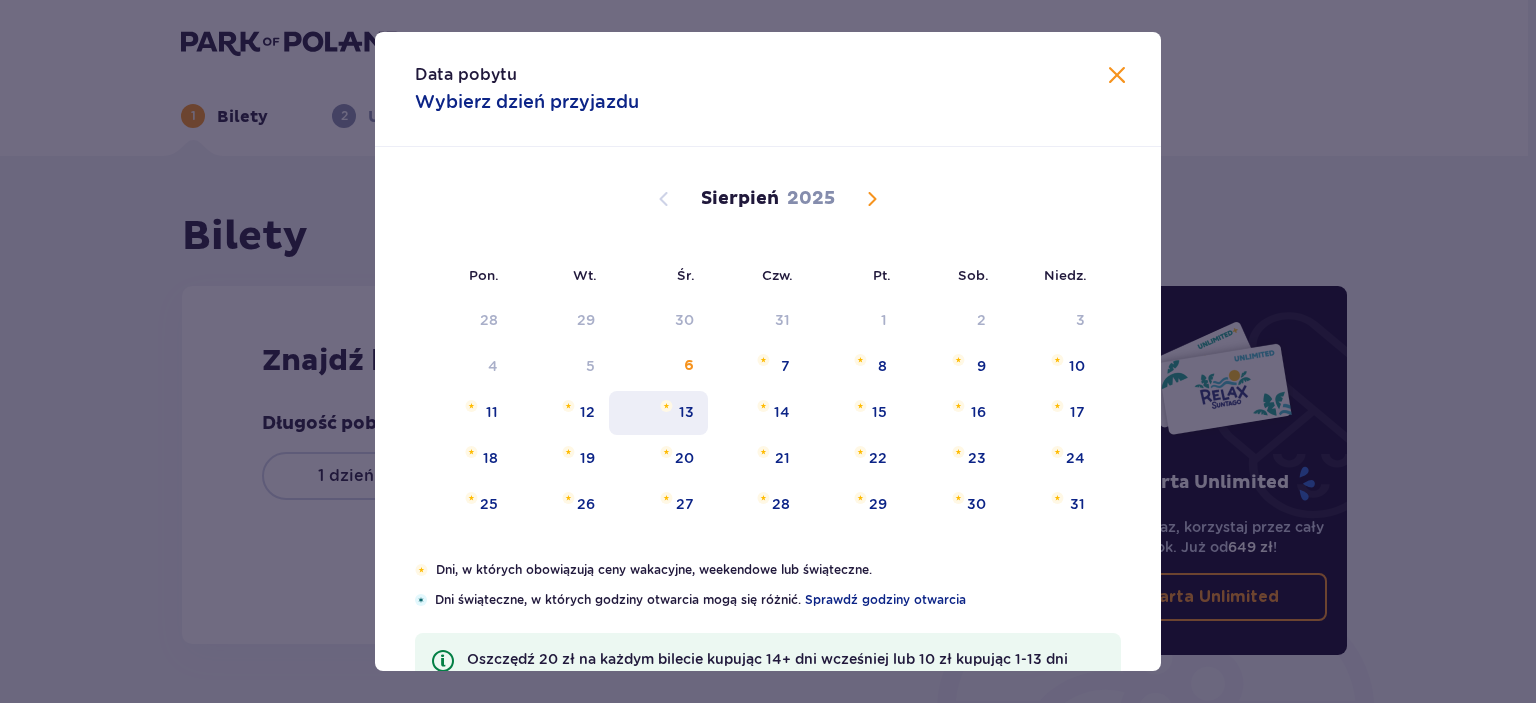 click on "13" at bounding box center [686, 412] 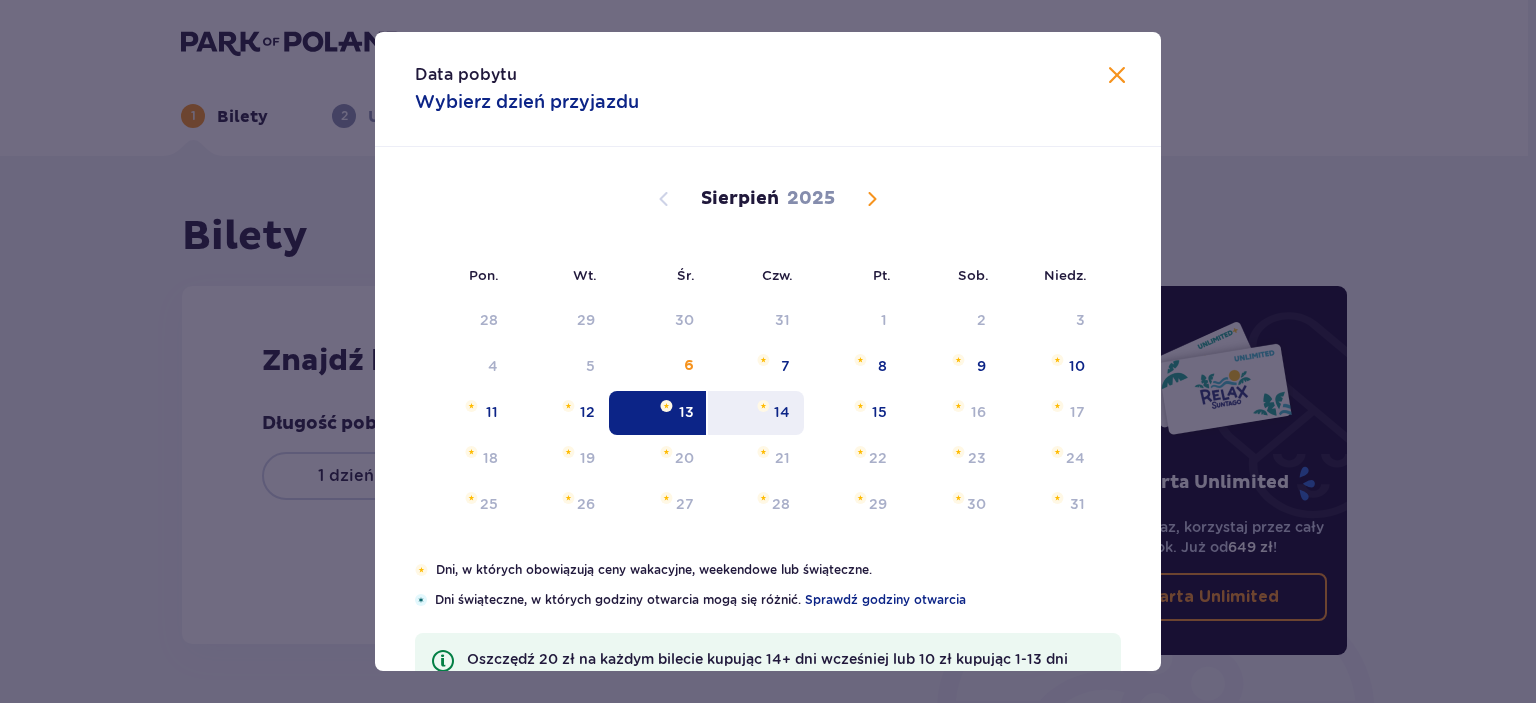 click at bounding box center [763, 406] 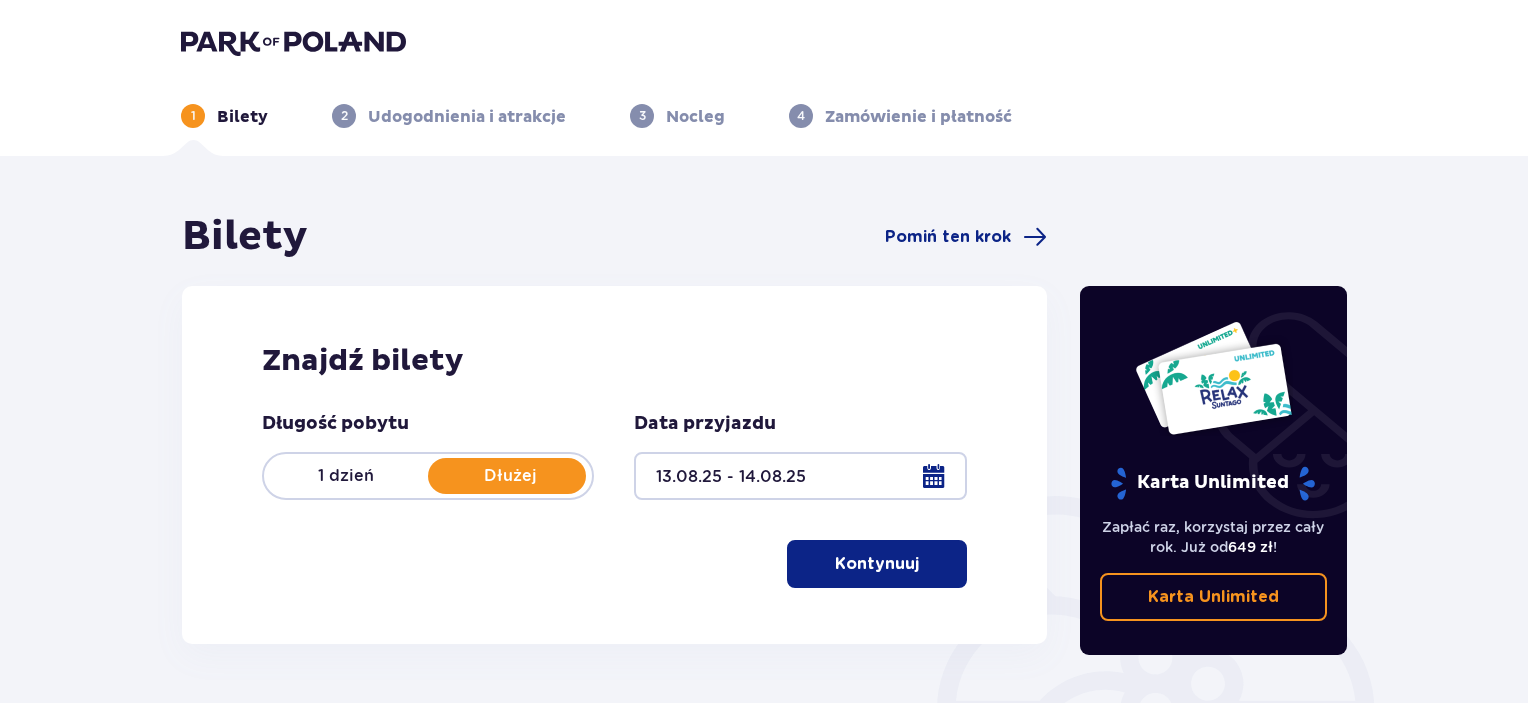 click on "Znajdź bilety Długość pobytu 1 dzień Dłużej Data przyjazdu 13.08.25 - 14.08.25 Kontynuuj" at bounding box center [614, 465] 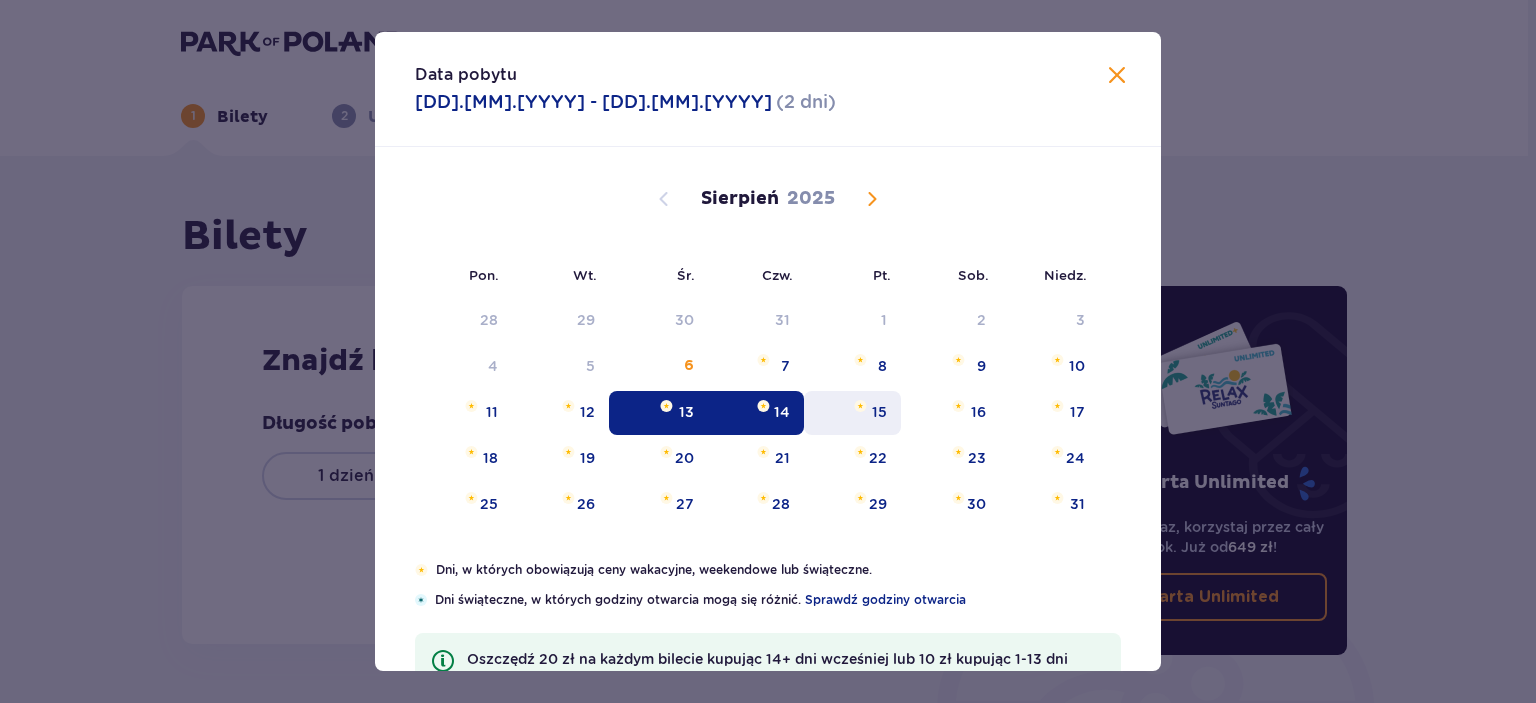 click on "15" at bounding box center [852, 413] 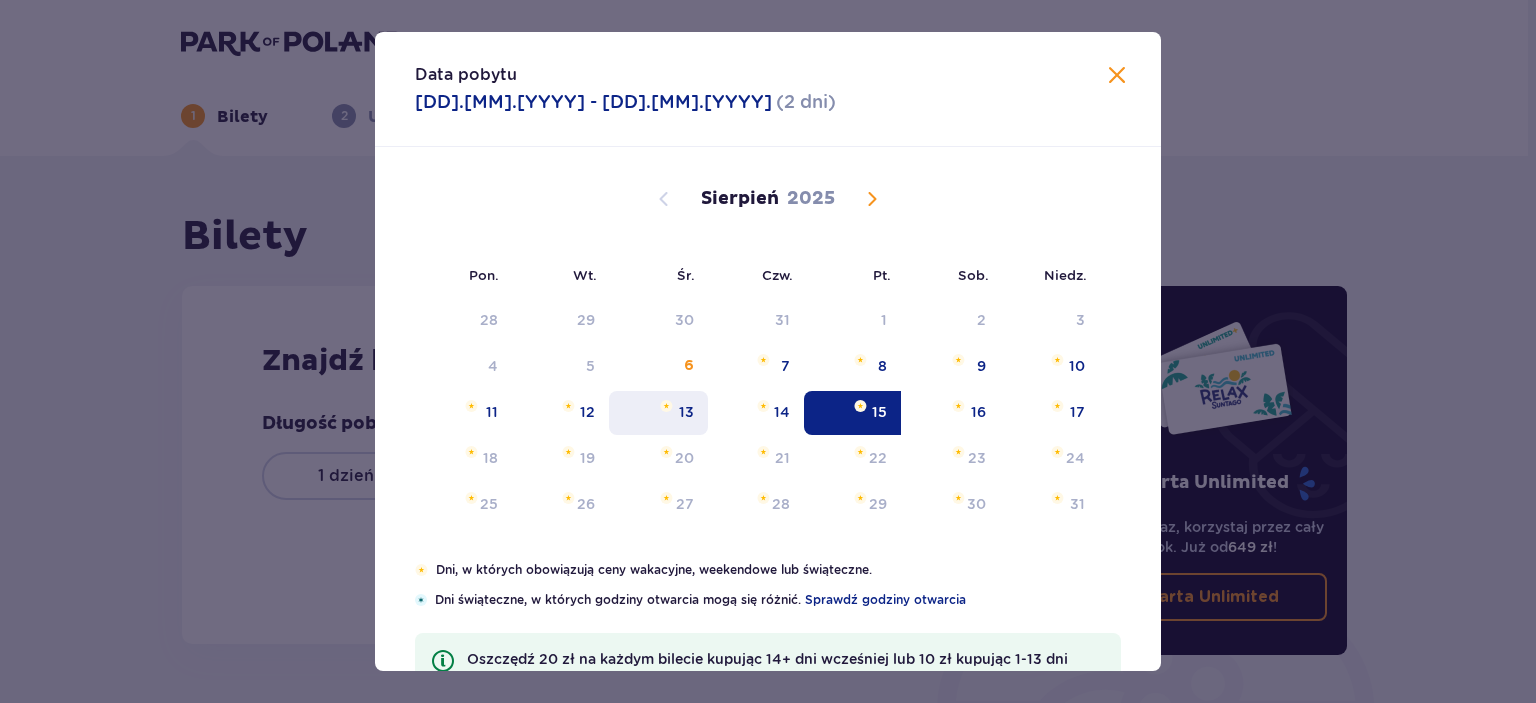 click on "13" at bounding box center (658, 413) 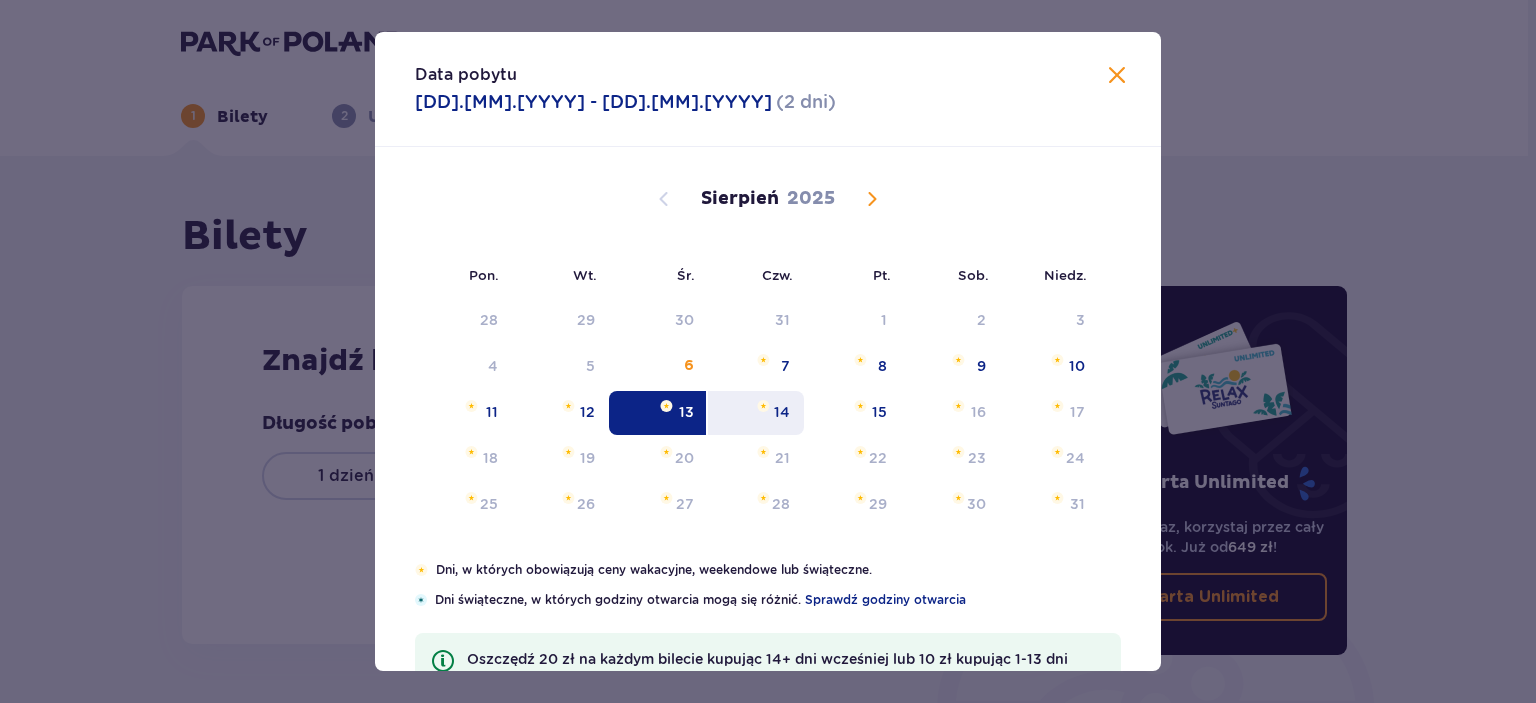 click on "14" at bounding box center (756, 413) 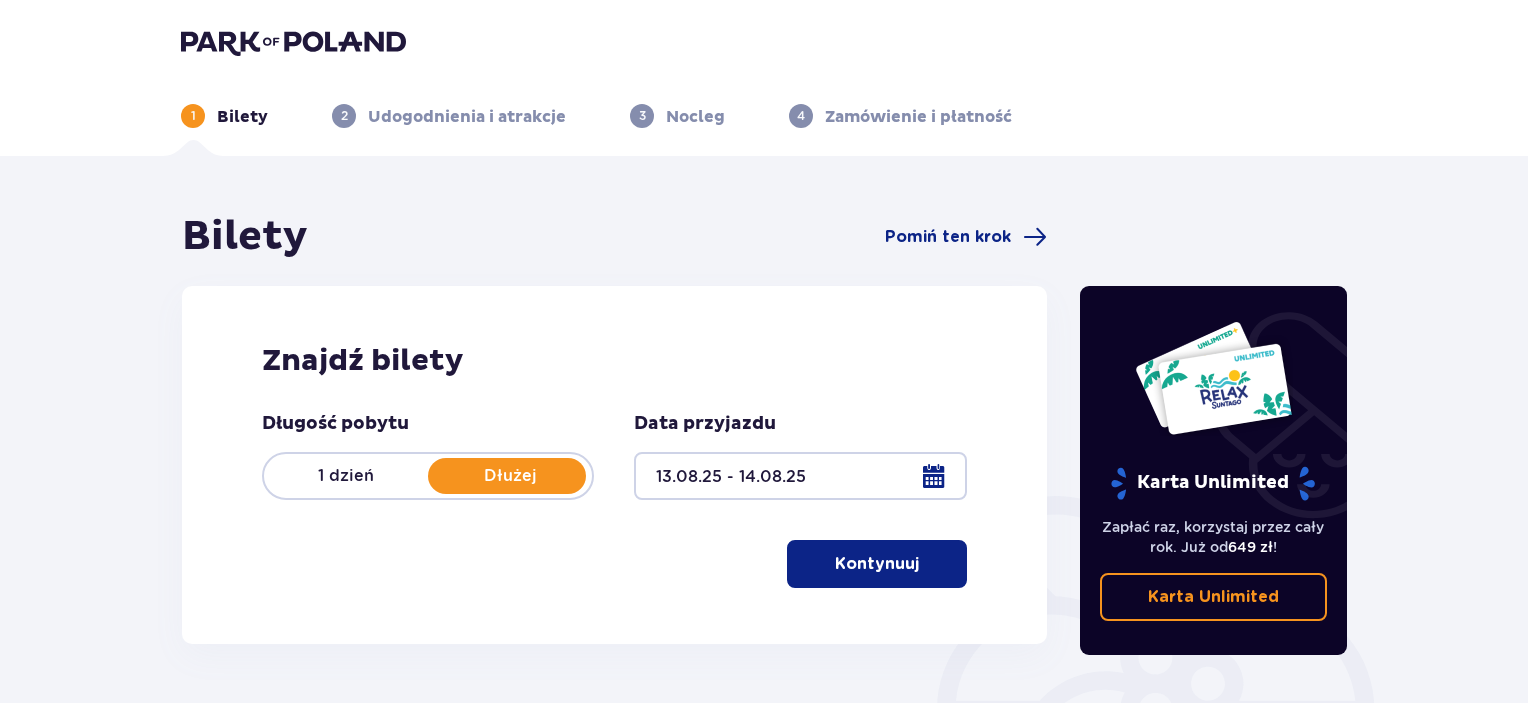 click on "Data przyjazdu 13.08.25 - 14.08.25" at bounding box center (800, 456) 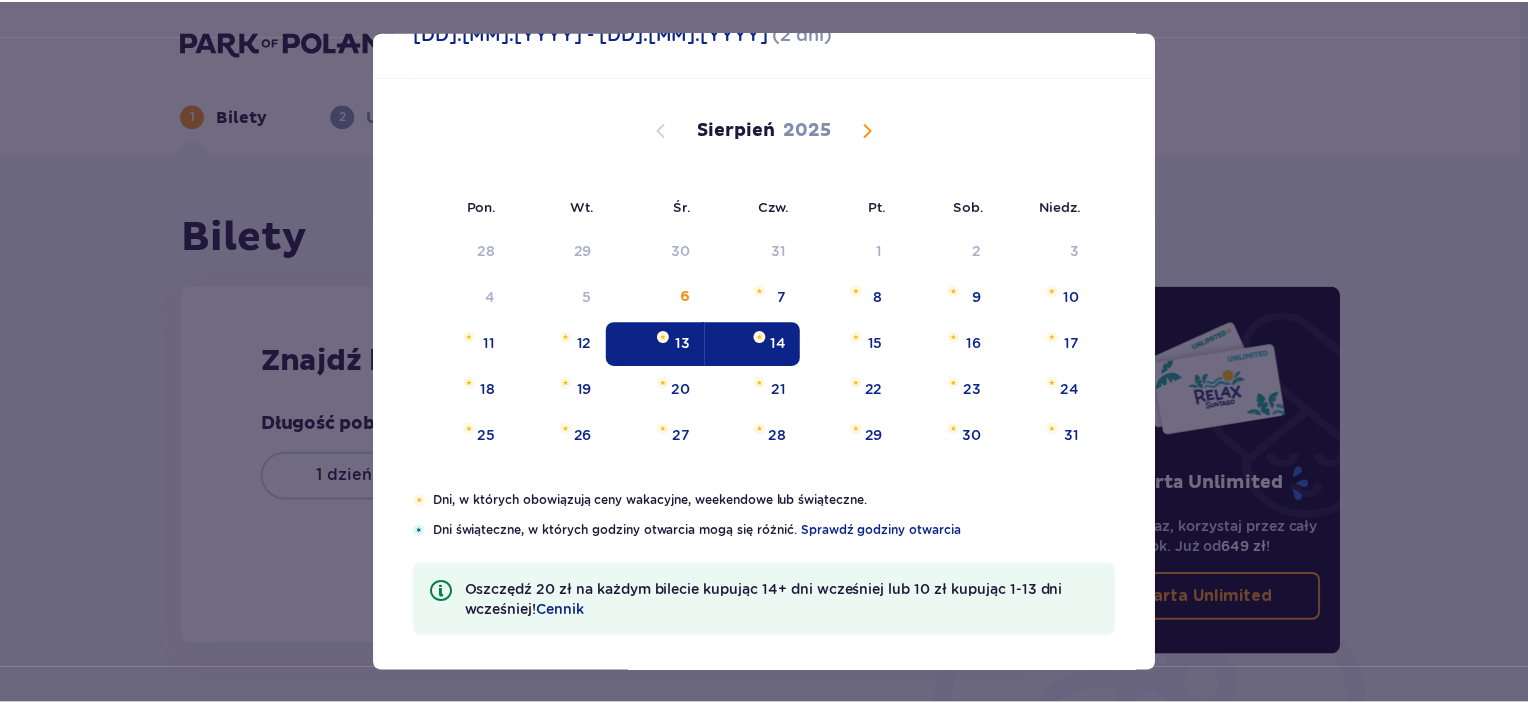 scroll, scrollTop: 73, scrollLeft: 0, axis: vertical 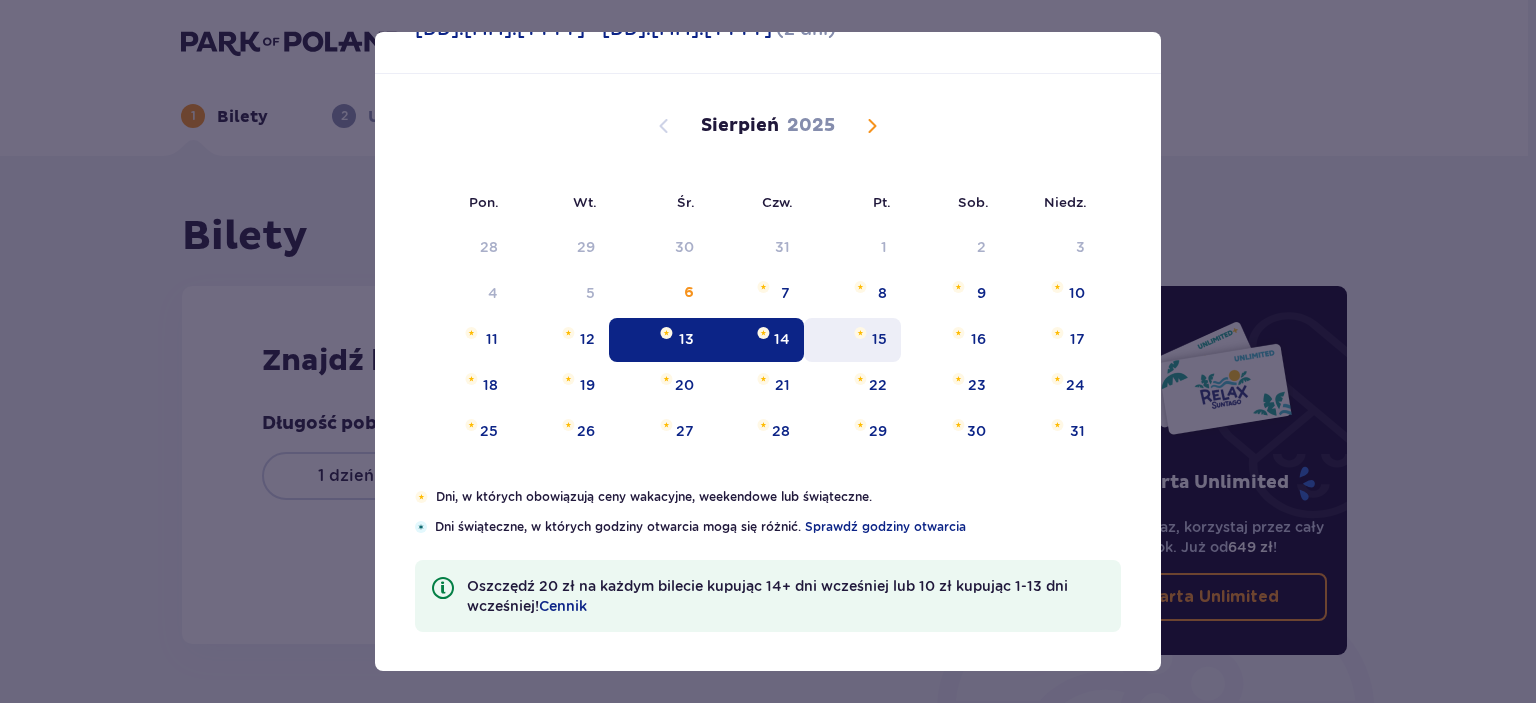 click on "15" at bounding box center (852, 340) 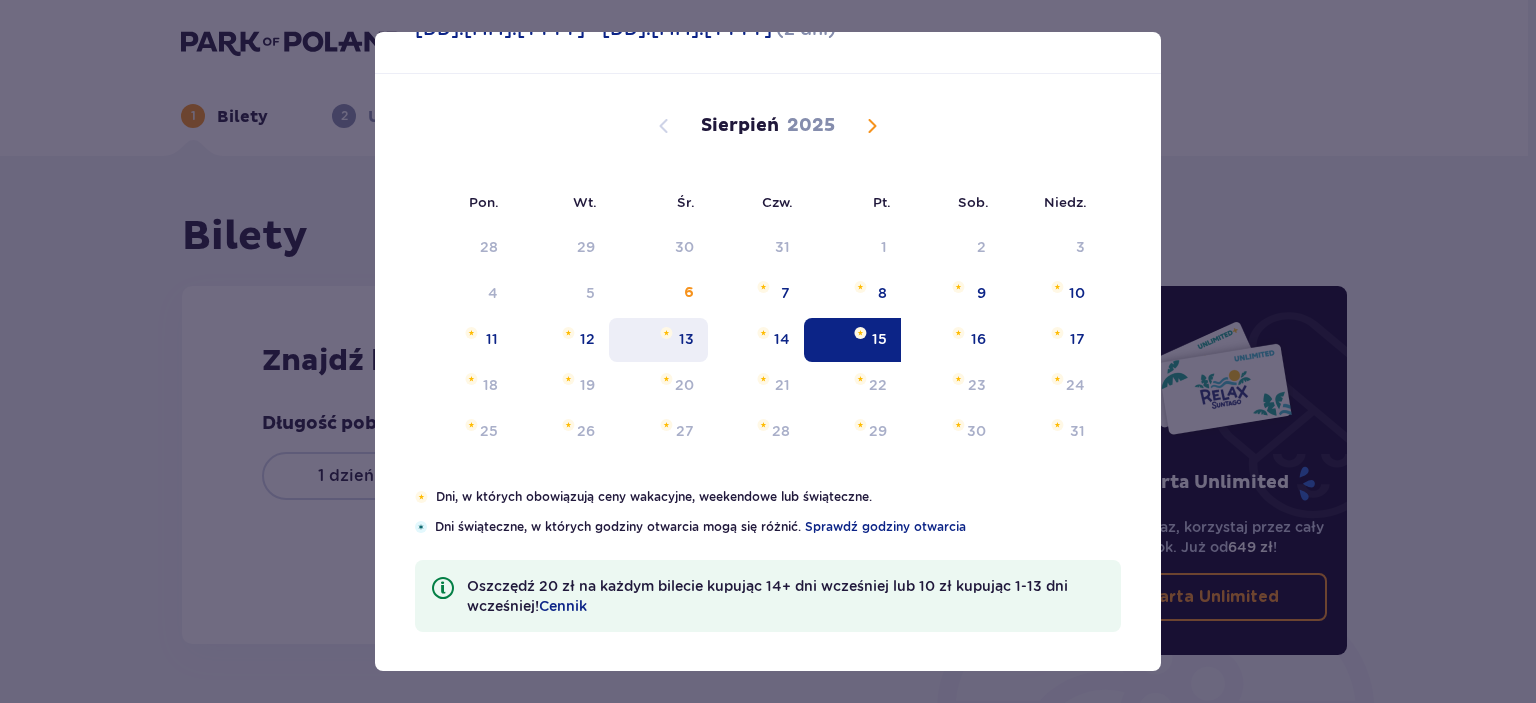 drag, startPoint x: 838, startPoint y: 338, endPoint x: 688, endPoint y: 334, distance: 150.05333 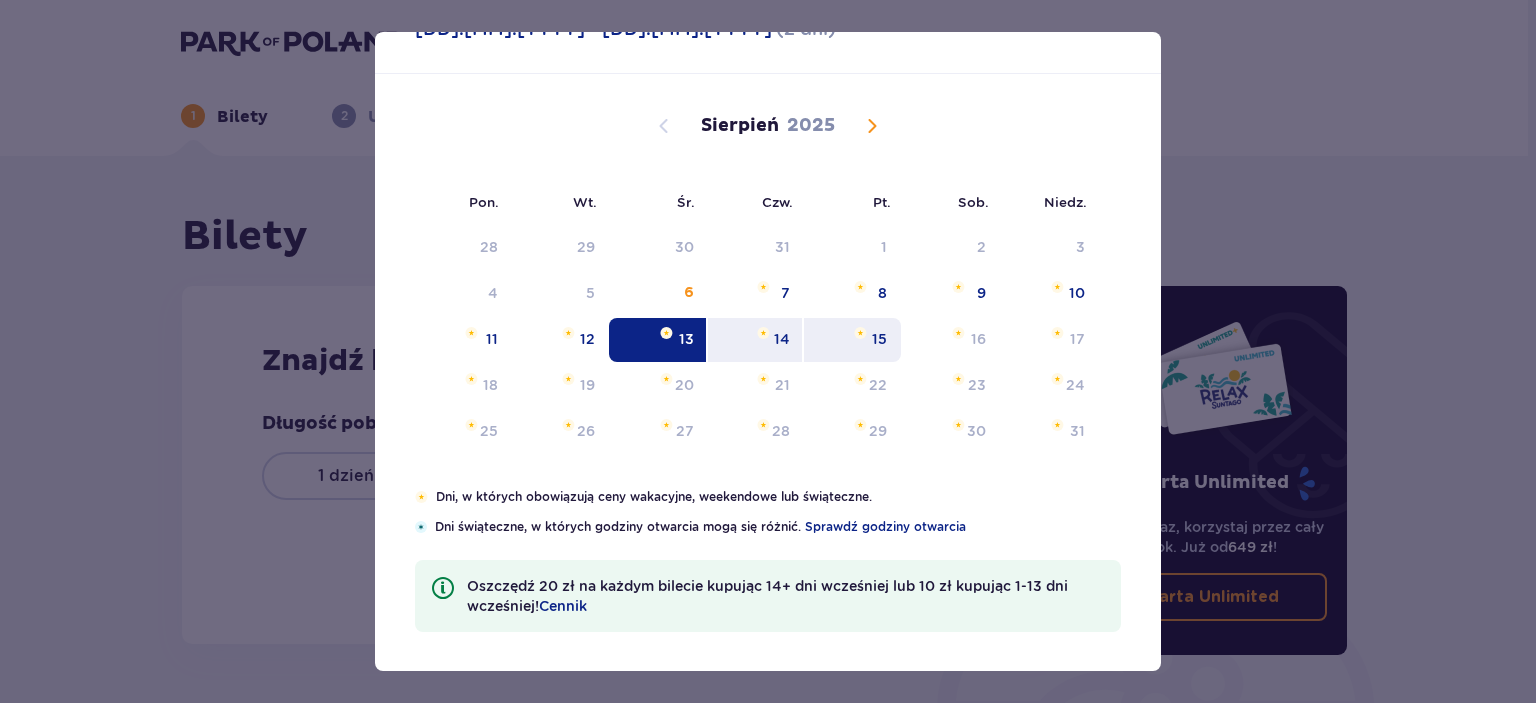 drag, startPoint x: 671, startPoint y: 340, endPoint x: 823, endPoint y: 342, distance: 152.01315 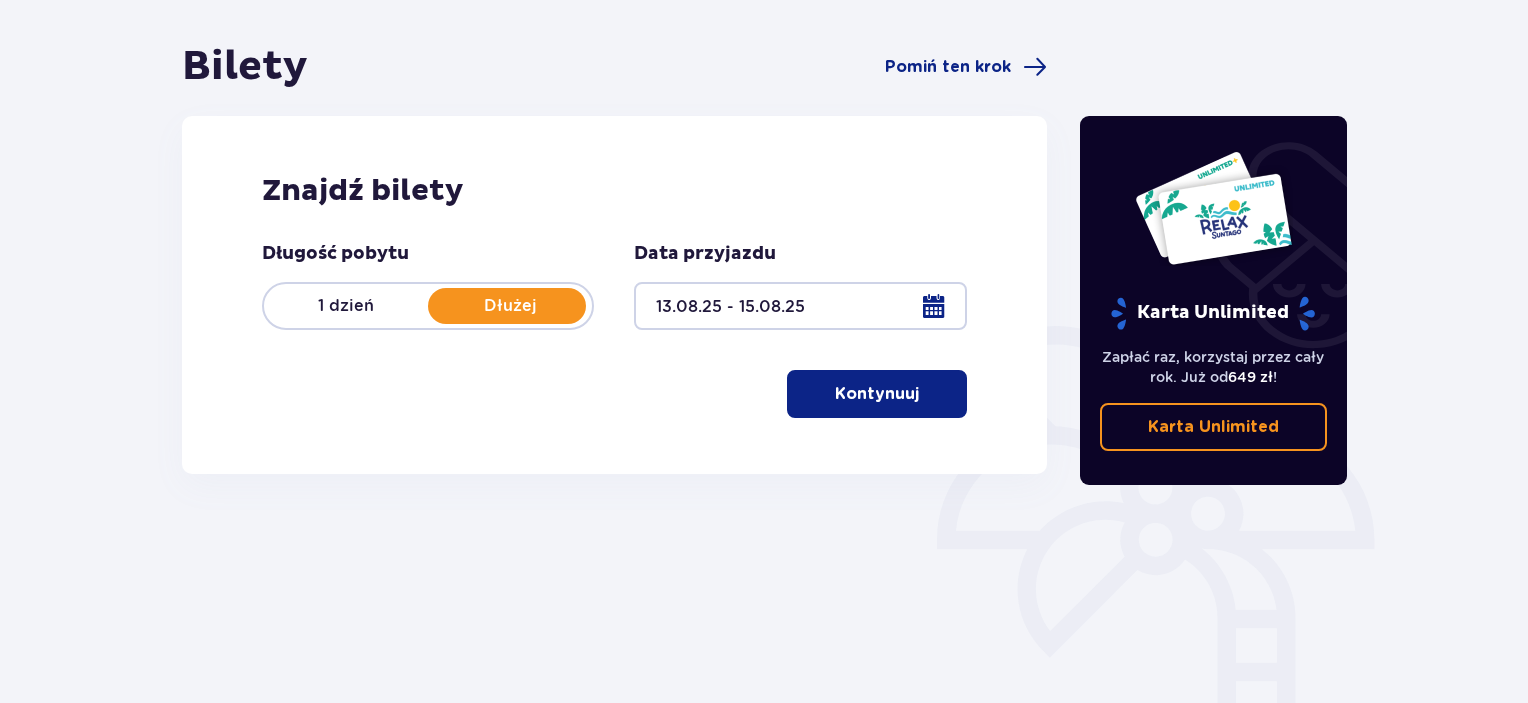 scroll, scrollTop: 200, scrollLeft: 0, axis: vertical 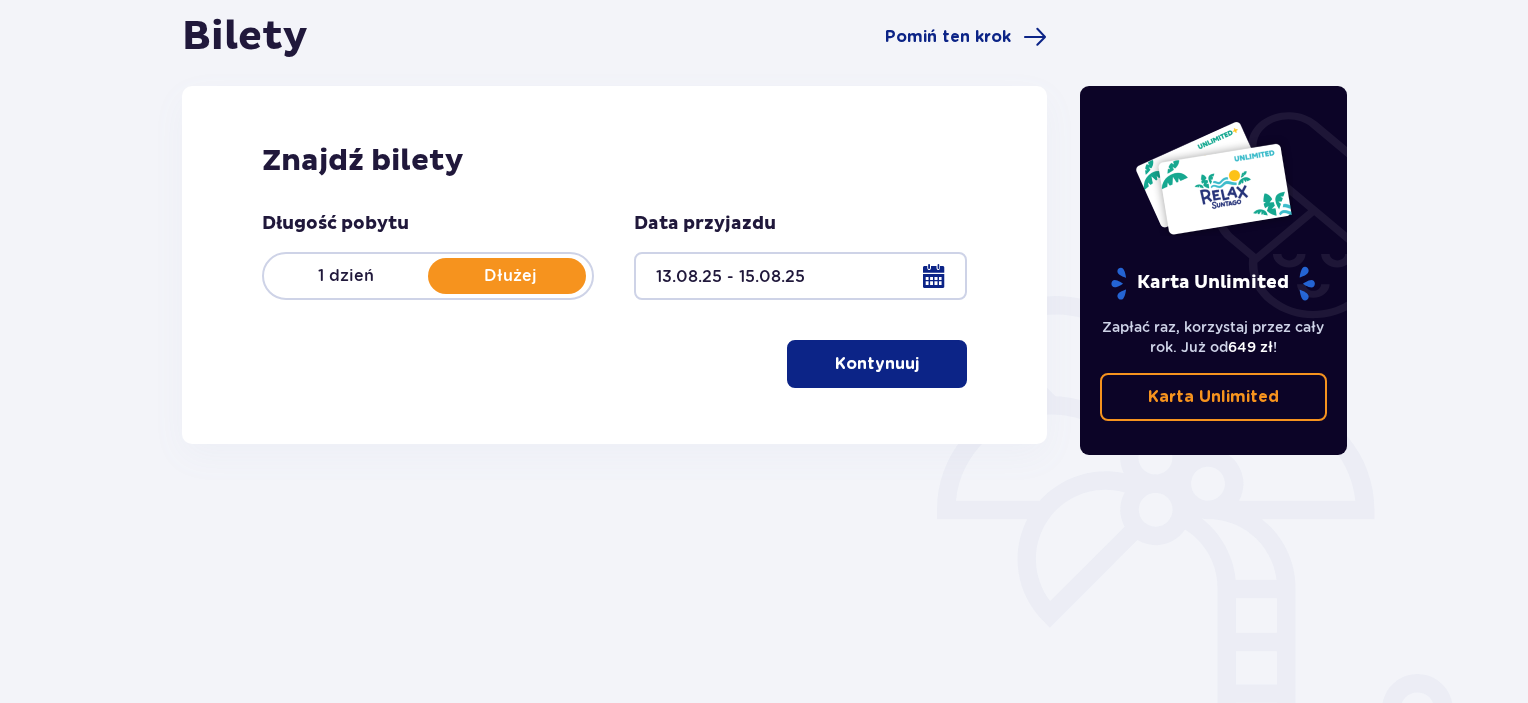 click on "Kontynuuj" at bounding box center [877, 364] 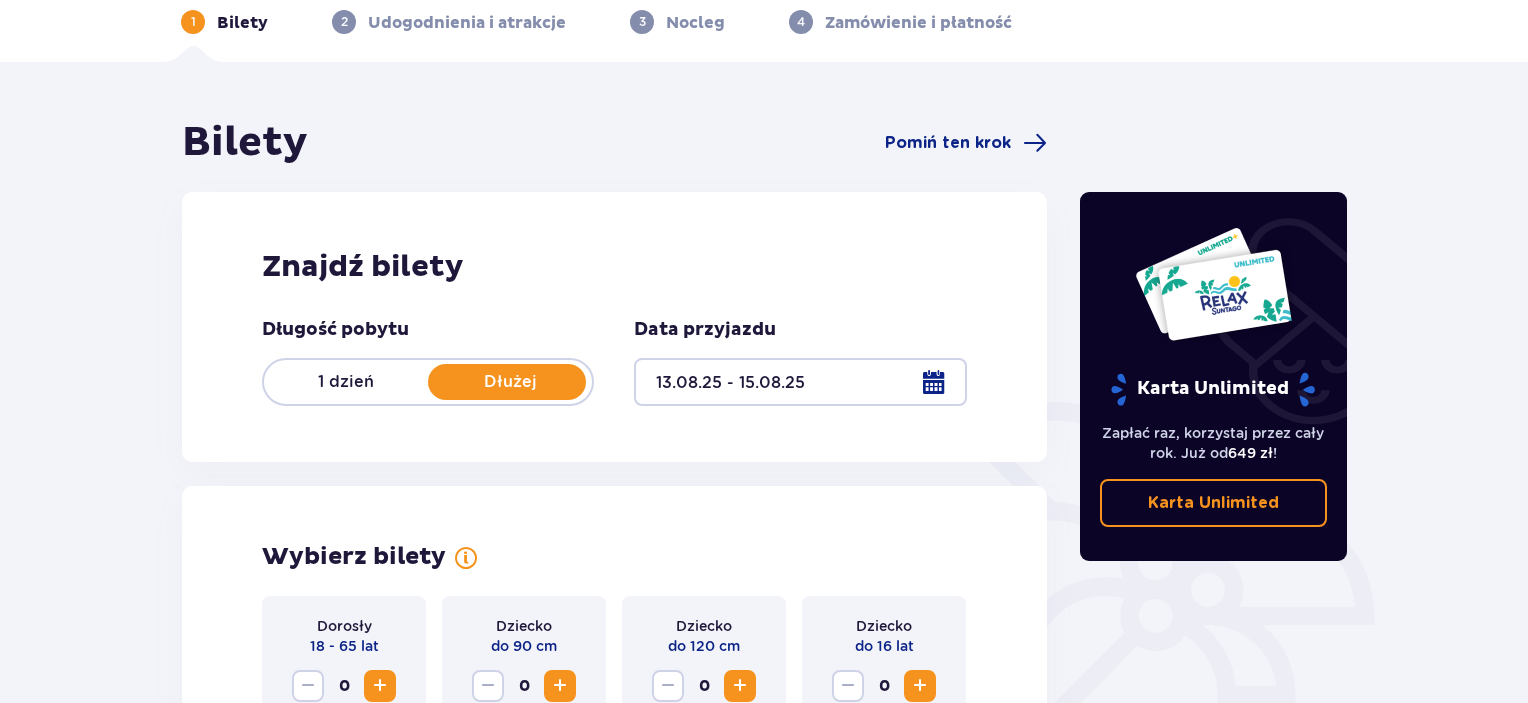 scroll, scrollTop: 500, scrollLeft: 0, axis: vertical 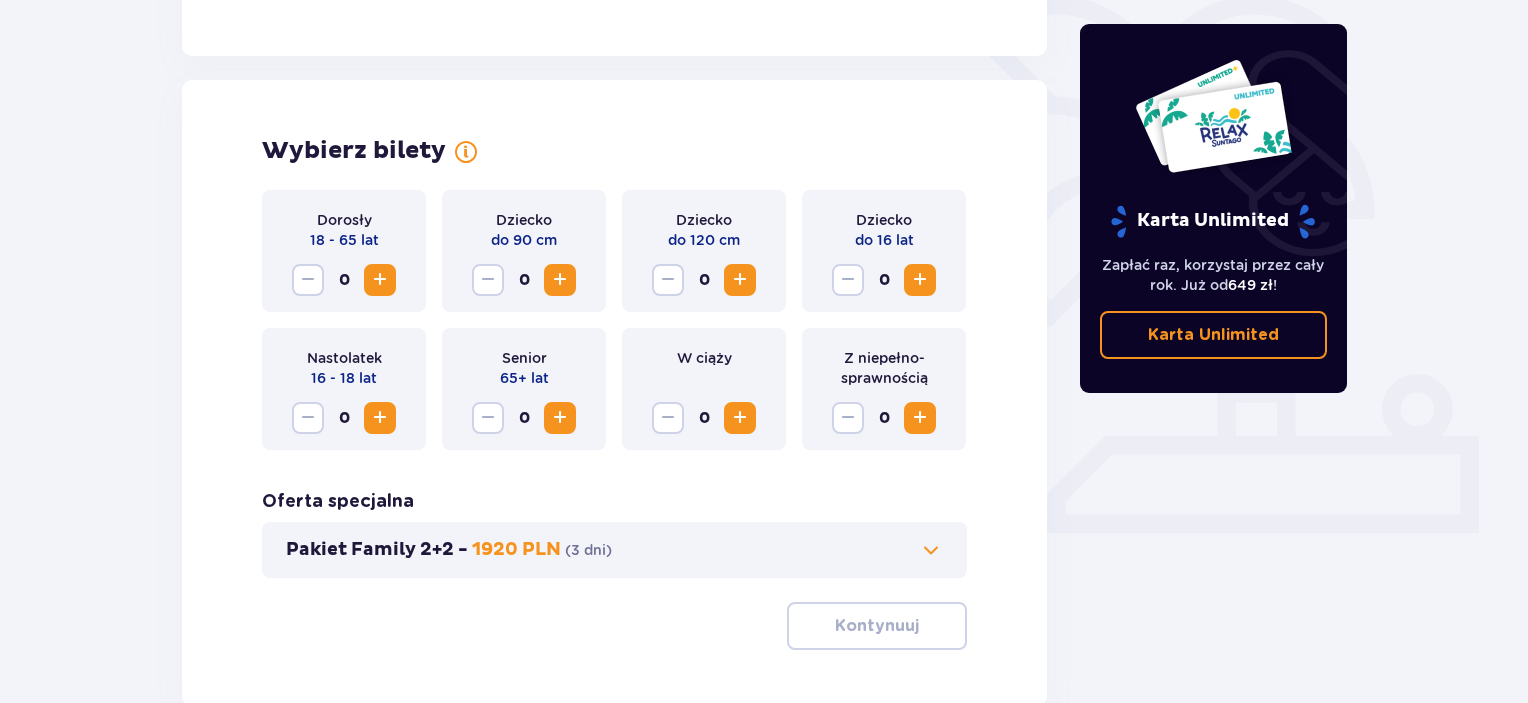 click at bounding box center (380, 280) 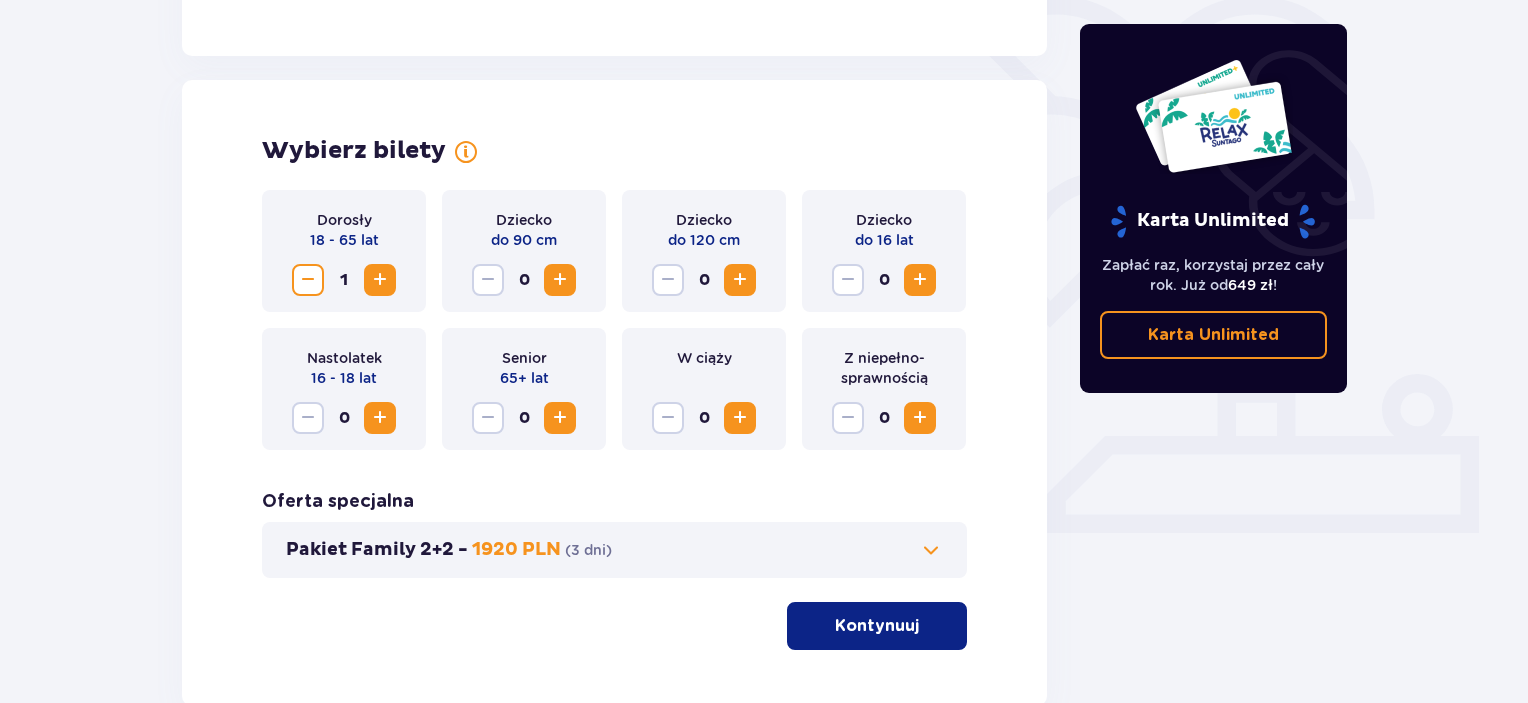 click at bounding box center (380, 280) 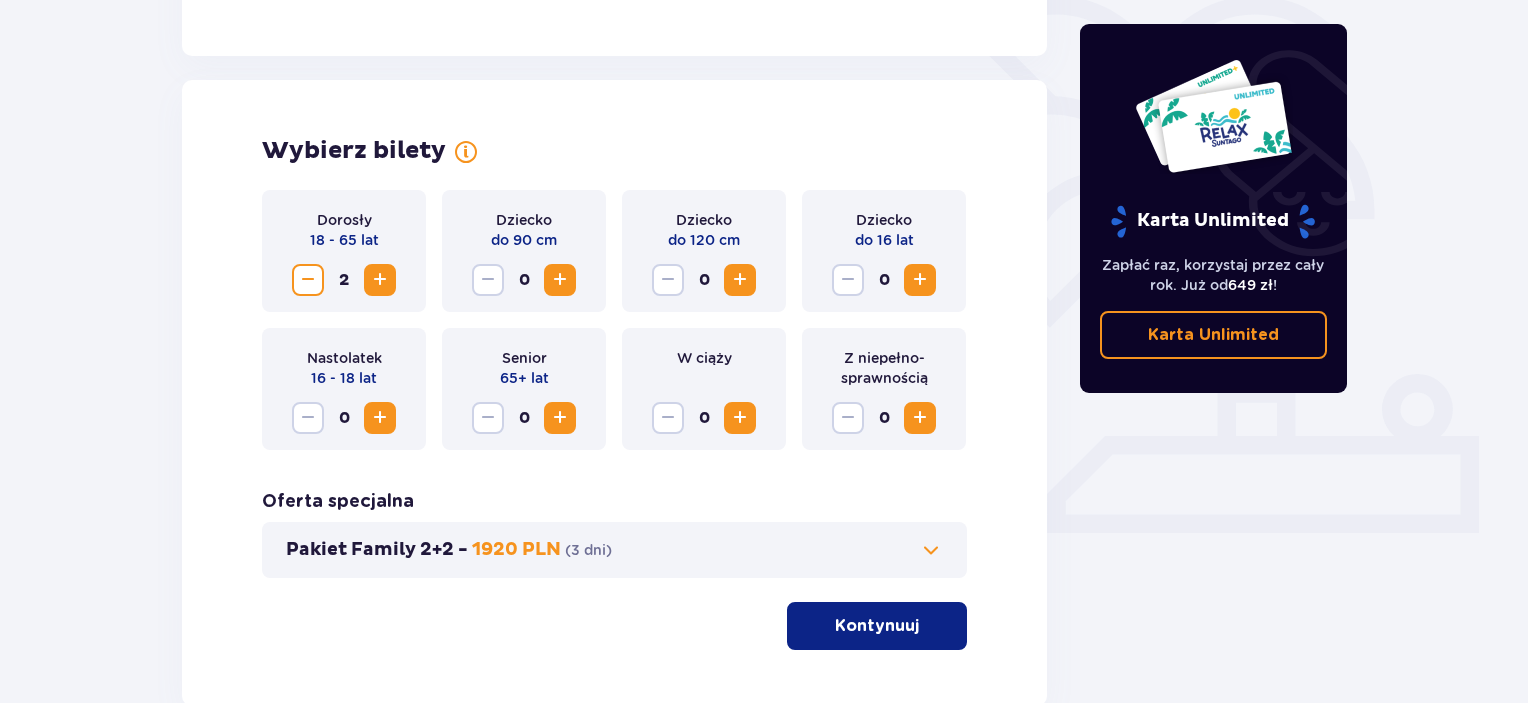 click at bounding box center (920, 280) 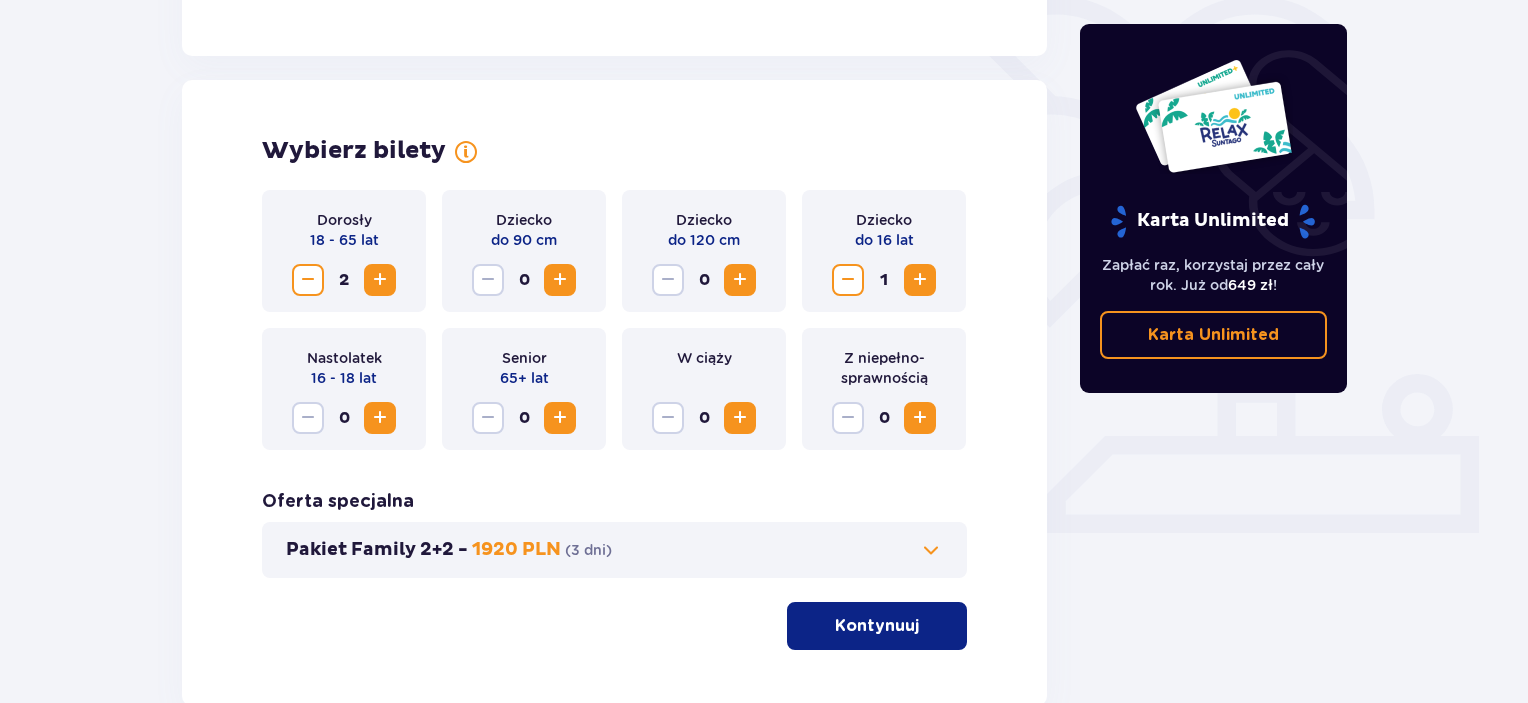 click at bounding box center (380, 418) 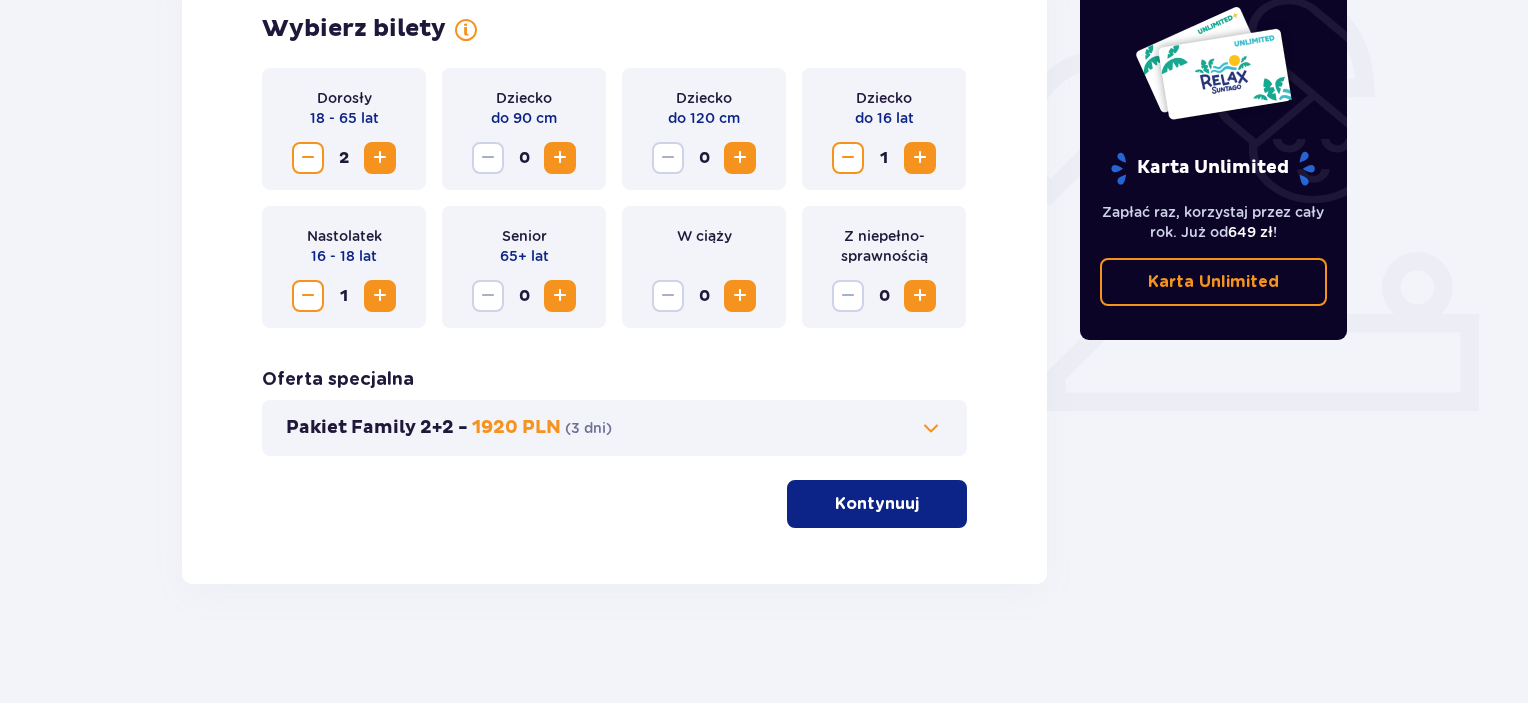scroll, scrollTop: 623, scrollLeft: 0, axis: vertical 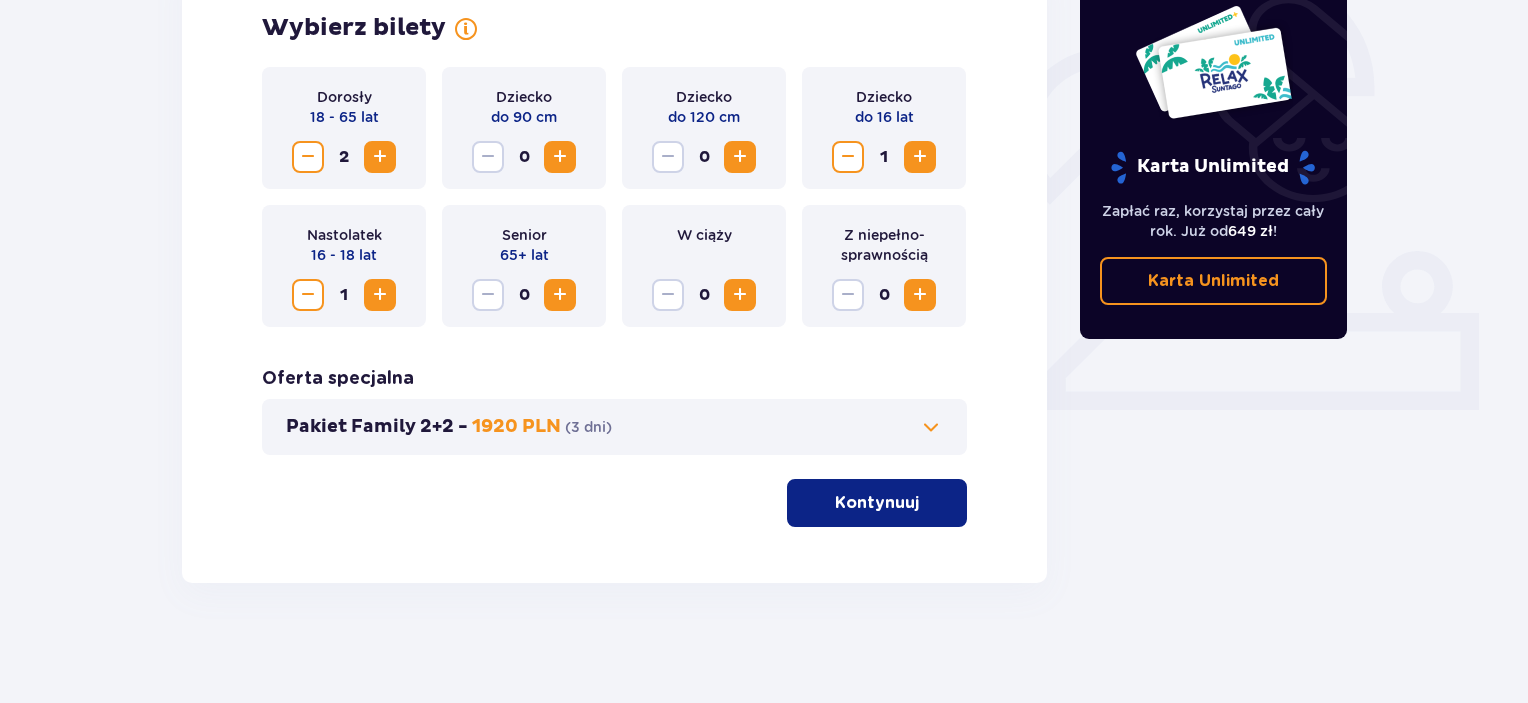 click on "Kontynuuj" at bounding box center [877, 503] 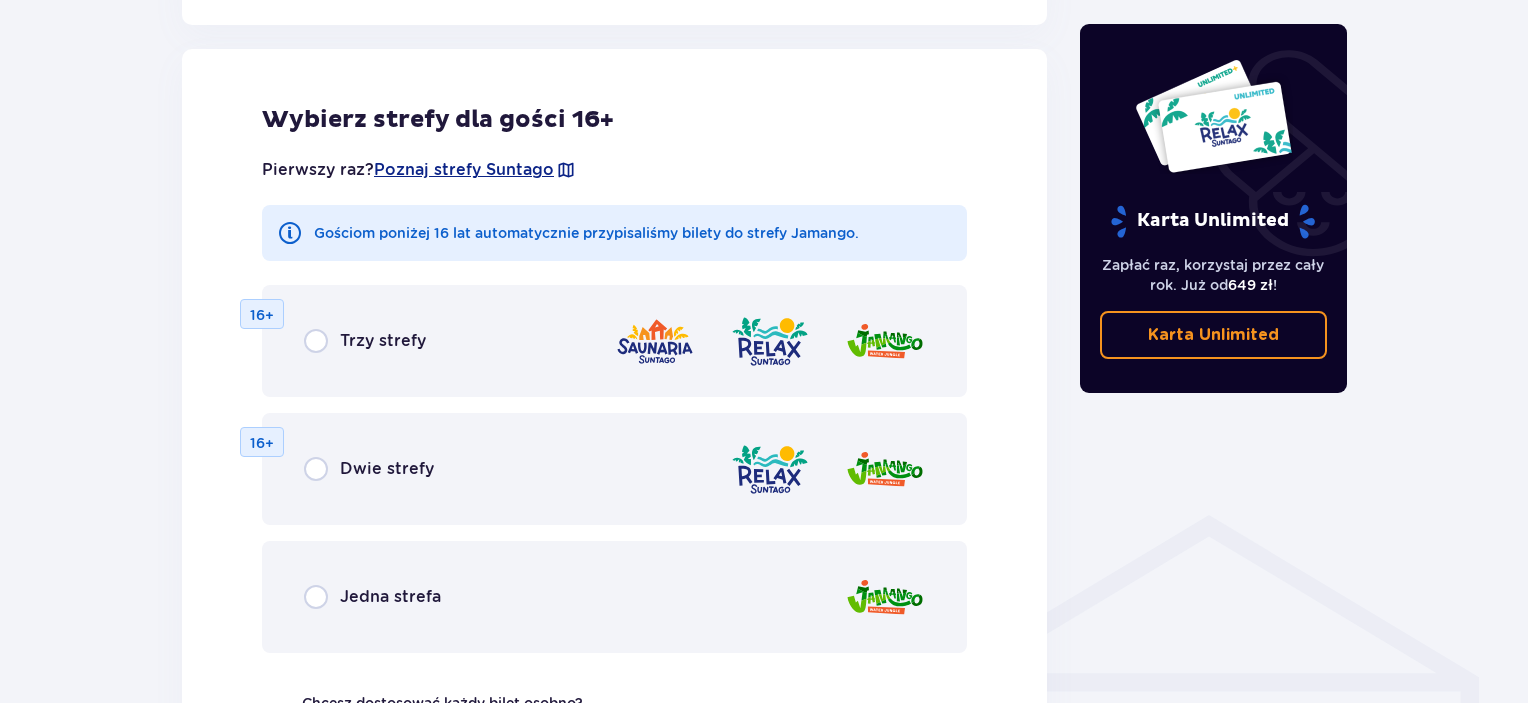 scroll, scrollTop: 1110, scrollLeft: 0, axis: vertical 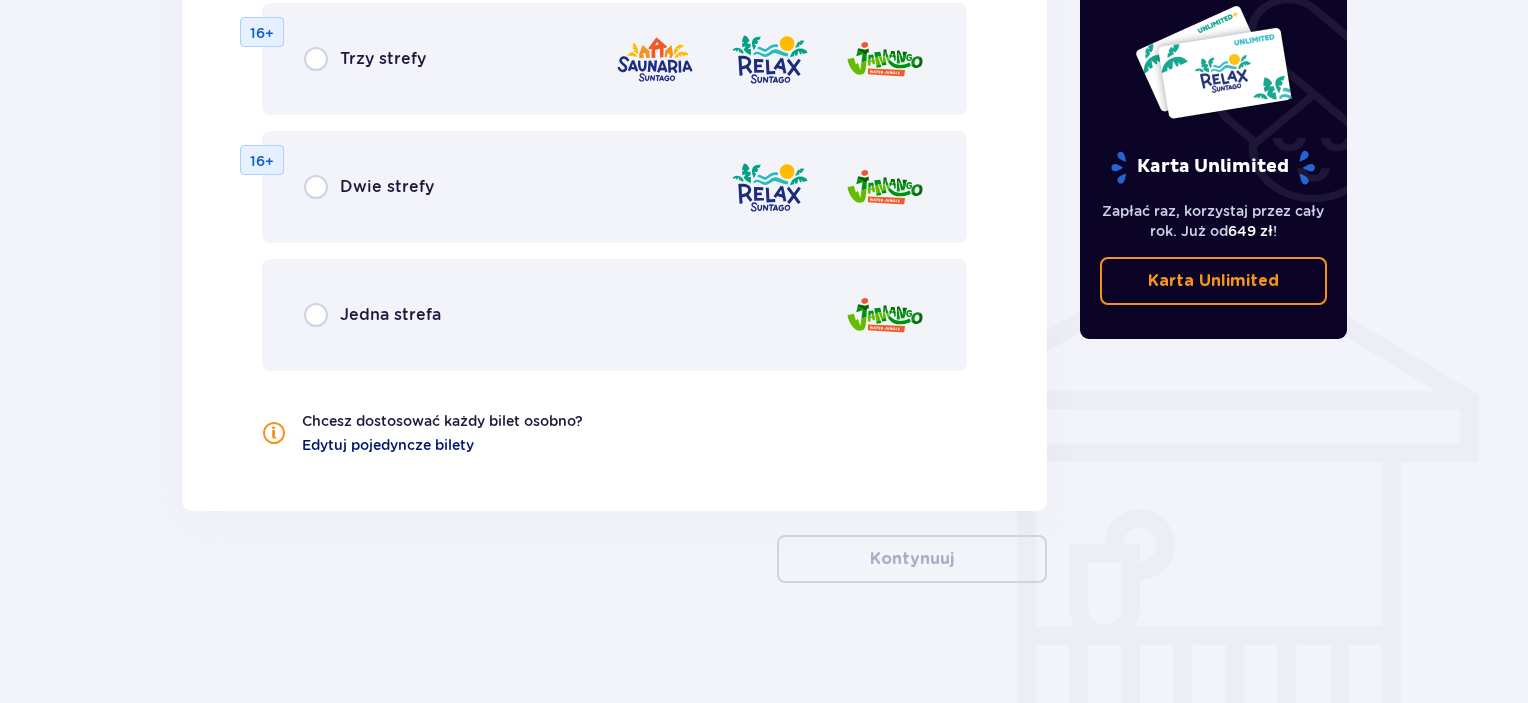 click on "Edytuj pojedyncze bilety" at bounding box center (388, 445) 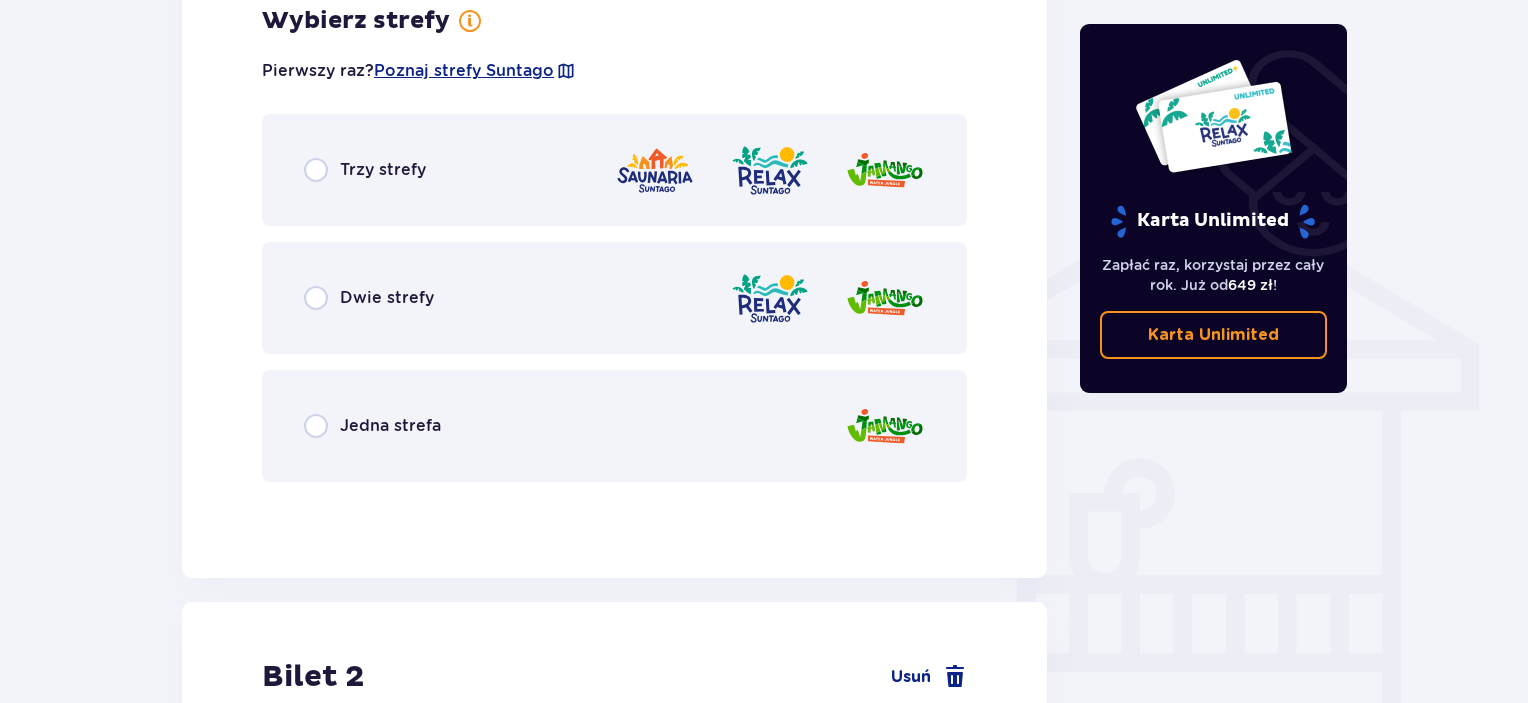 scroll, scrollTop: 1510, scrollLeft: 0, axis: vertical 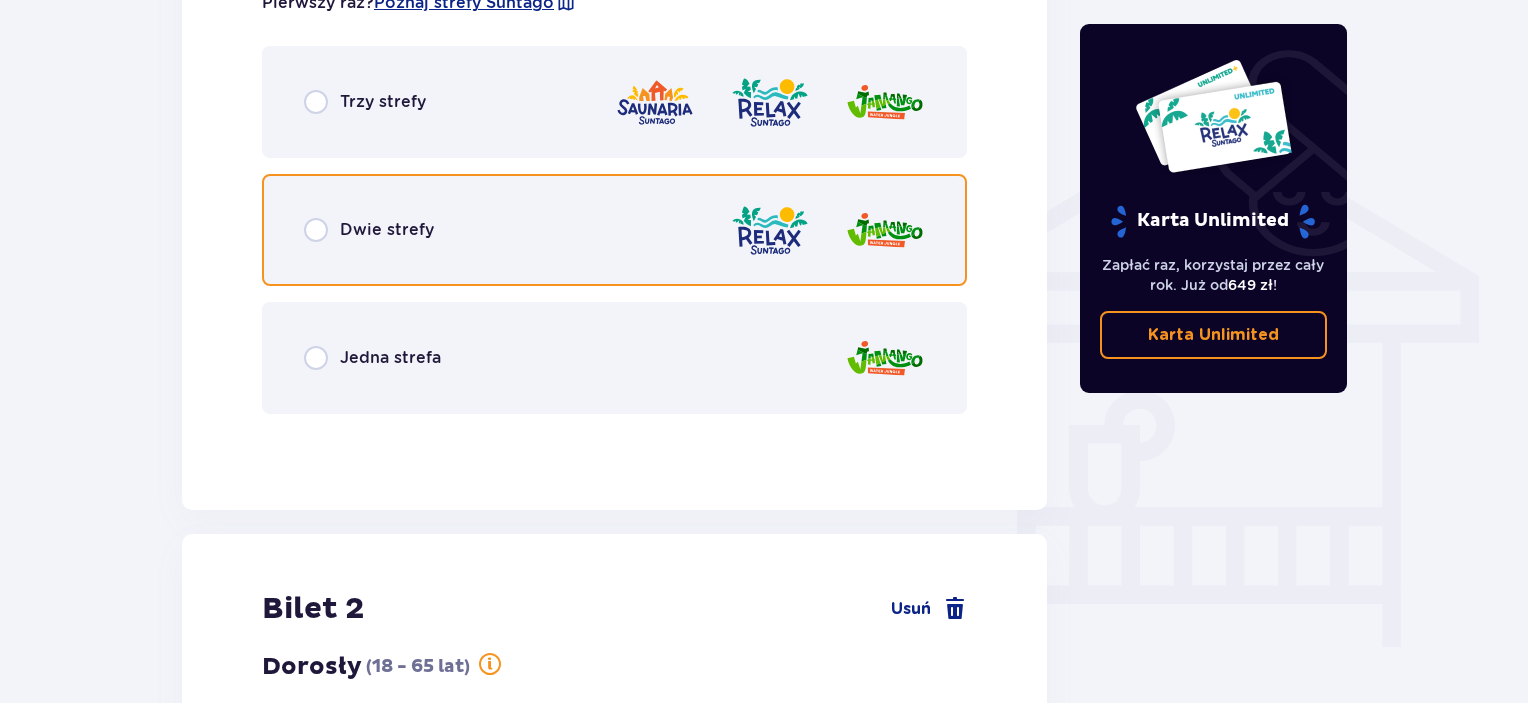 click at bounding box center (316, 230) 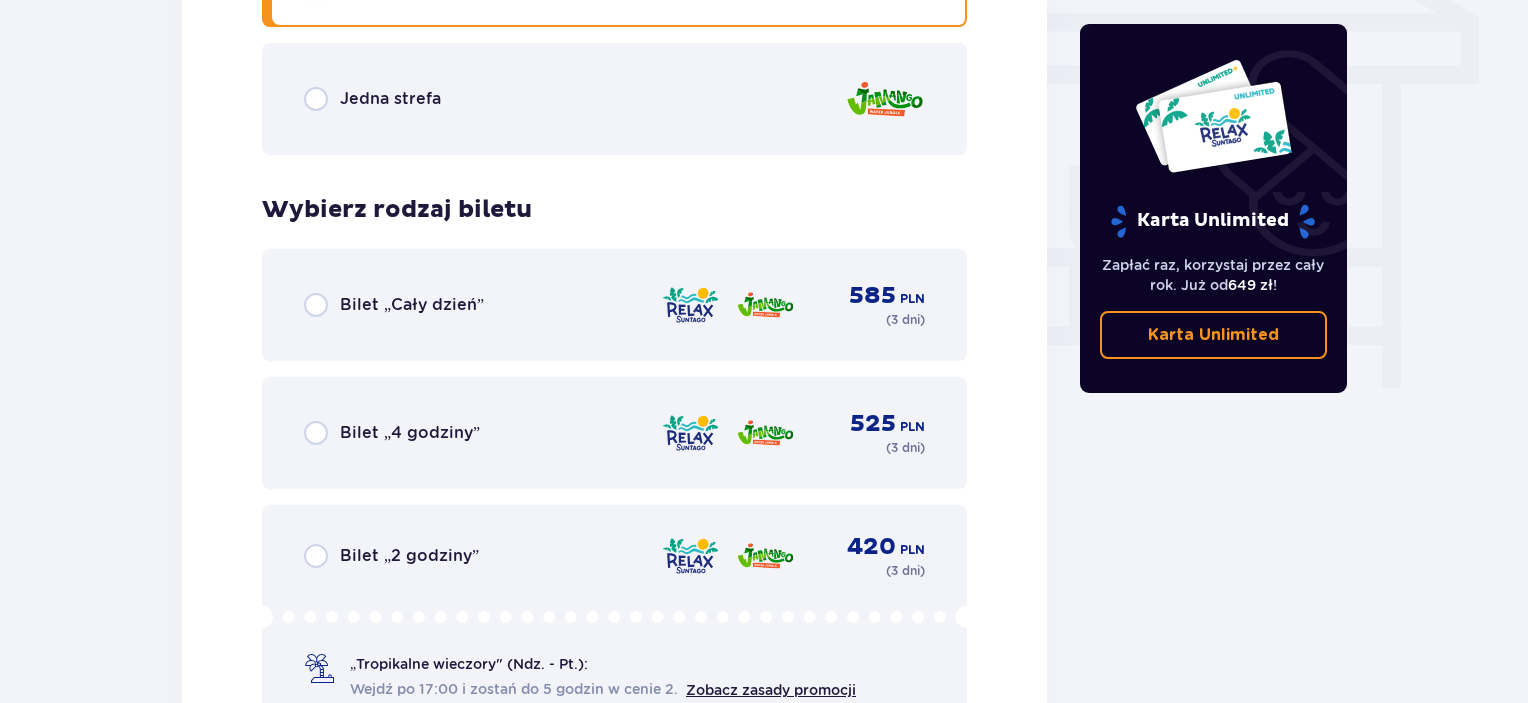 scroll, scrollTop: 1840, scrollLeft: 0, axis: vertical 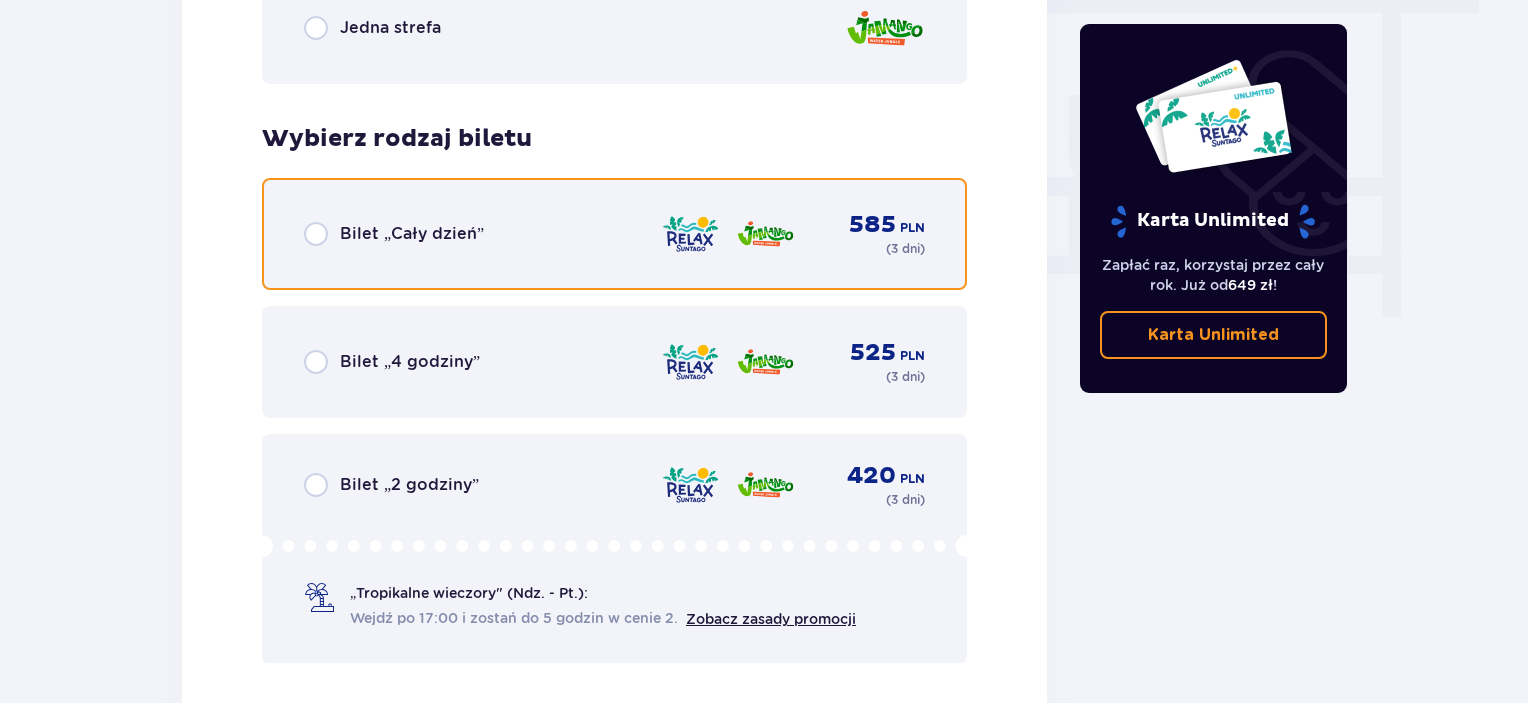 click at bounding box center (316, 234) 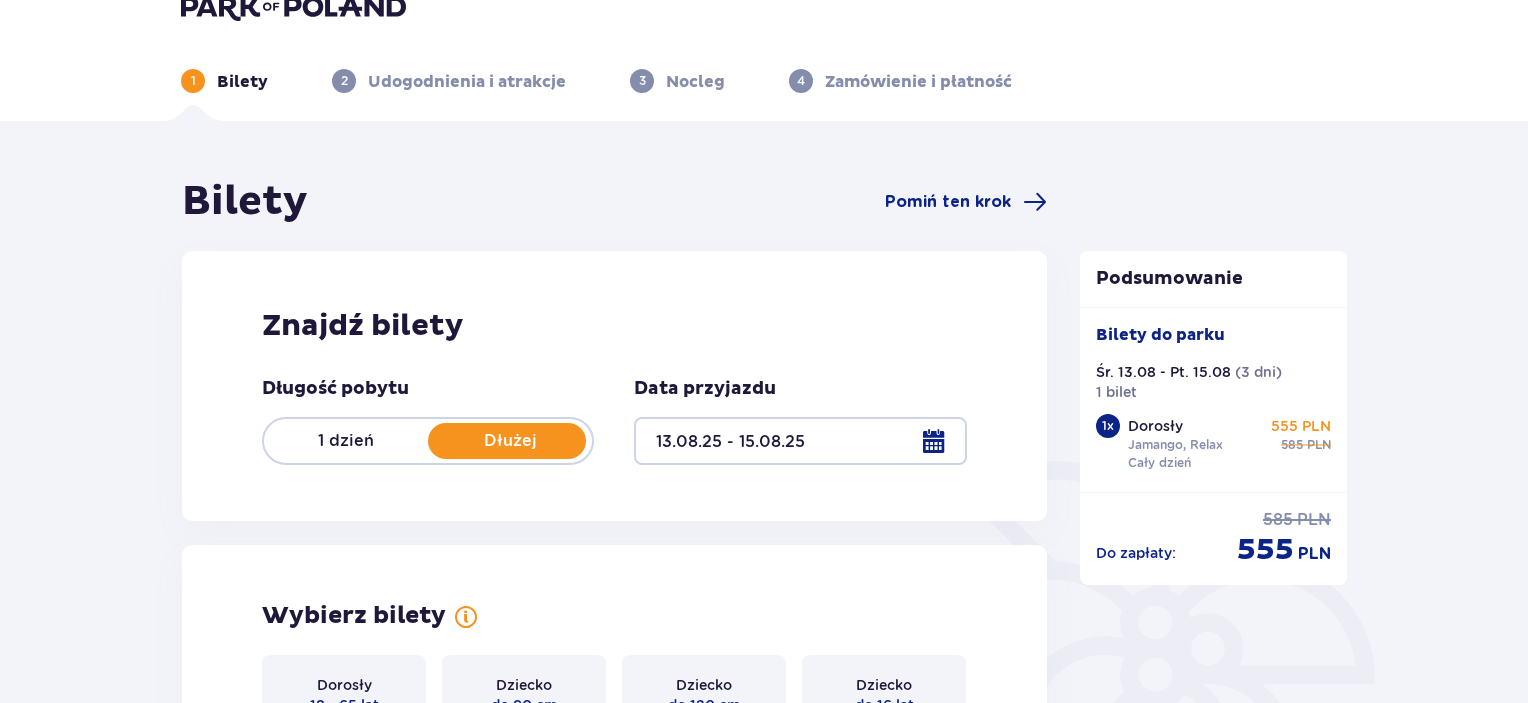 scroll, scrollTop: 0, scrollLeft: 0, axis: both 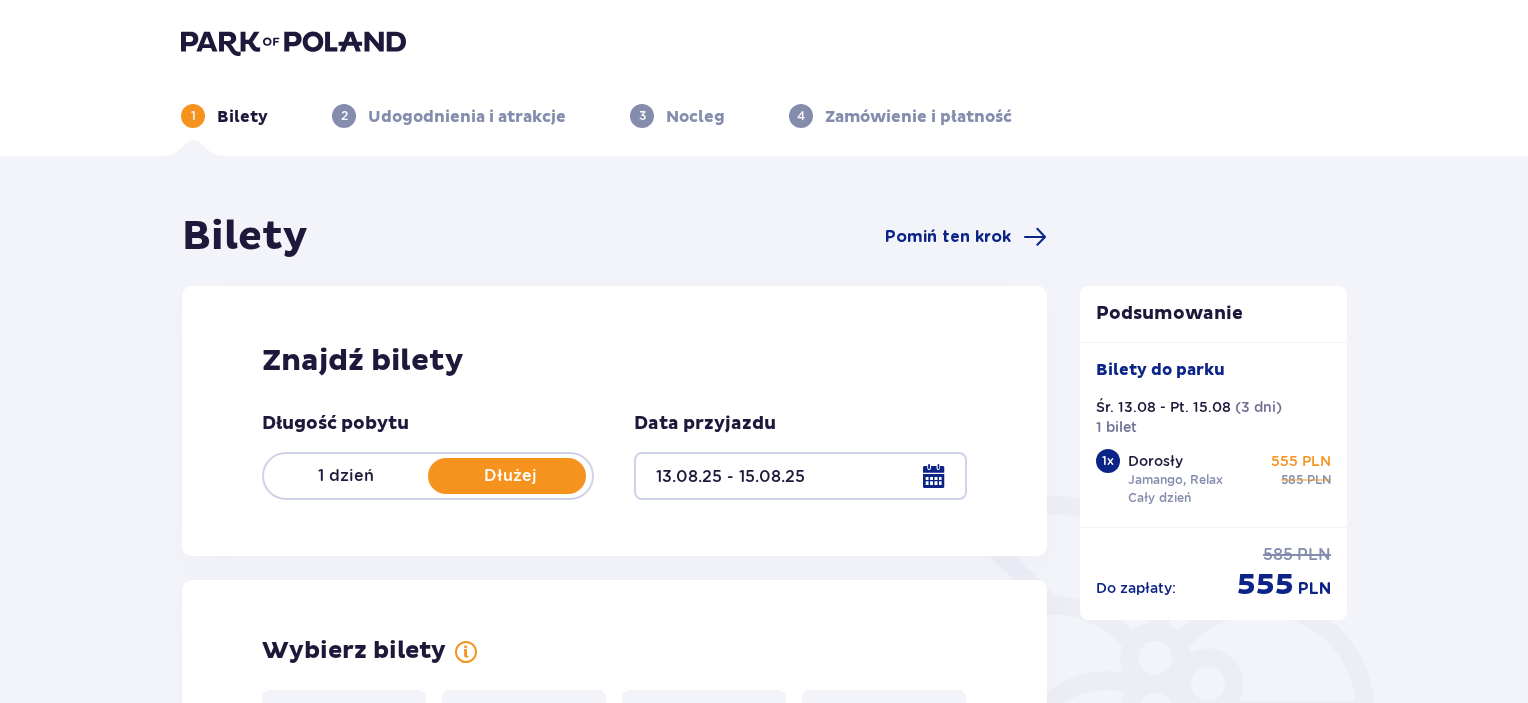 click at bounding box center [800, 476] 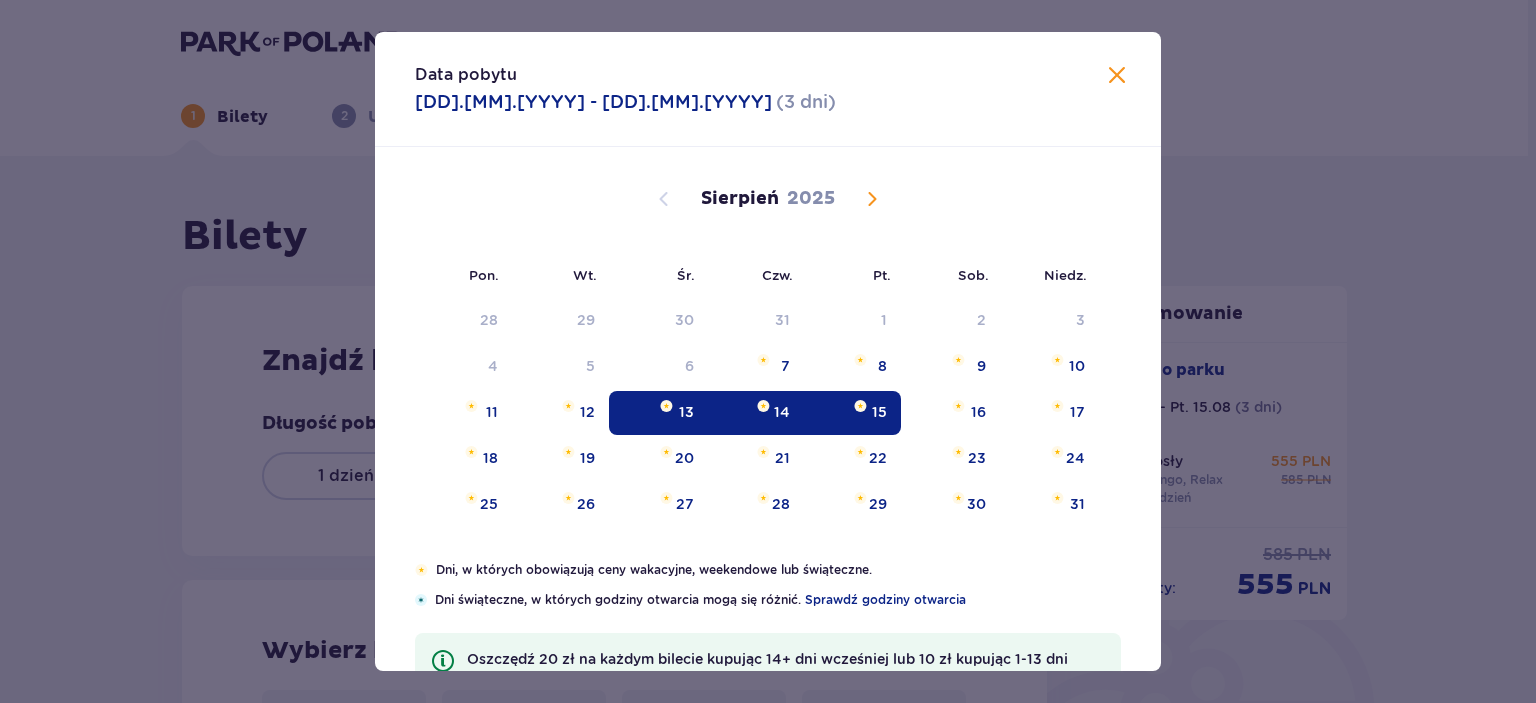 click on "13" at bounding box center [658, 413] 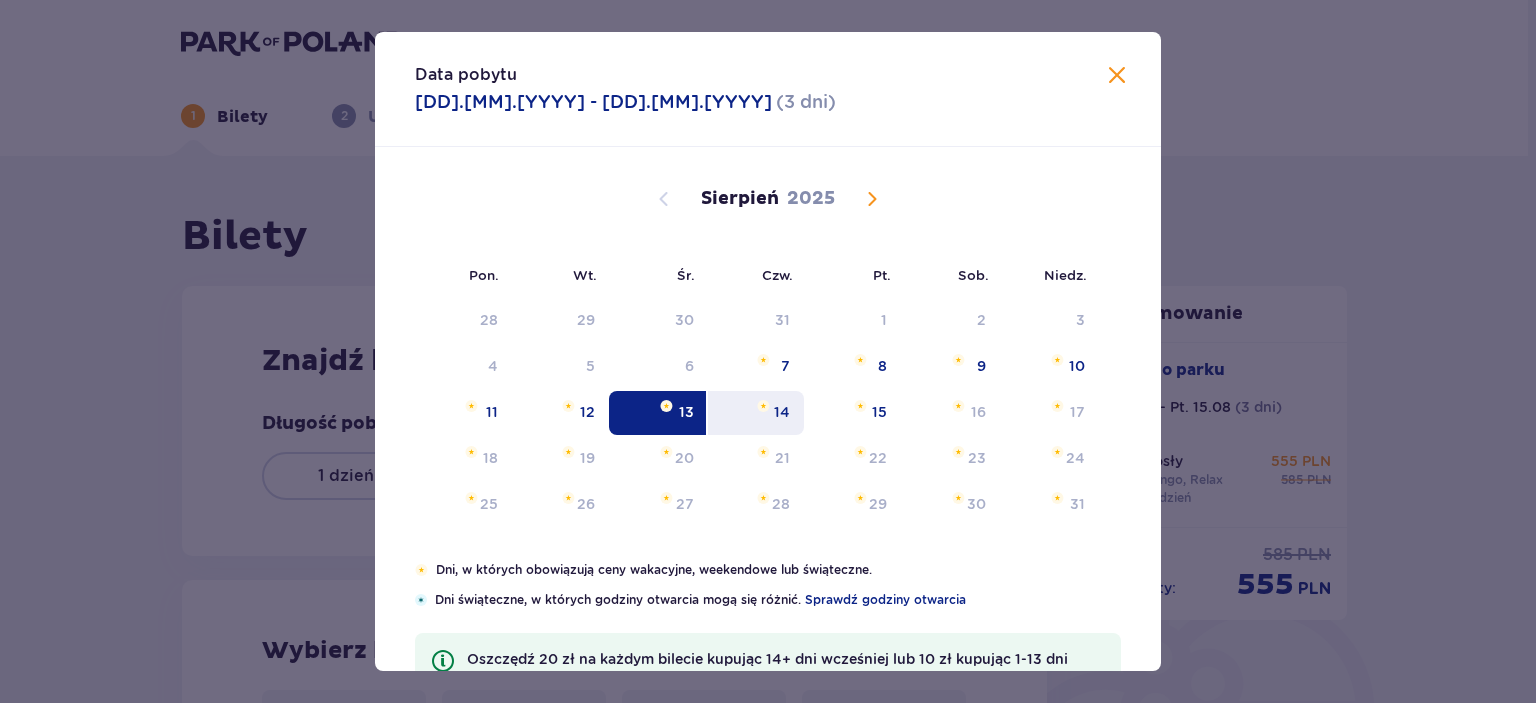 click at bounding box center [763, 406] 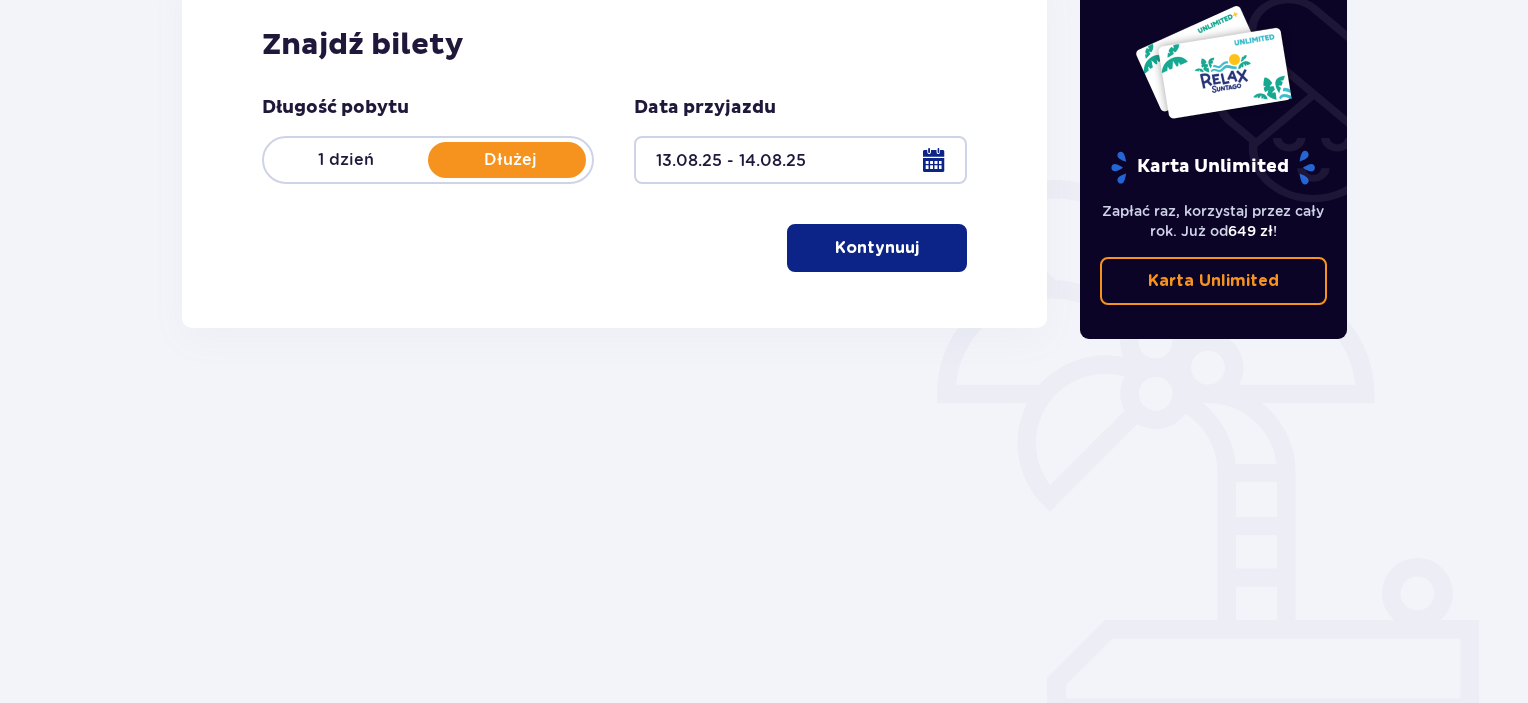 click on "Kontynuuj" at bounding box center (877, 248) 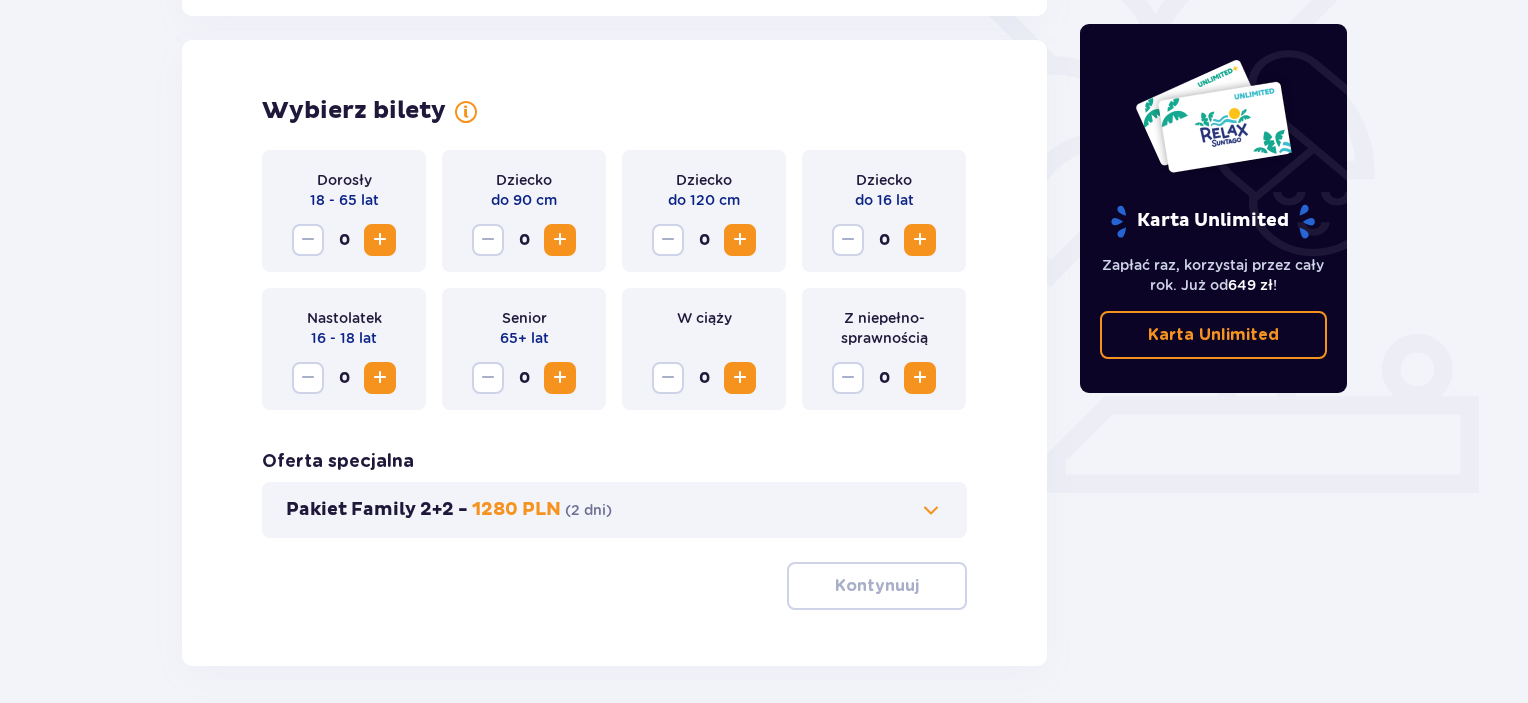 scroll, scrollTop: 556, scrollLeft: 0, axis: vertical 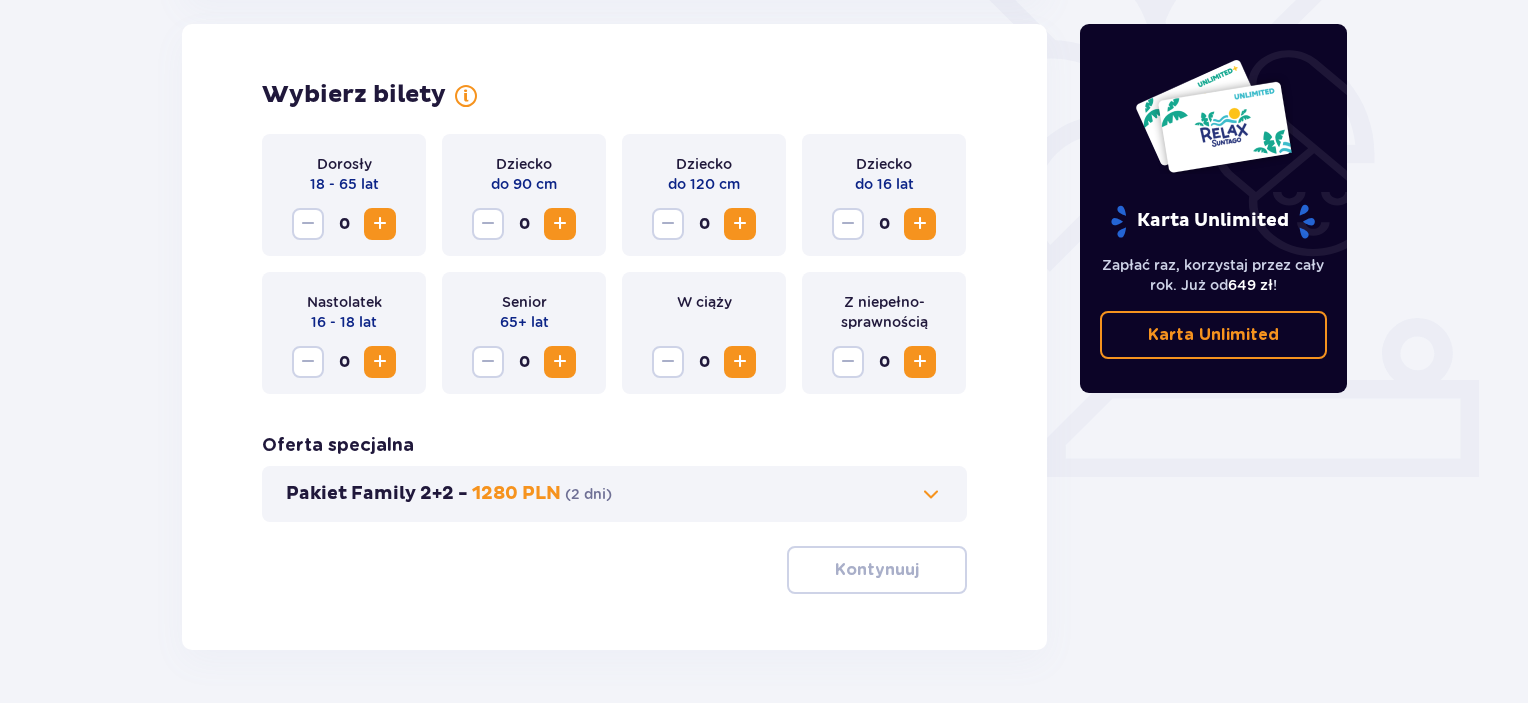 click at bounding box center (380, 224) 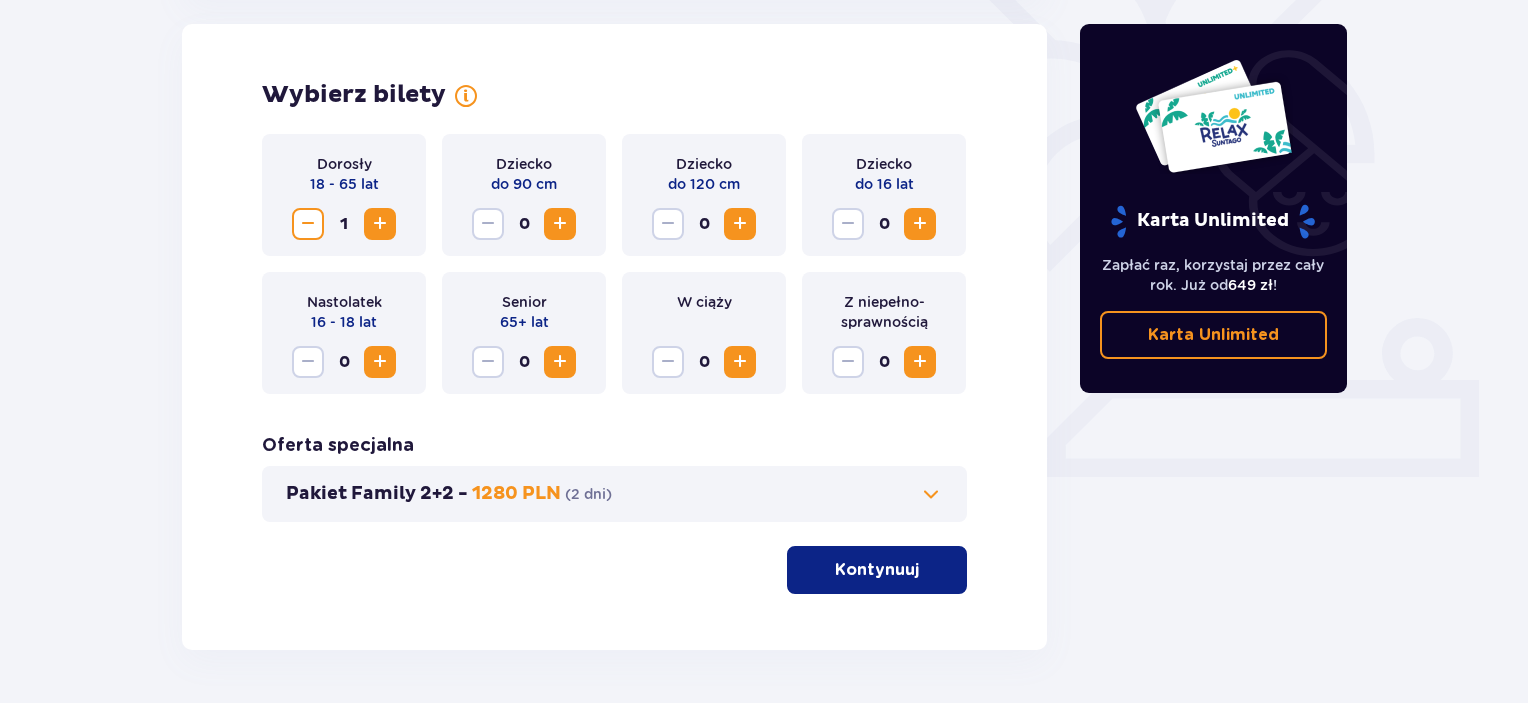 click at bounding box center (380, 224) 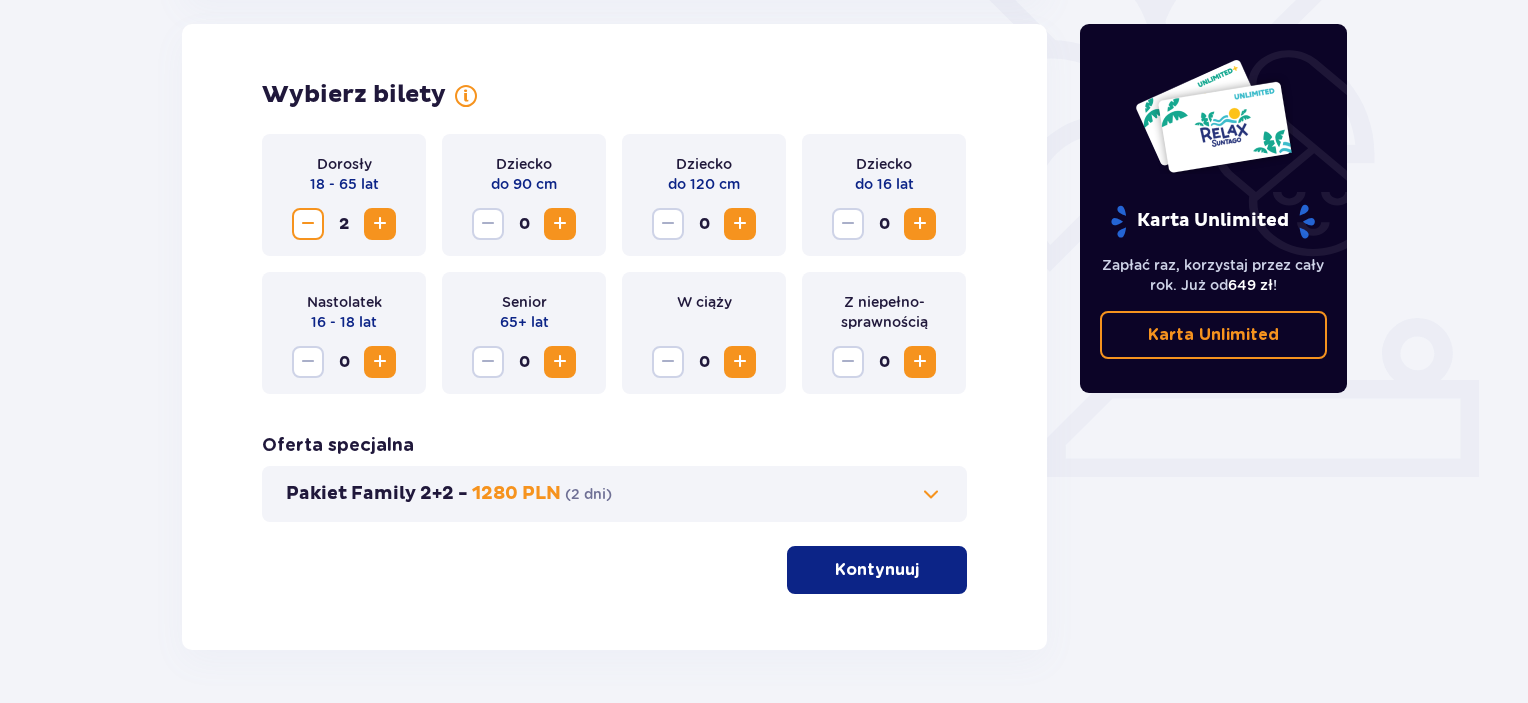click at bounding box center [920, 224] 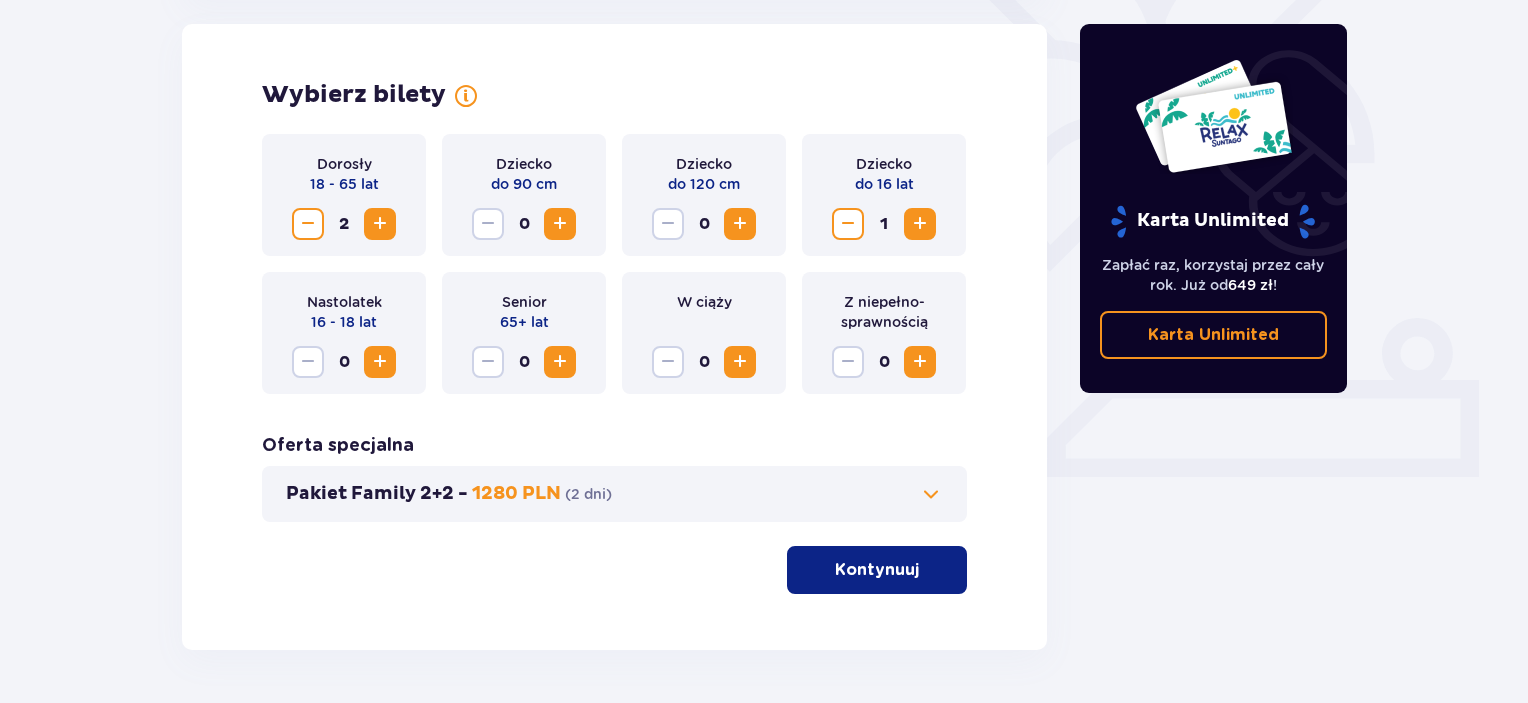 click at bounding box center (380, 362) 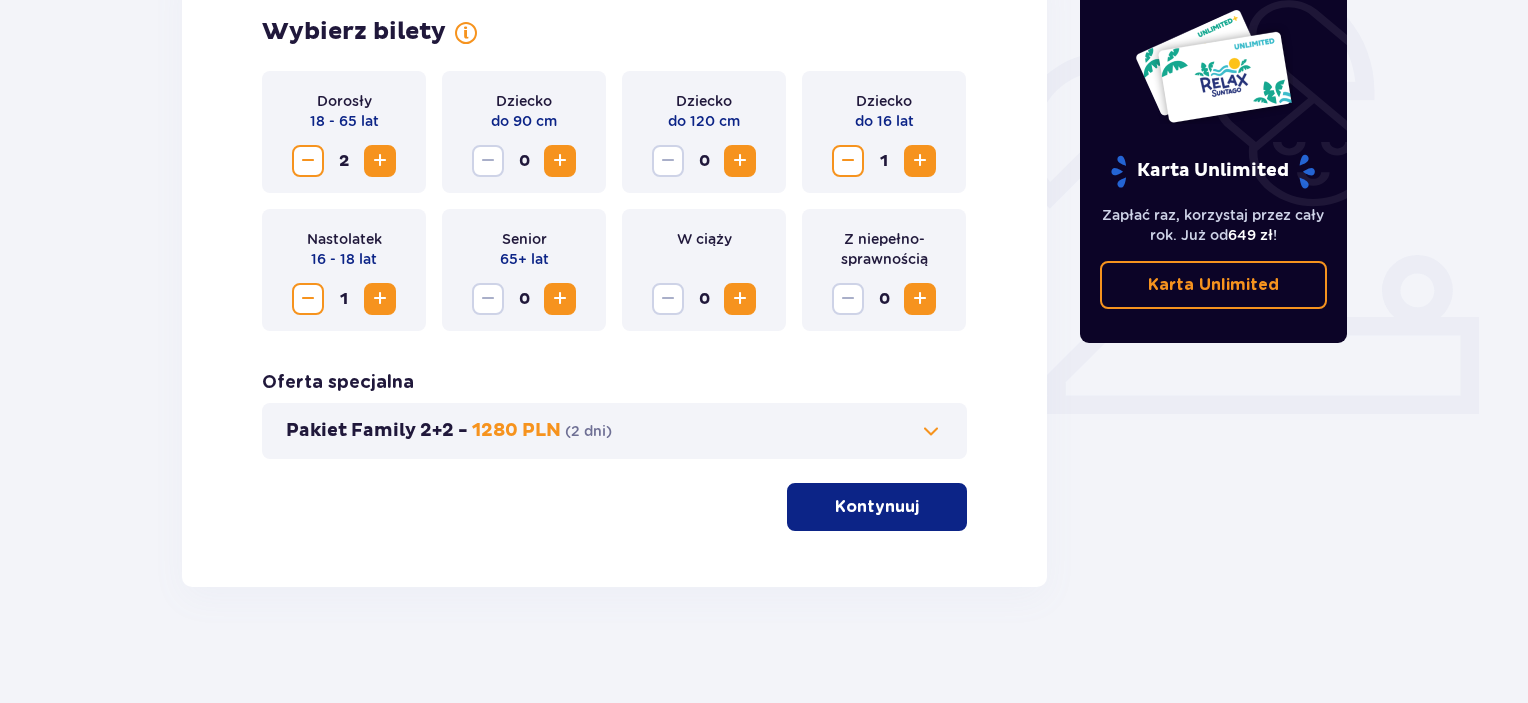 scroll, scrollTop: 623, scrollLeft: 0, axis: vertical 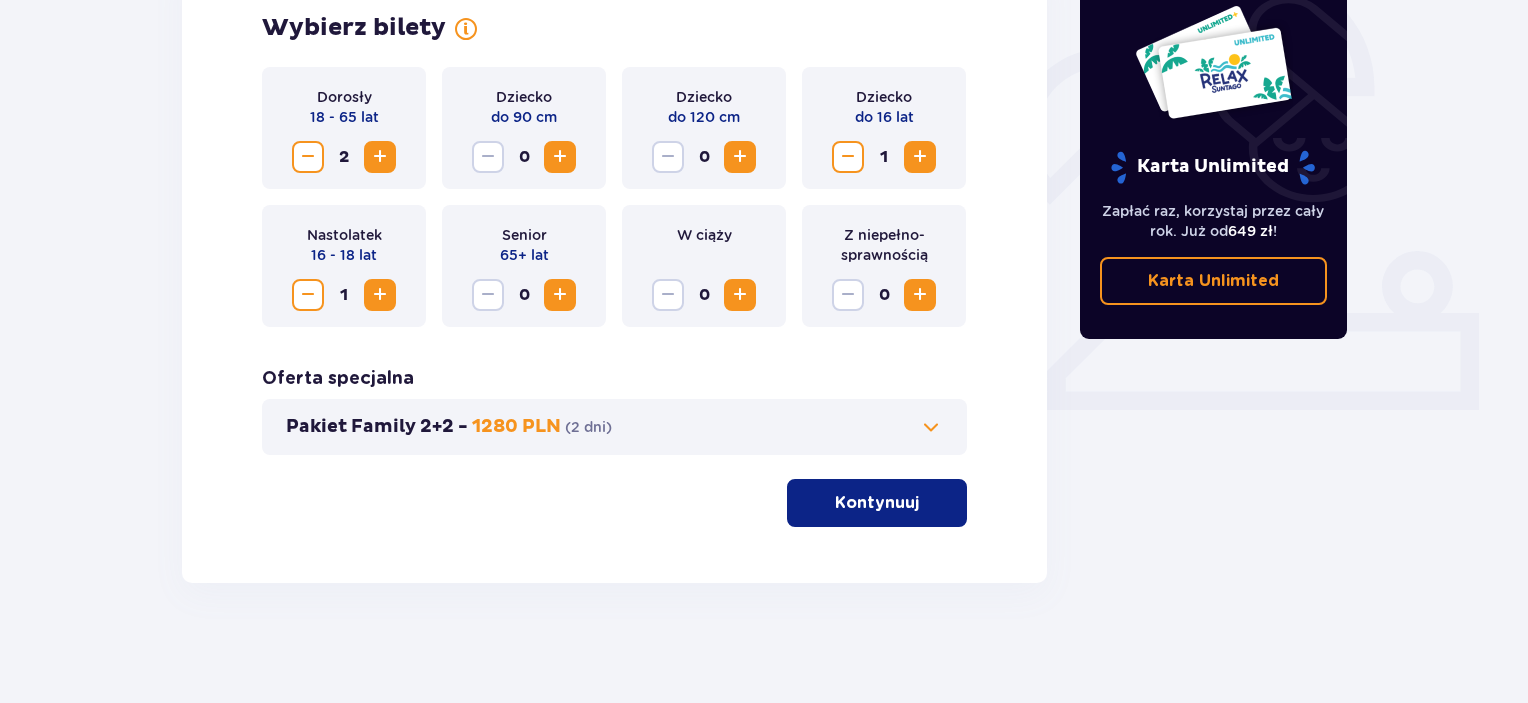 click on "Kontynuuj" at bounding box center (877, 503) 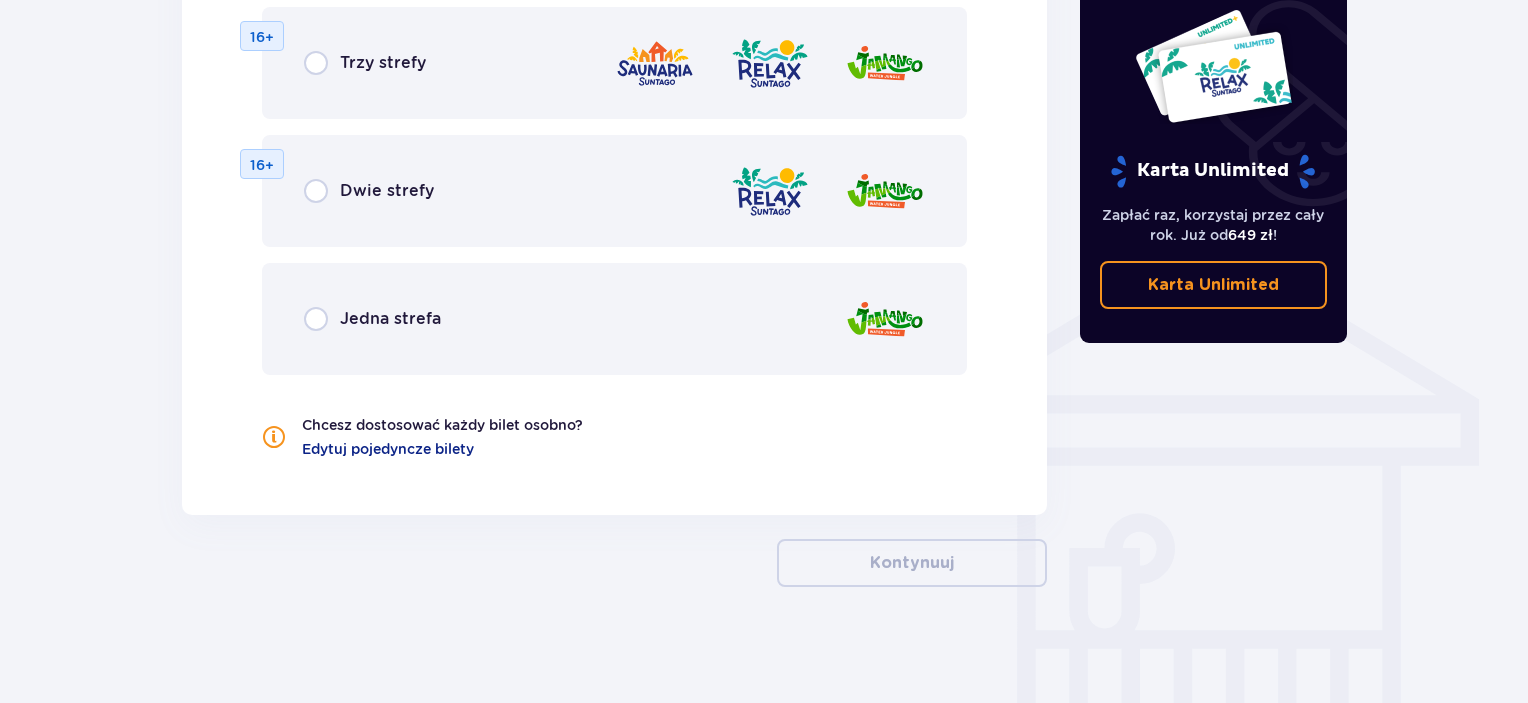 scroll, scrollTop: 1391, scrollLeft: 0, axis: vertical 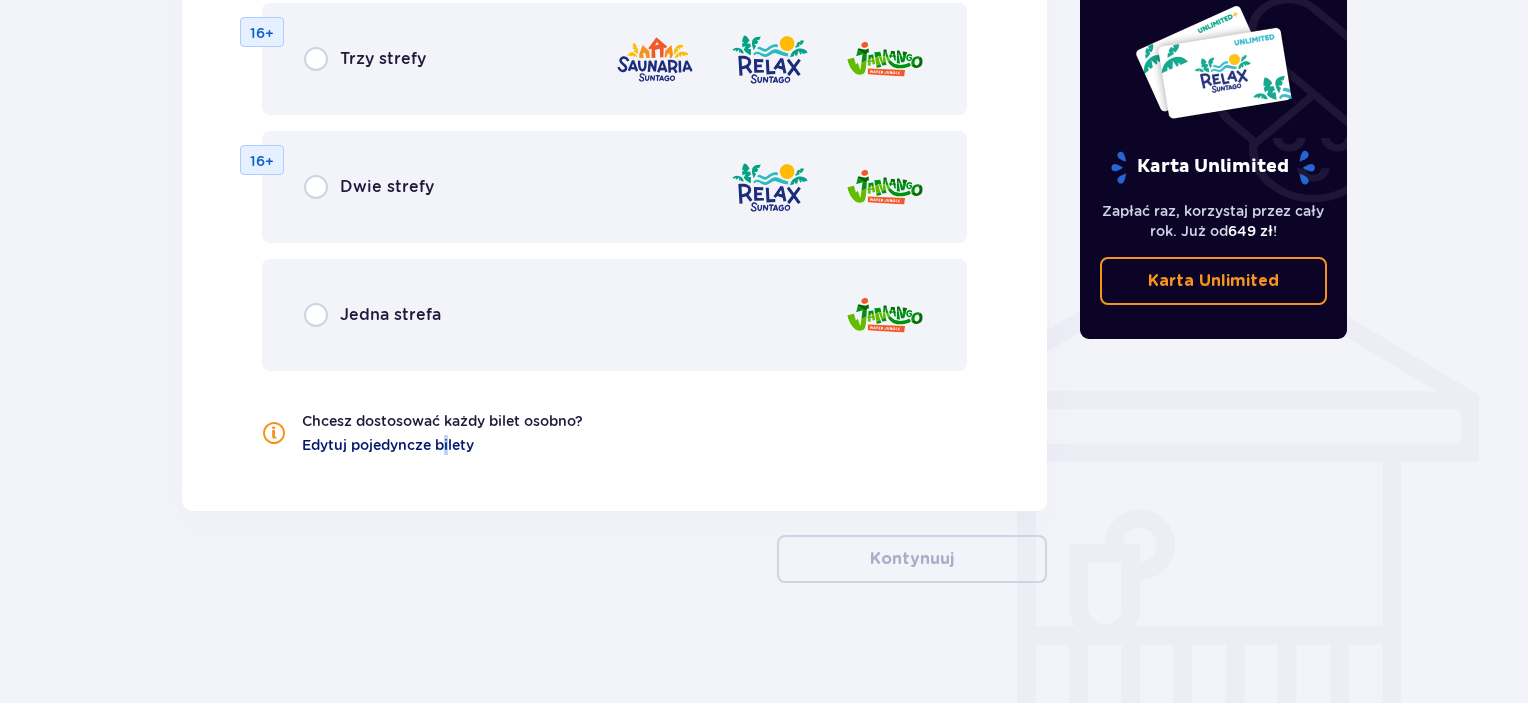 click on "Edytuj pojedyncze bilety" at bounding box center (388, 445) 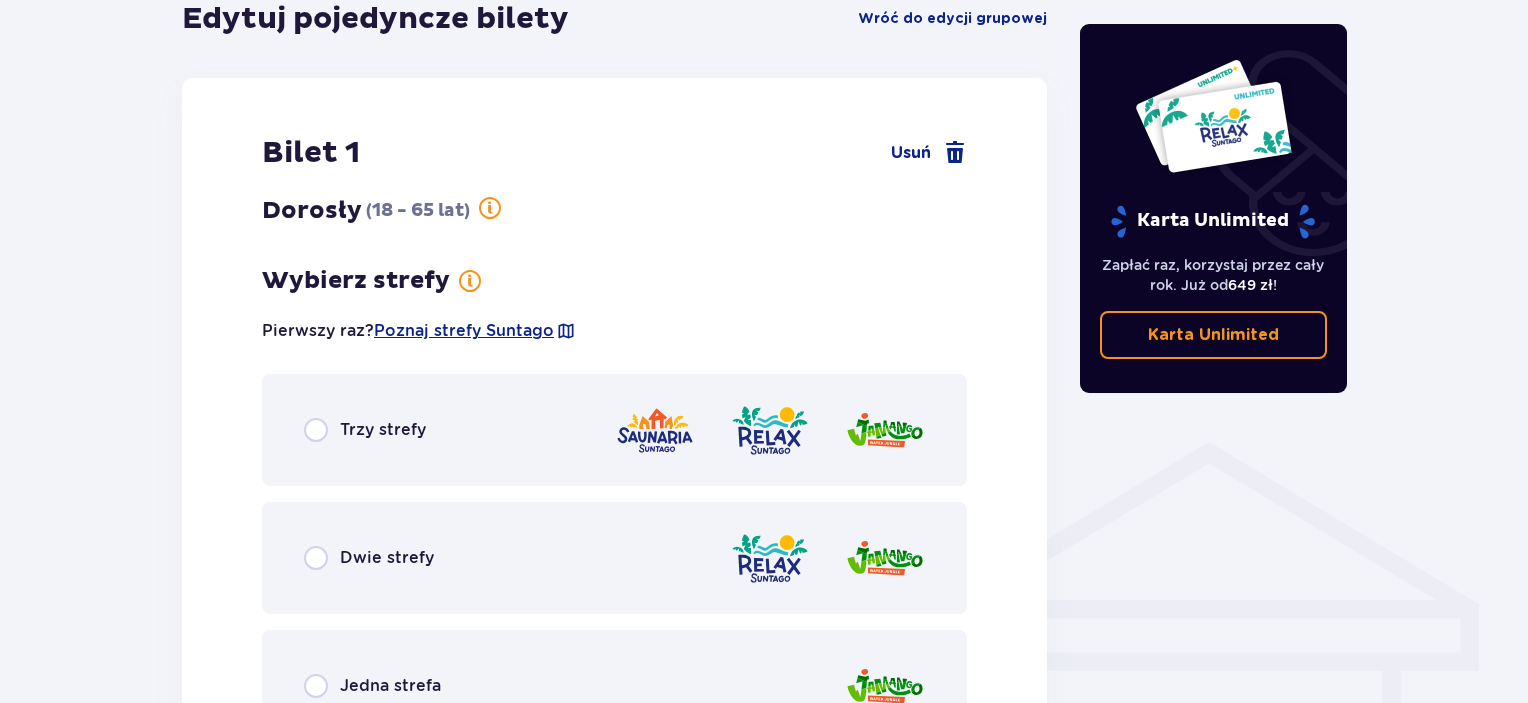 scroll, scrollTop: 1510, scrollLeft: 0, axis: vertical 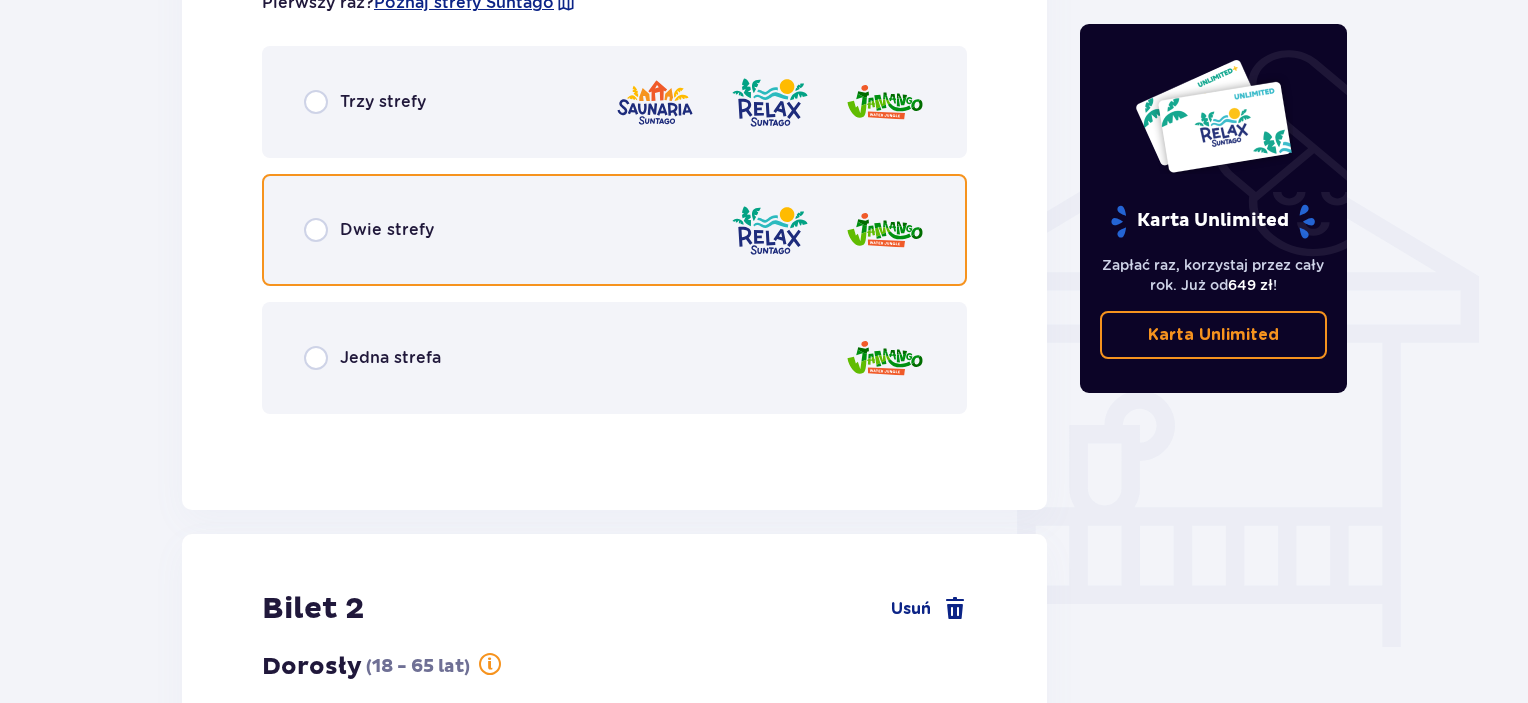 click at bounding box center (316, 230) 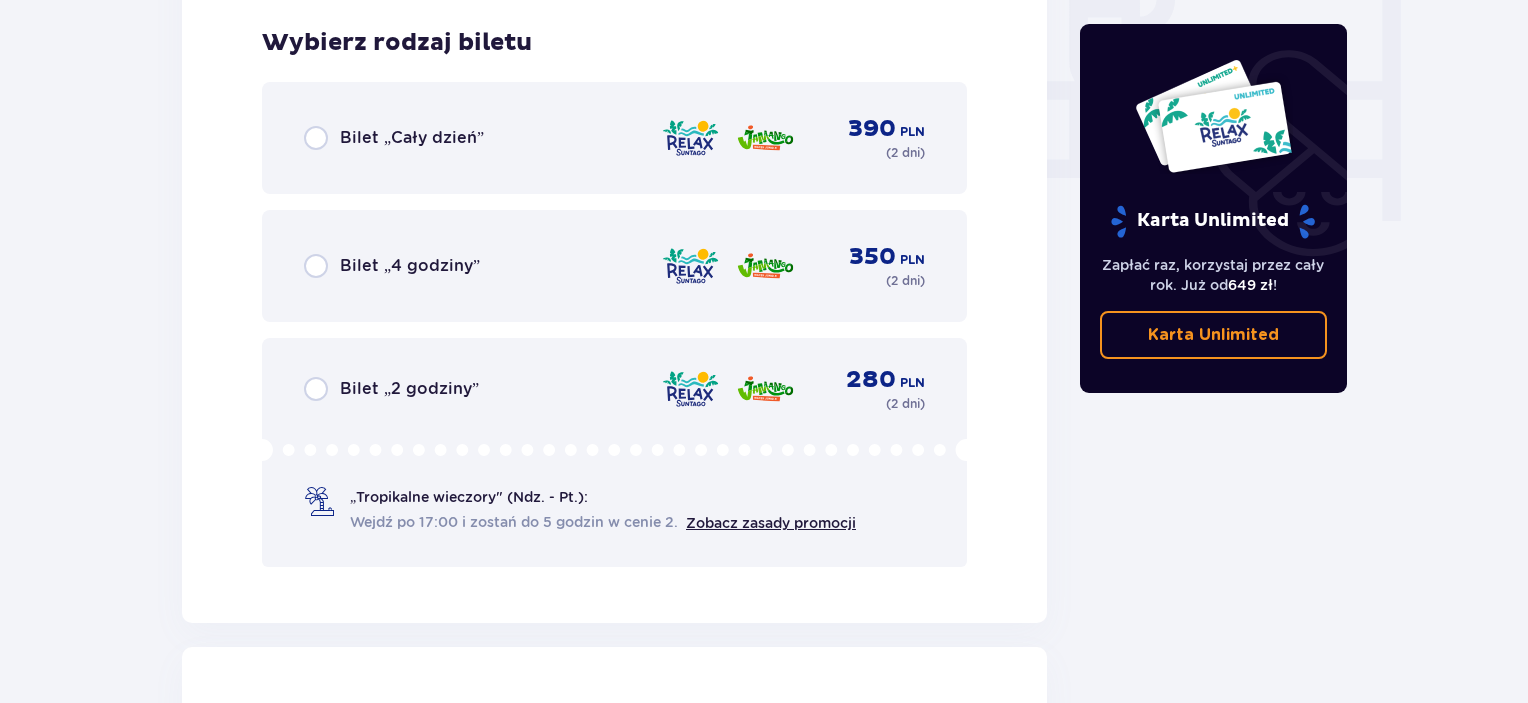 scroll, scrollTop: 1940, scrollLeft: 0, axis: vertical 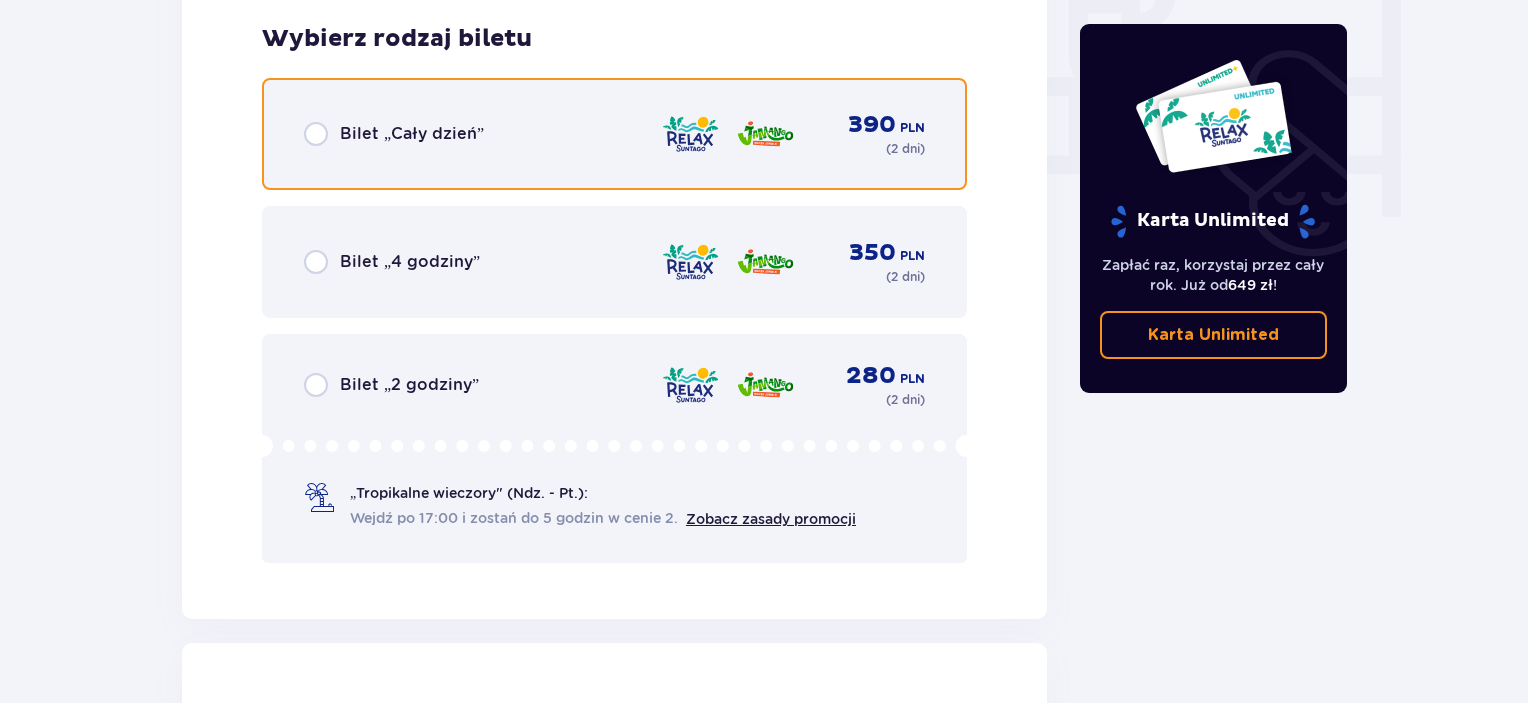 click at bounding box center [316, 134] 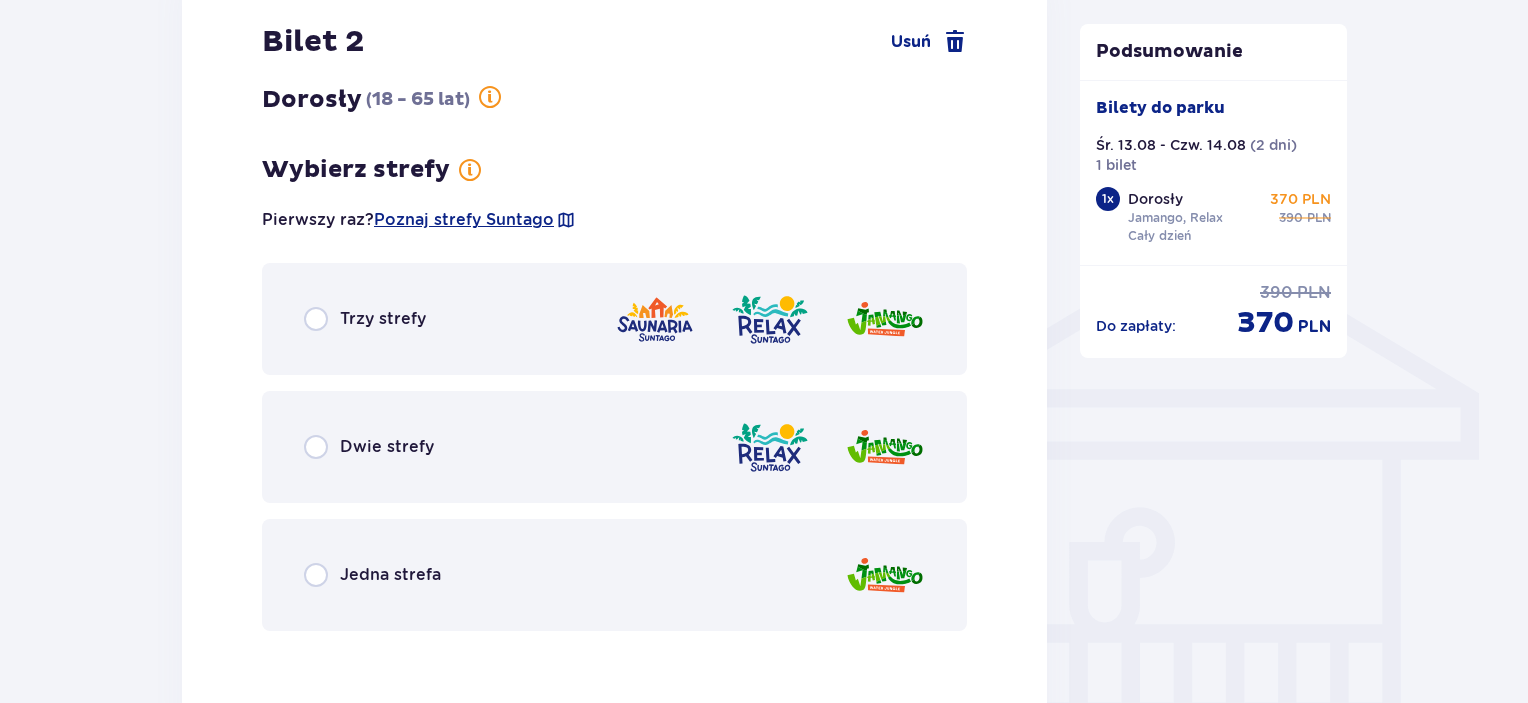 scroll, scrollTop: 1436, scrollLeft: 0, axis: vertical 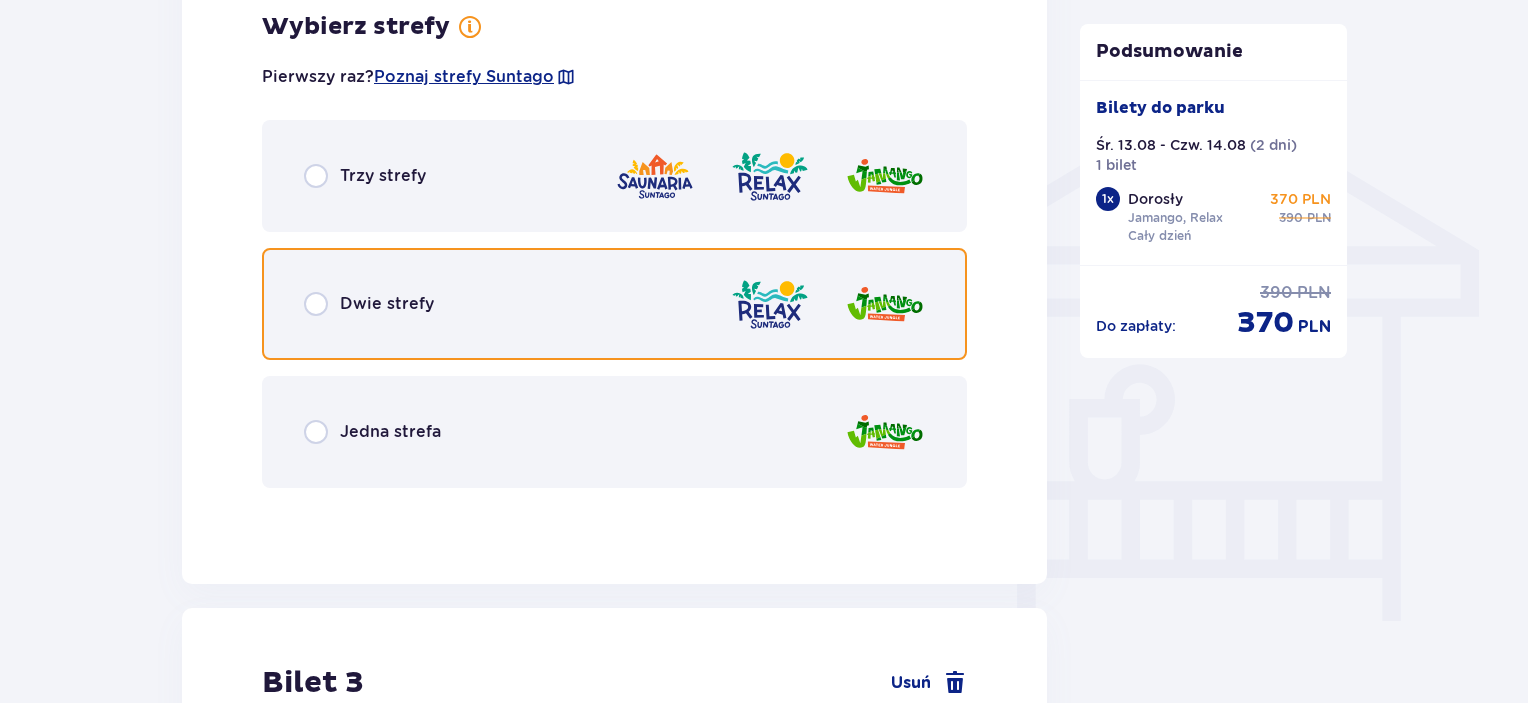 click at bounding box center [316, 304] 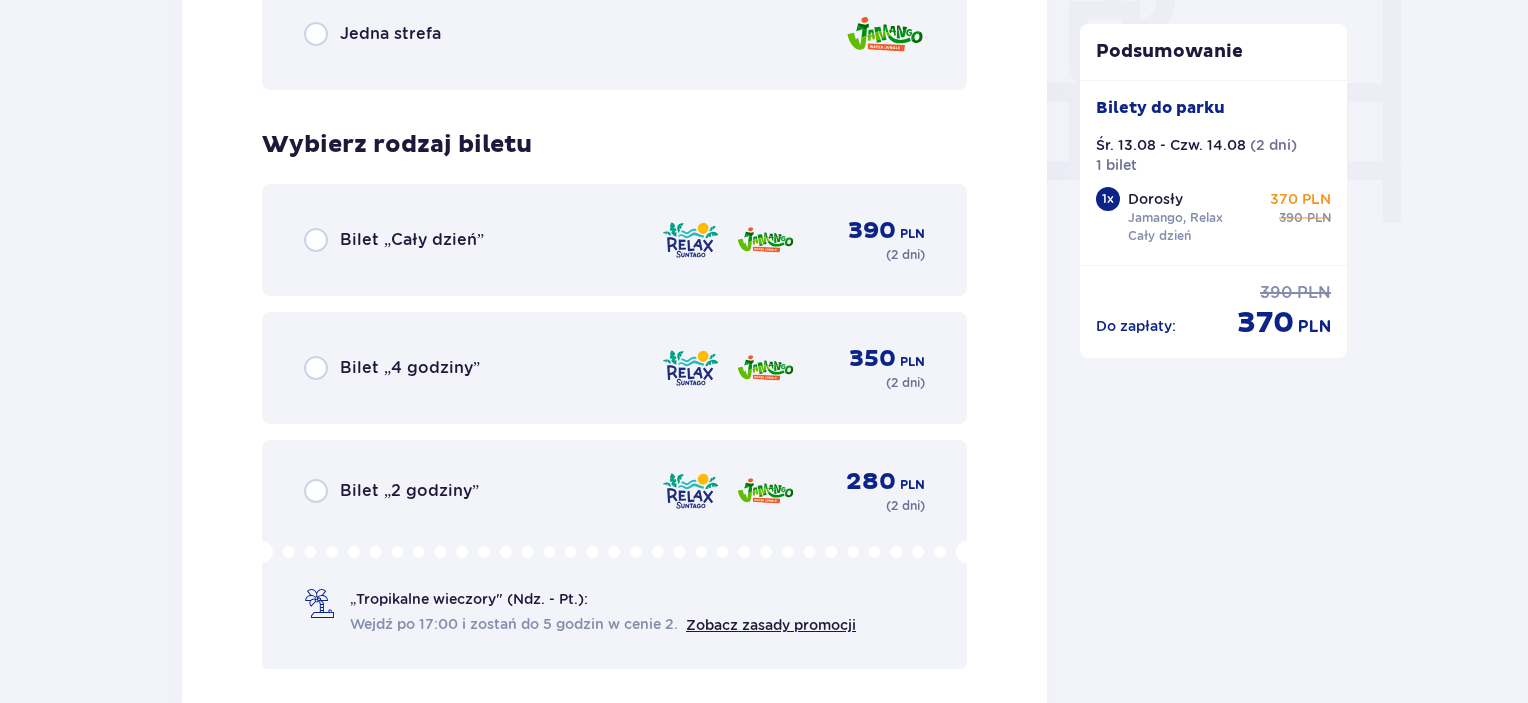 scroll, scrollTop: 1939, scrollLeft: 0, axis: vertical 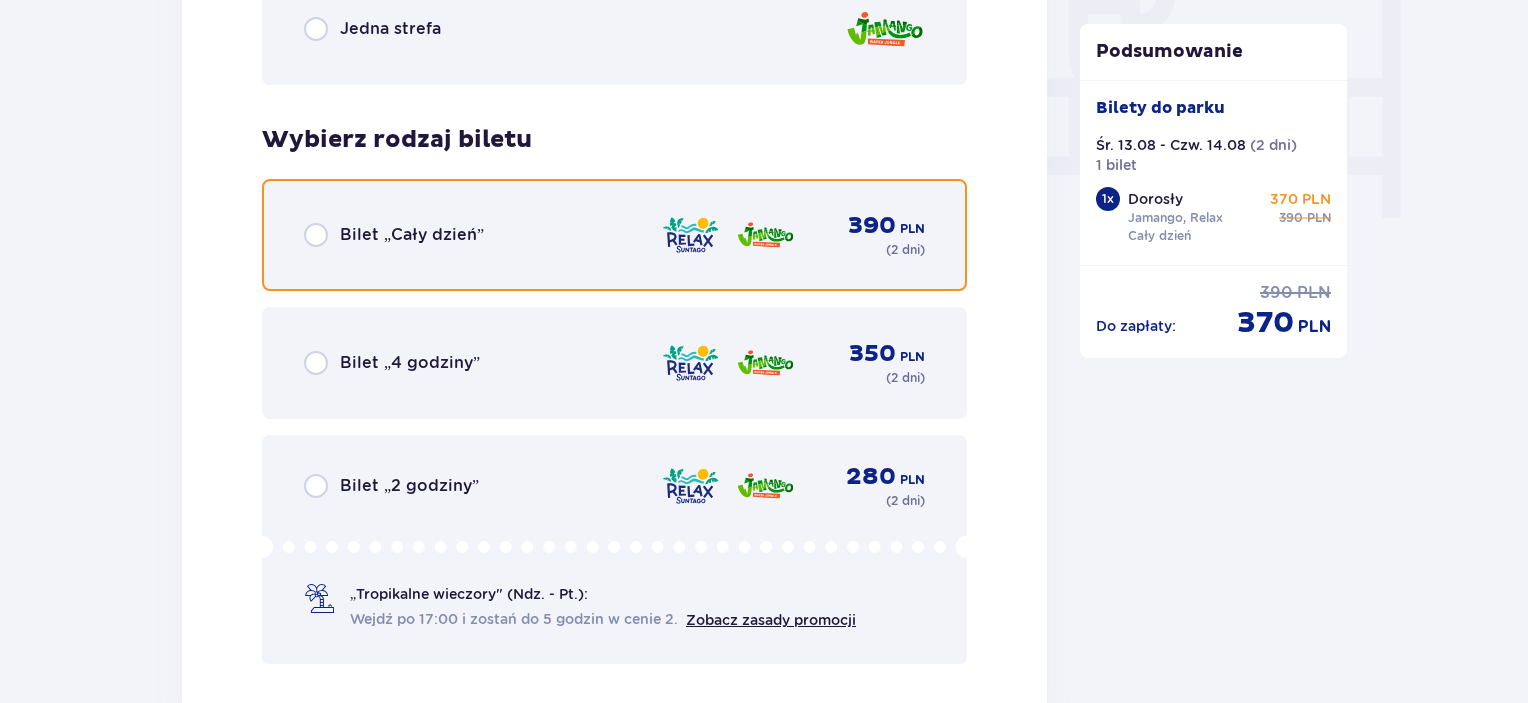 drag, startPoint x: 320, startPoint y: 231, endPoint x: 341, endPoint y: 237, distance: 21.84033 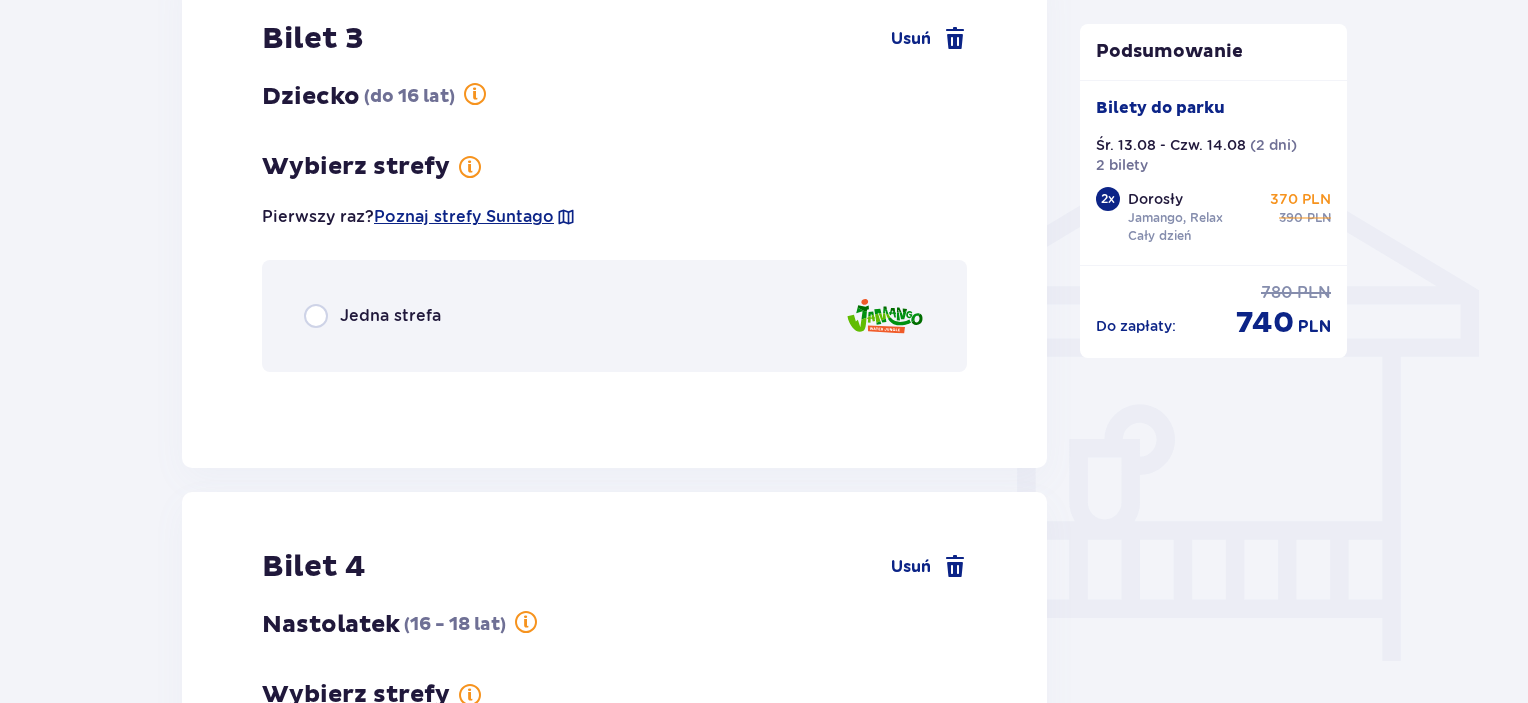 scroll, scrollTop: 1435, scrollLeft: 0, axis: vertical 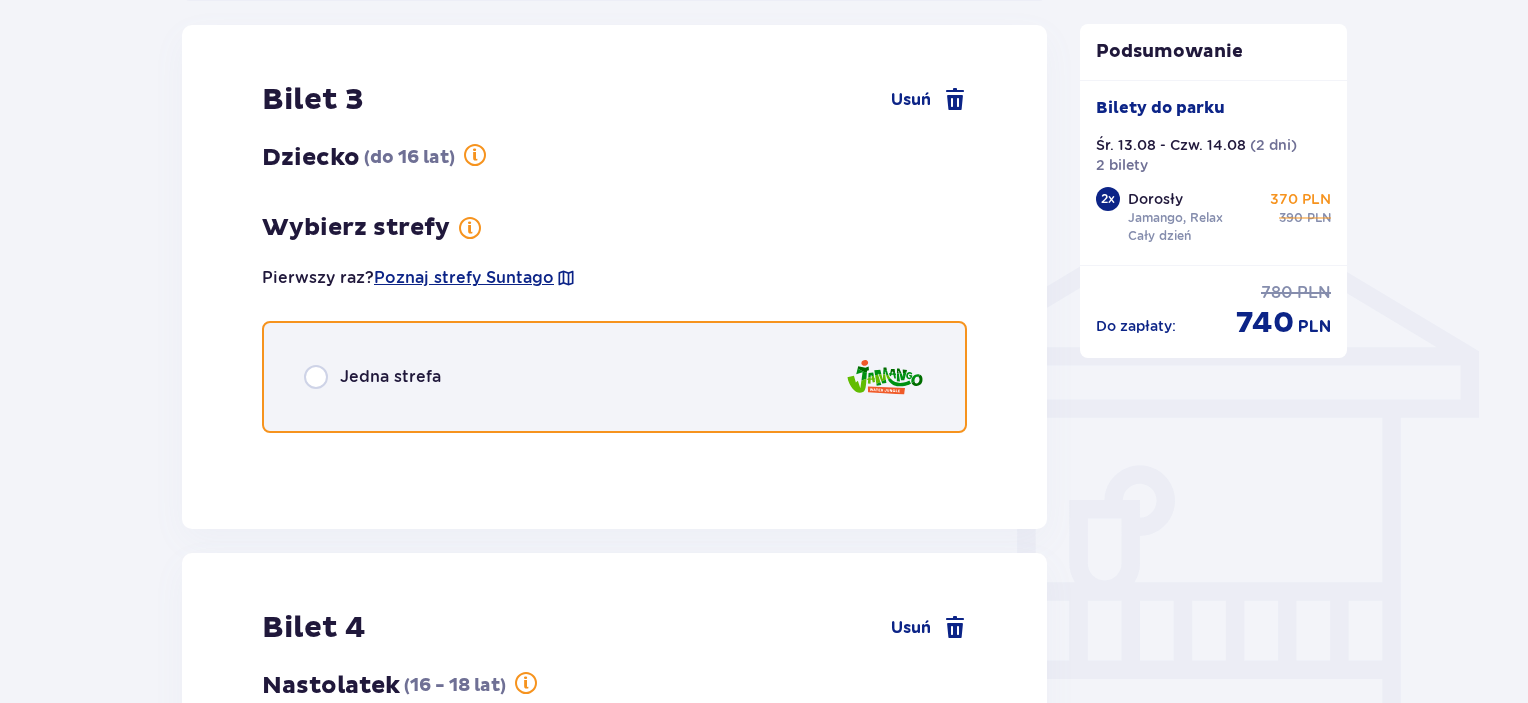 click at bounding box center (316, 377) 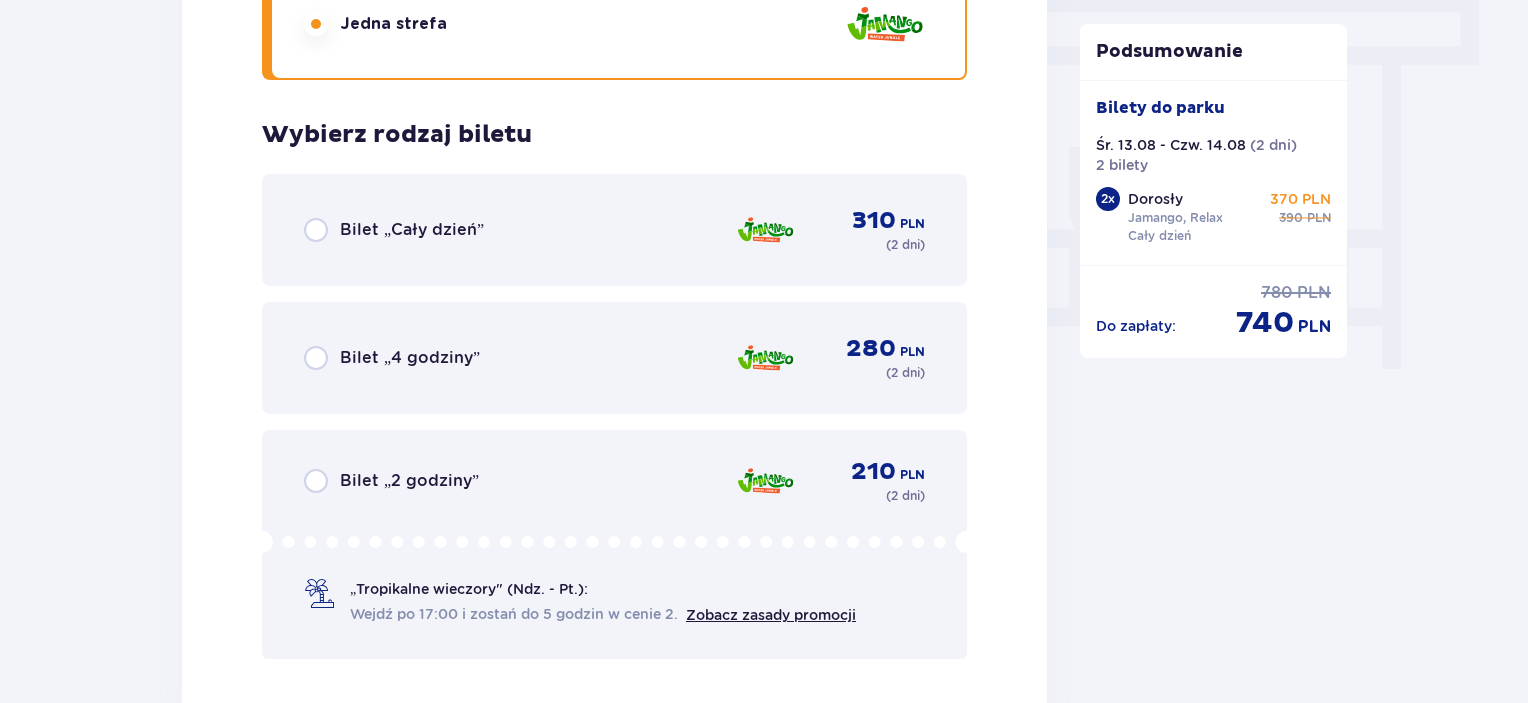 scroll, scrollTop: 1782, scrollLeft: 0, axis: vertical 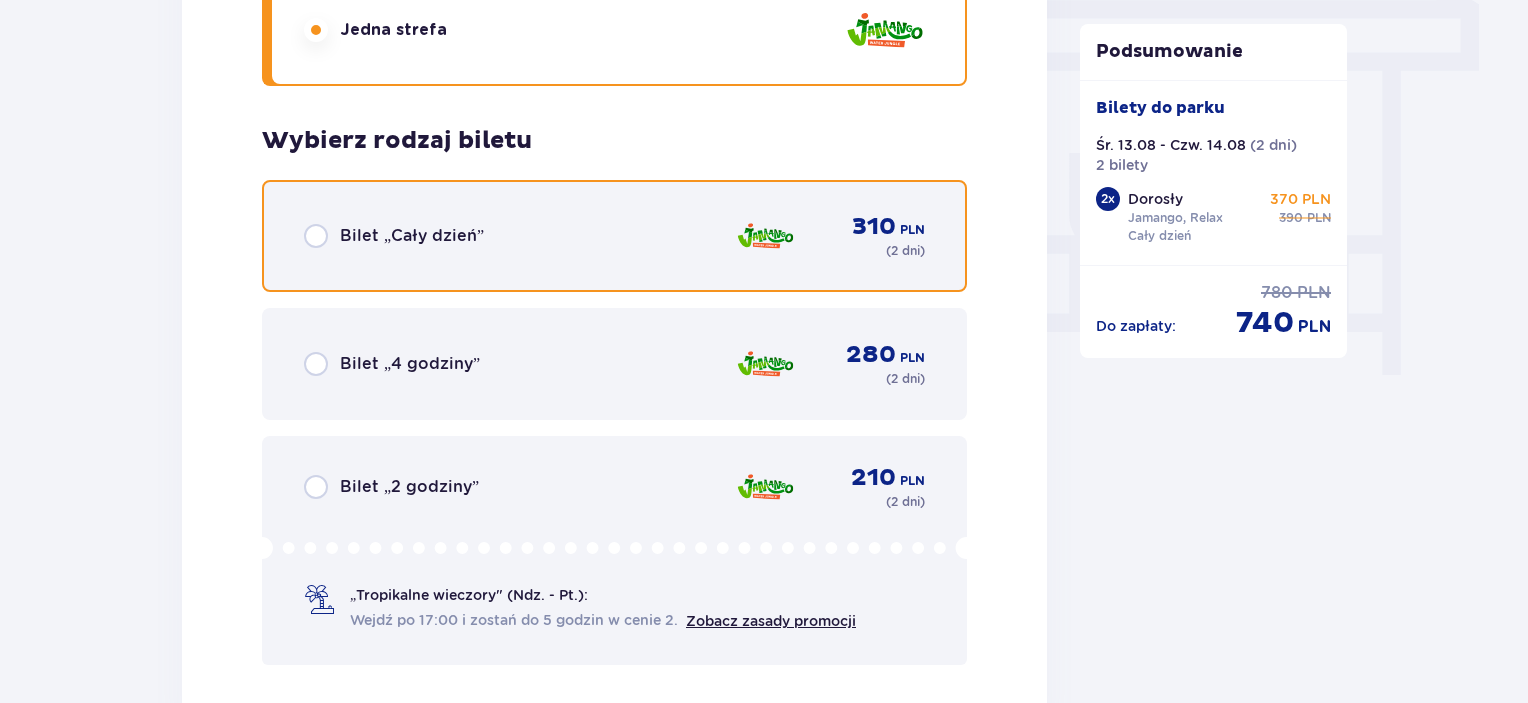 click at bounding box center [316, 236] 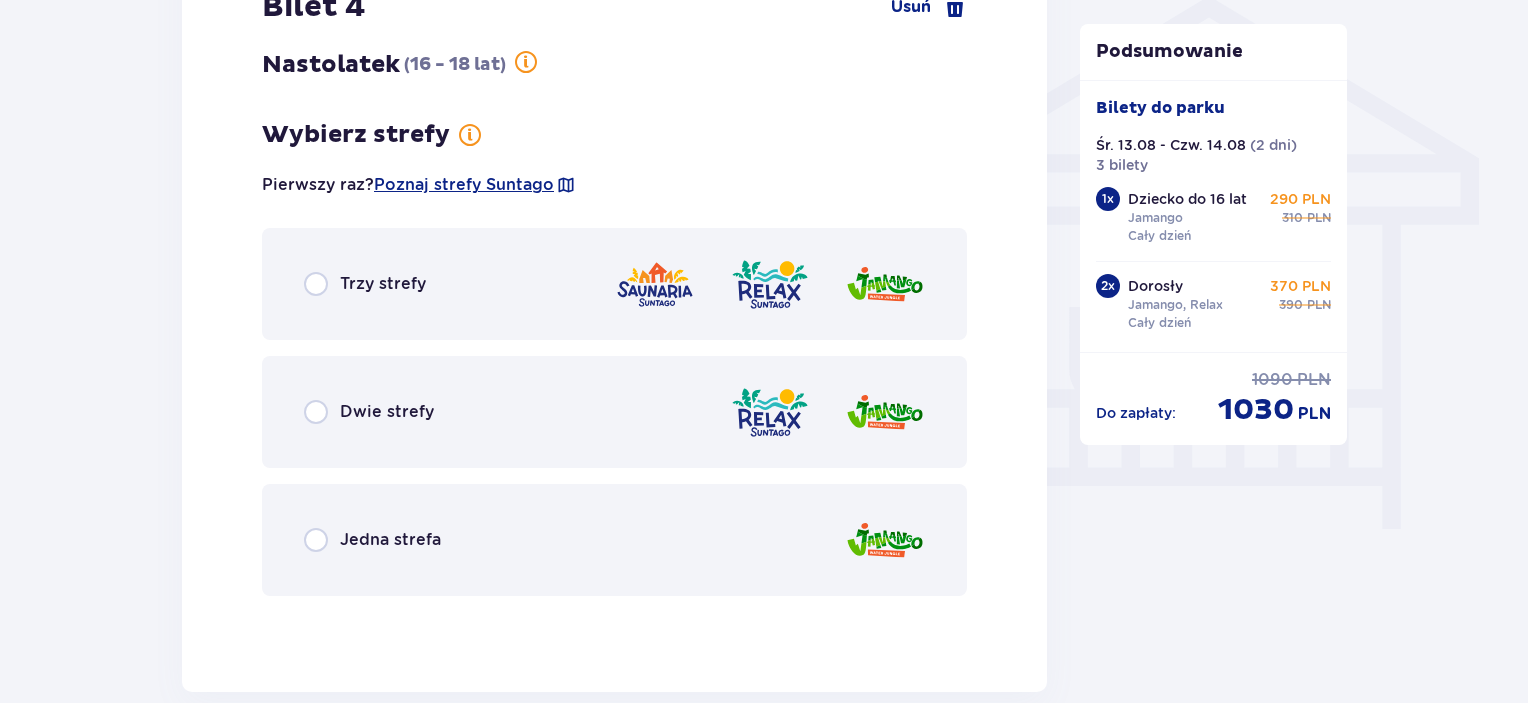 scroll, scrollTop: 1634, scrollLeft: 0, axis: vertical 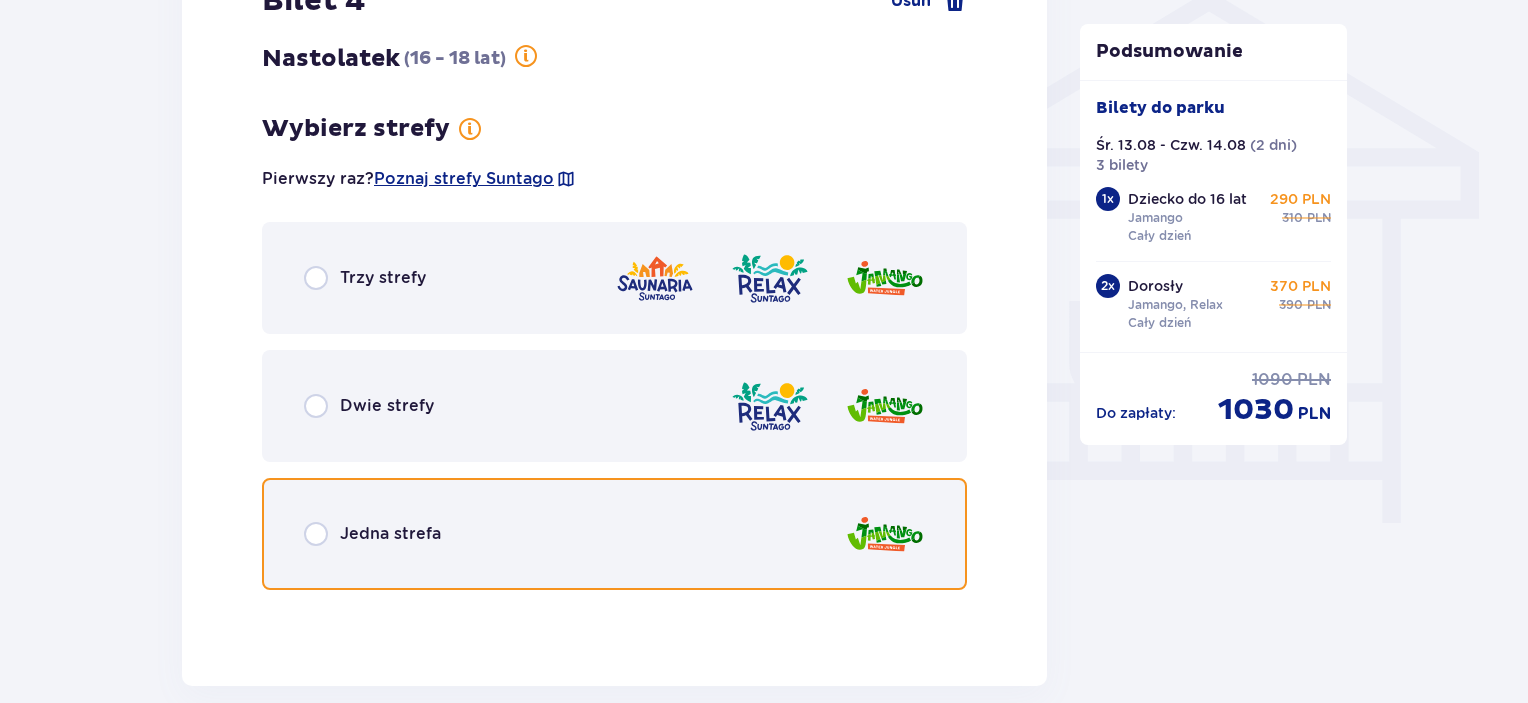 click at bounding box center (316, 534) 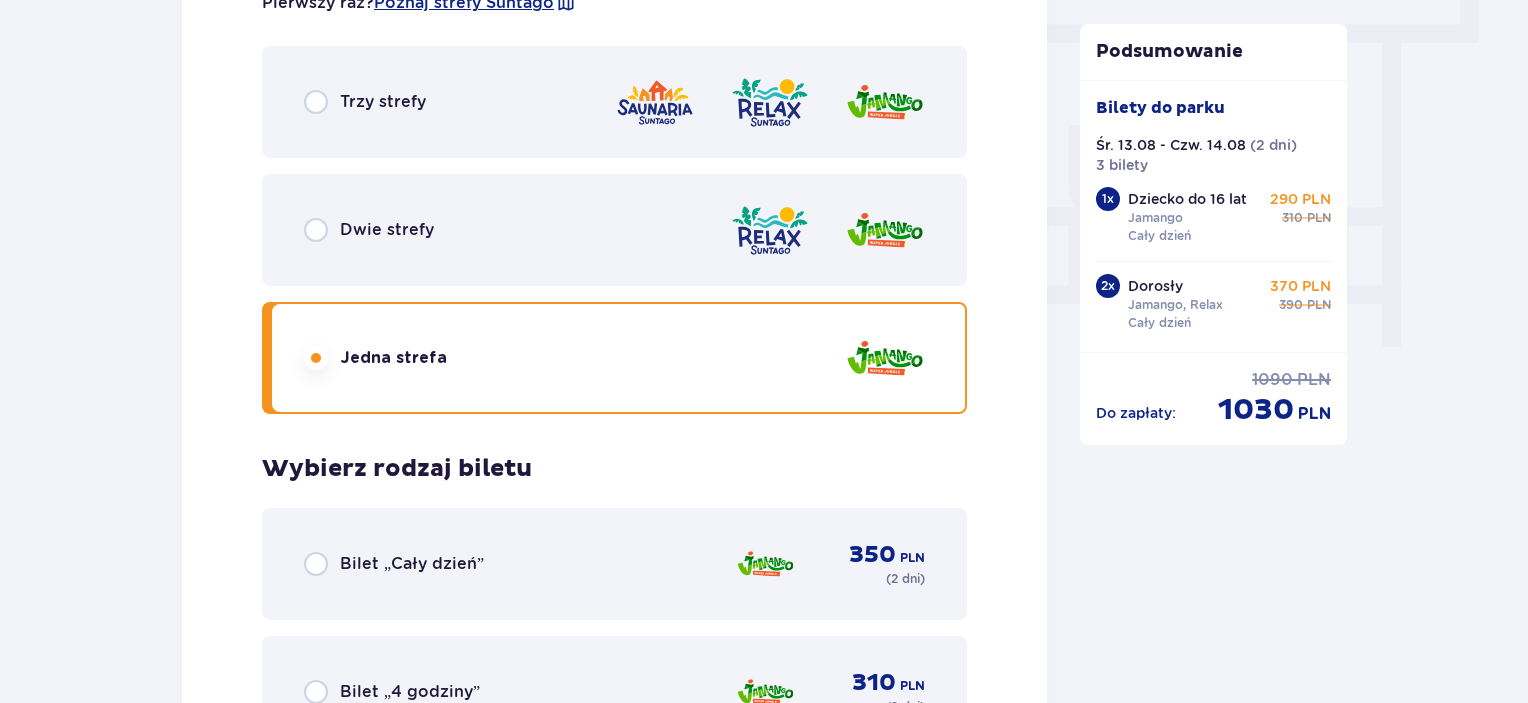 scroll, scrollTop: 1837, scrollLeft: 0, axis: vertical 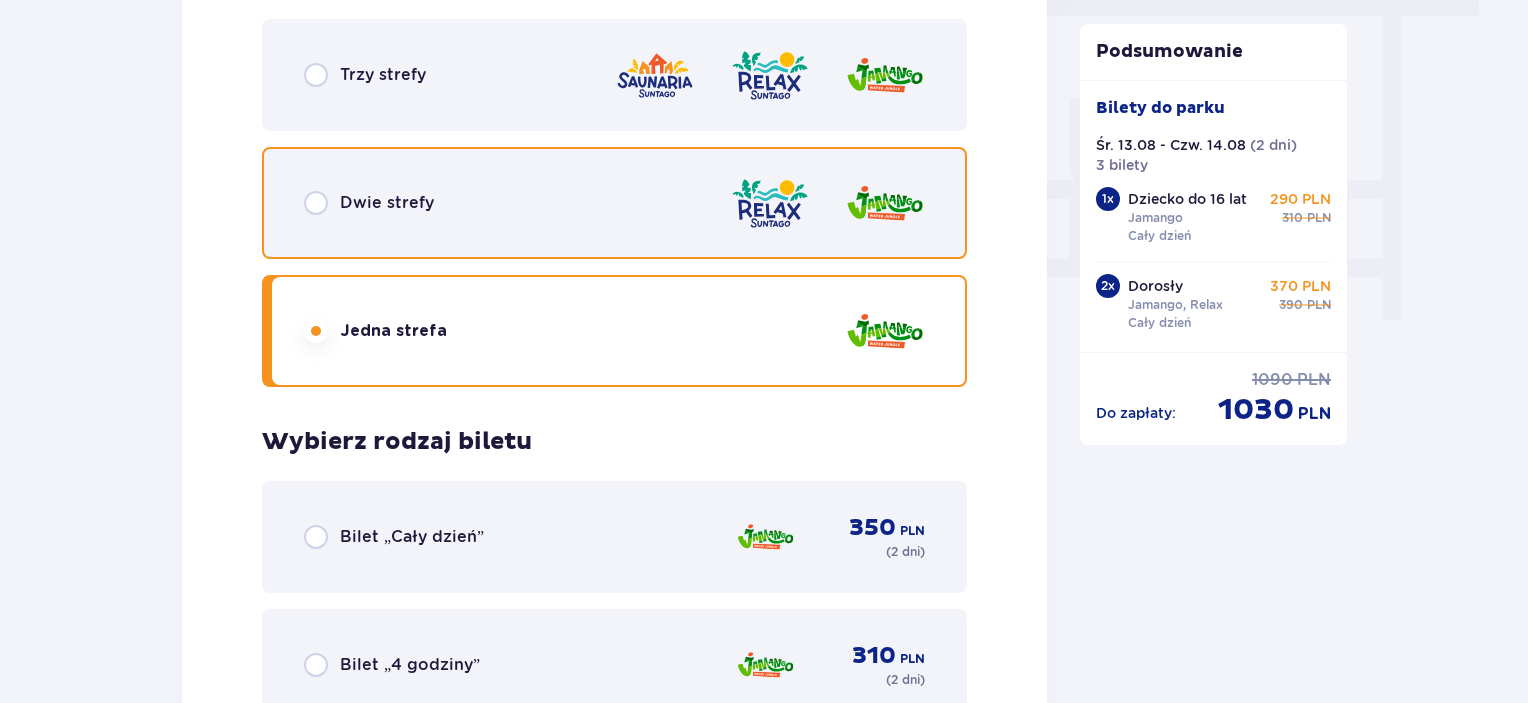 click at bounding box center [316, 203] 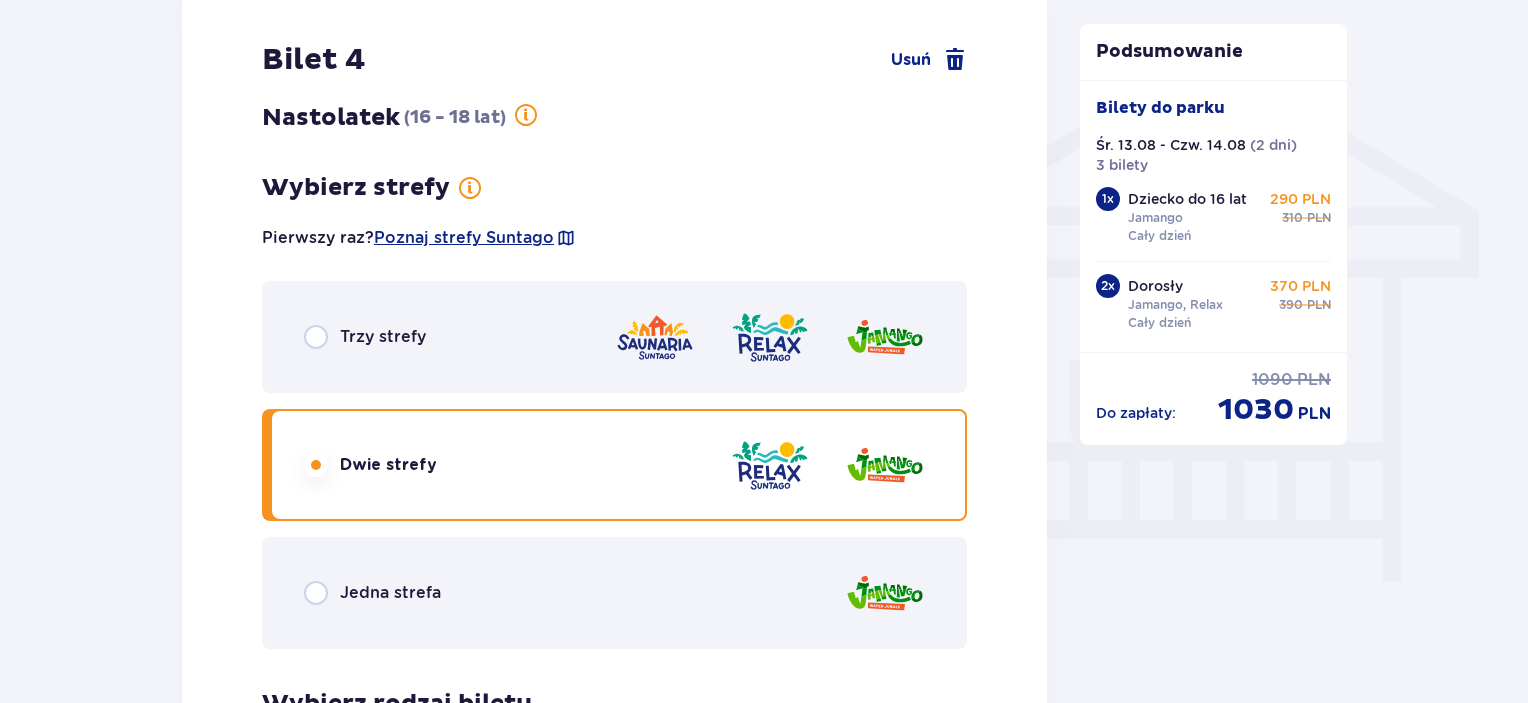 scroll, scrollTop: 1637, scrollLeft: 0, axis: vertical 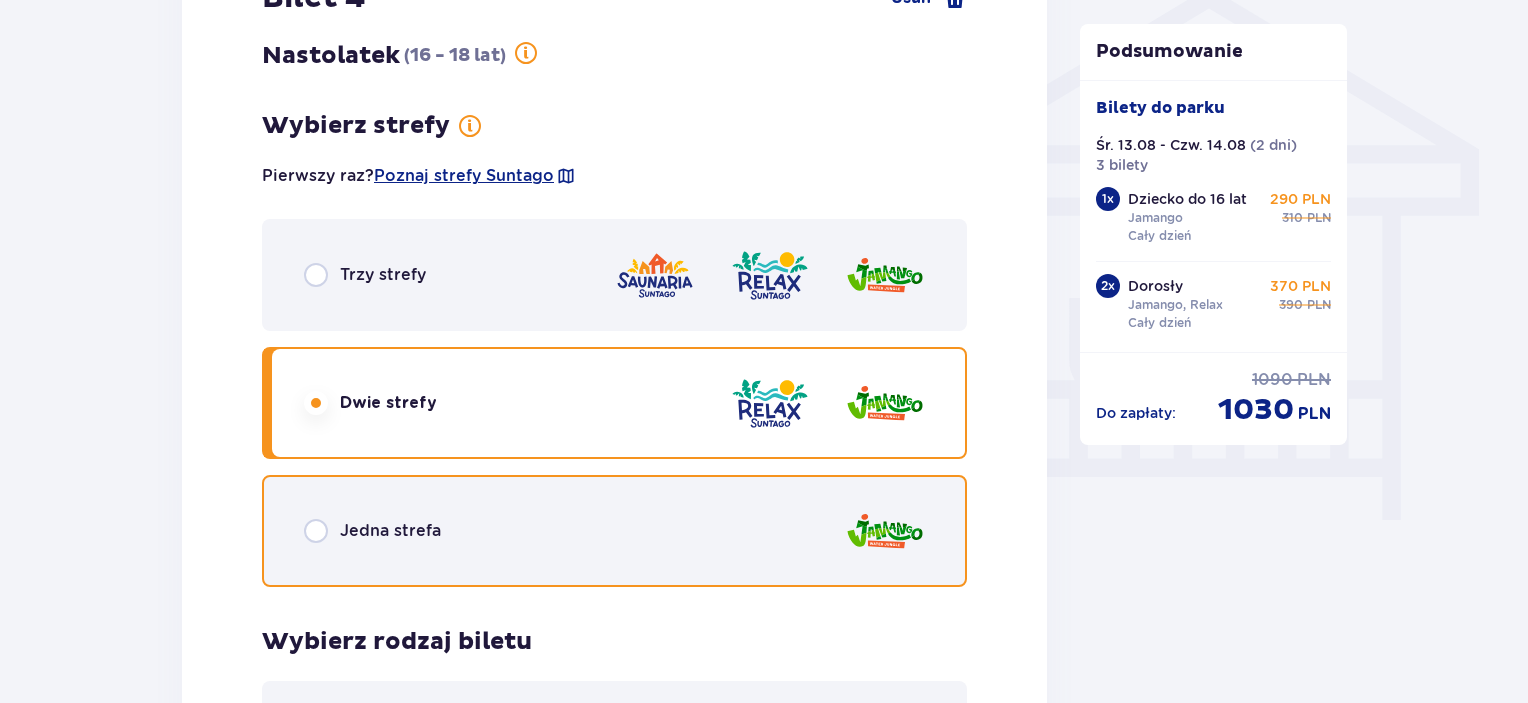 drag, startPoint x: 311, startPoint y: 527, endPoint x: 337, endPoint y: 523, distance: 26.305893 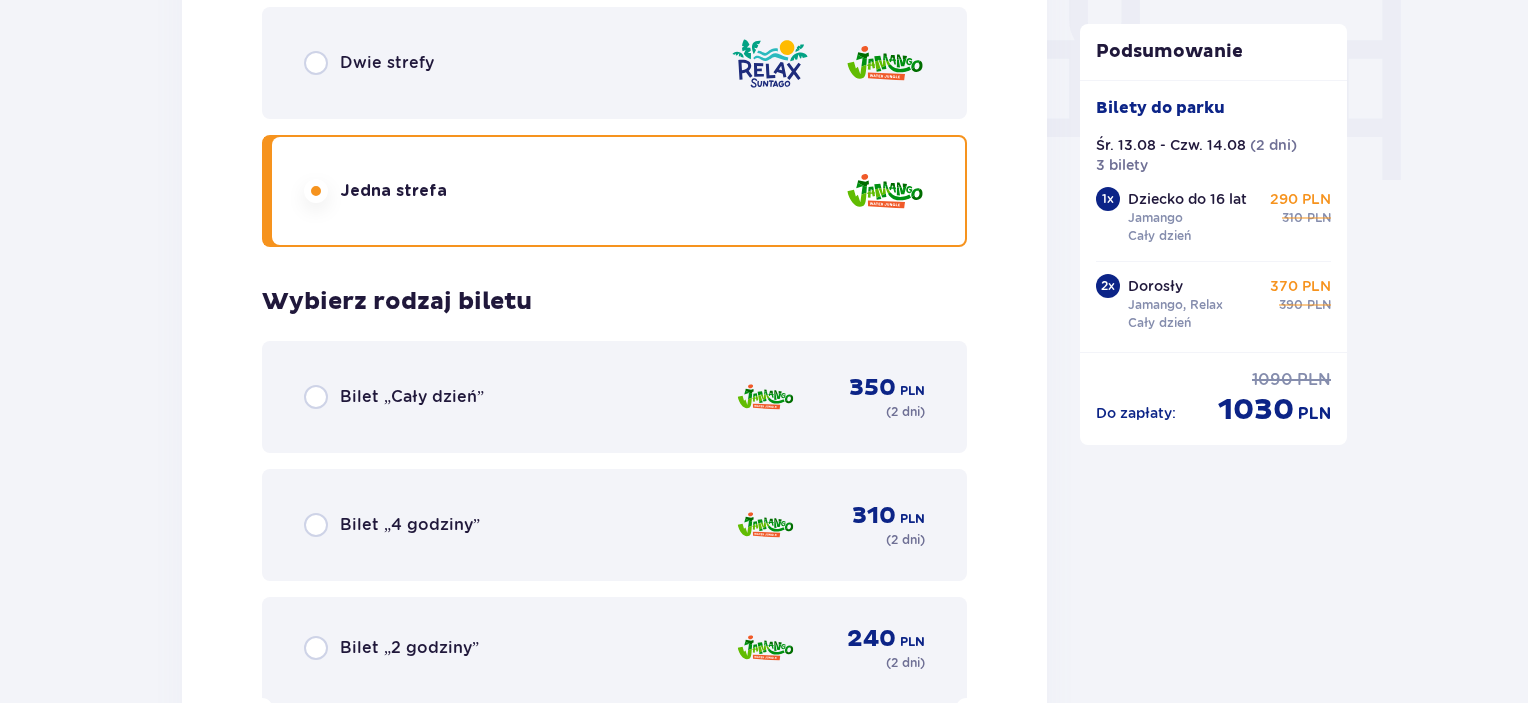 scroll, scrollTop: 2040, scrollLeft: 0, axis: vertical 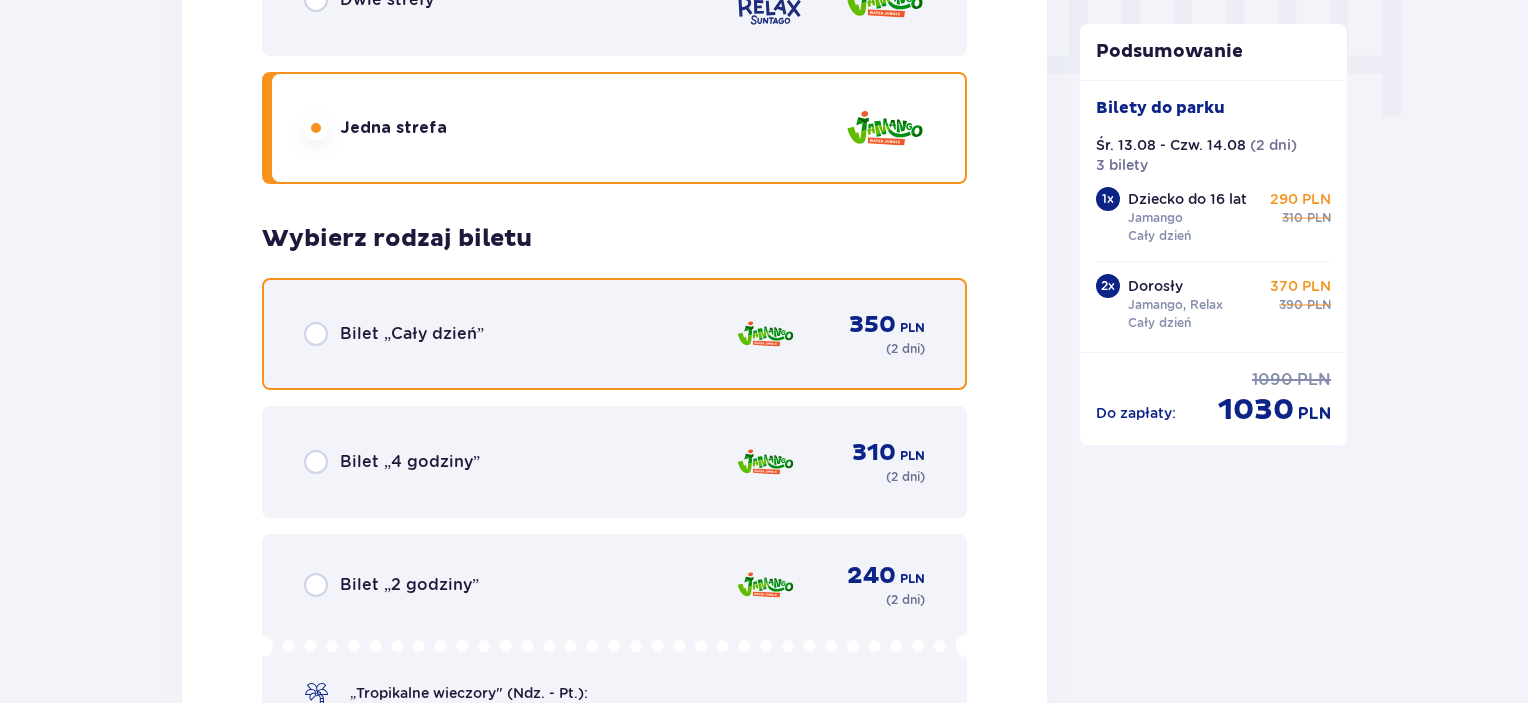 click at bounding box center (316, 334) 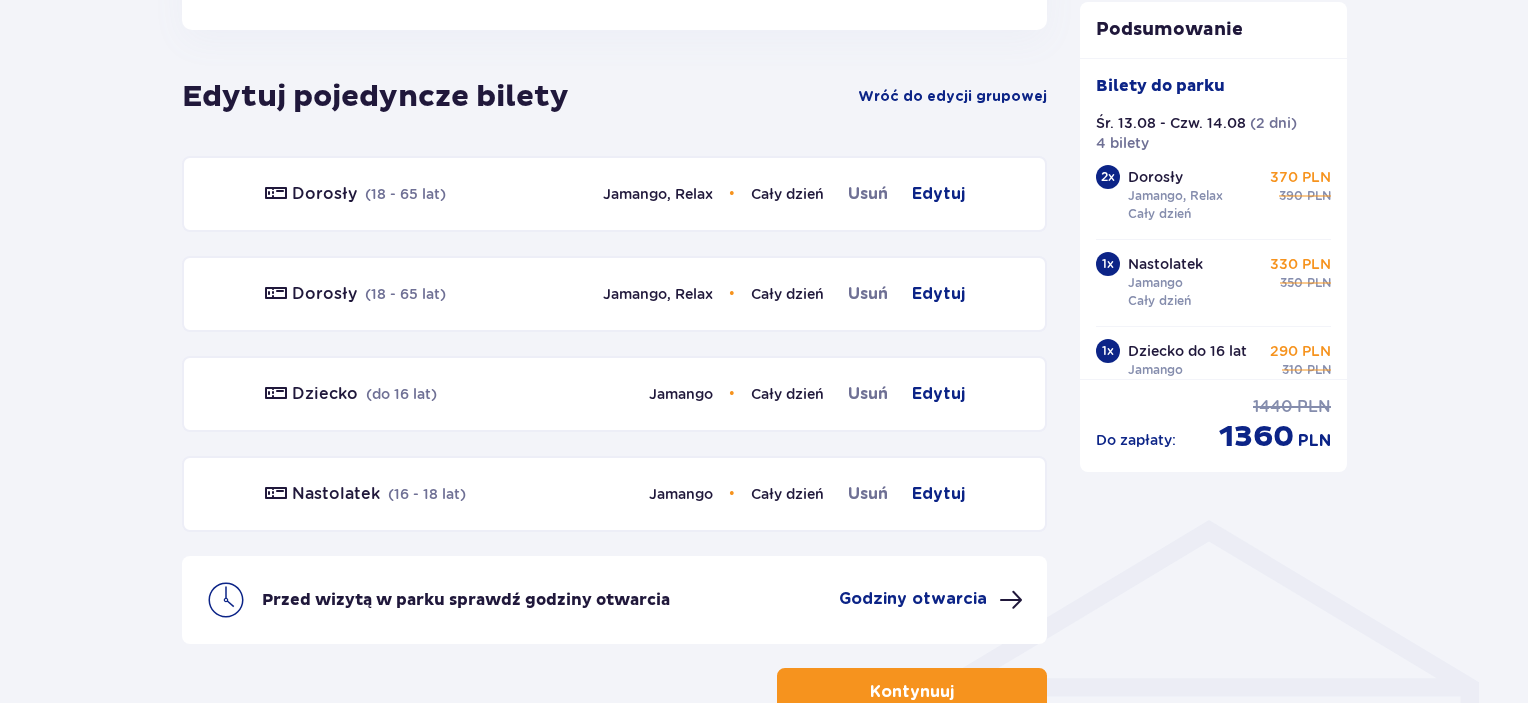 scroll, scrollTop: 1233, scrollLeft: 0, axis: vertical 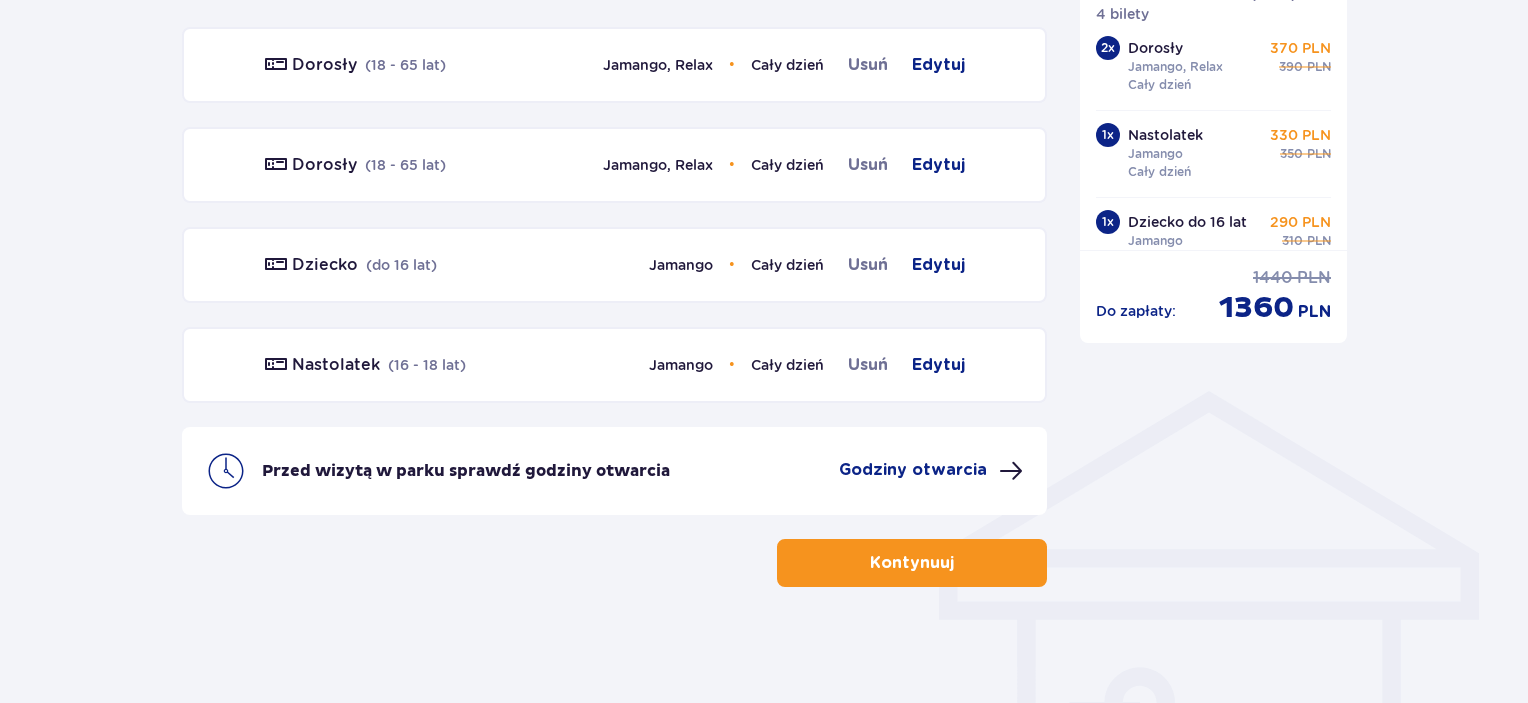 click on "Kontynuuj" at bounding box center [912, 563] 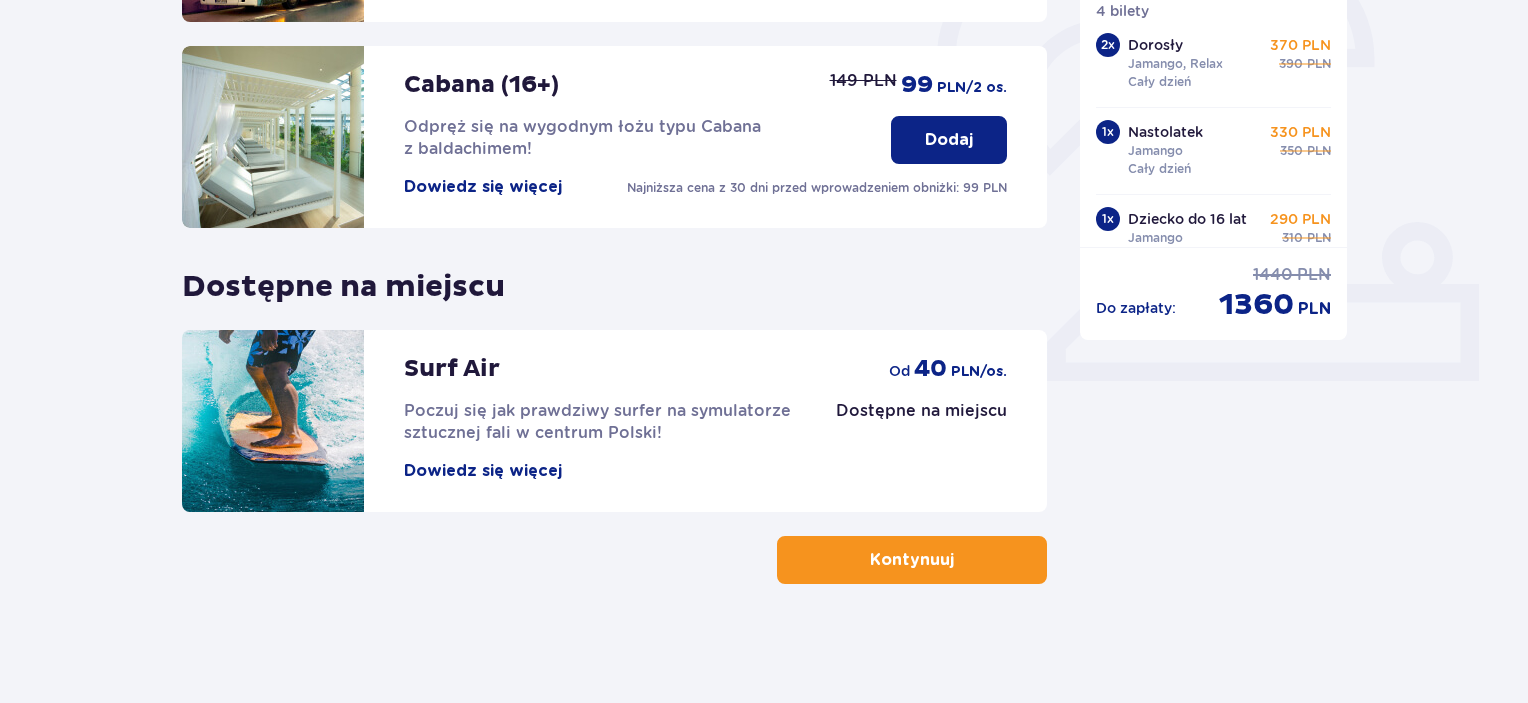 scroll, scrollTop: 652, scrollLeft: 0, axis: vertical 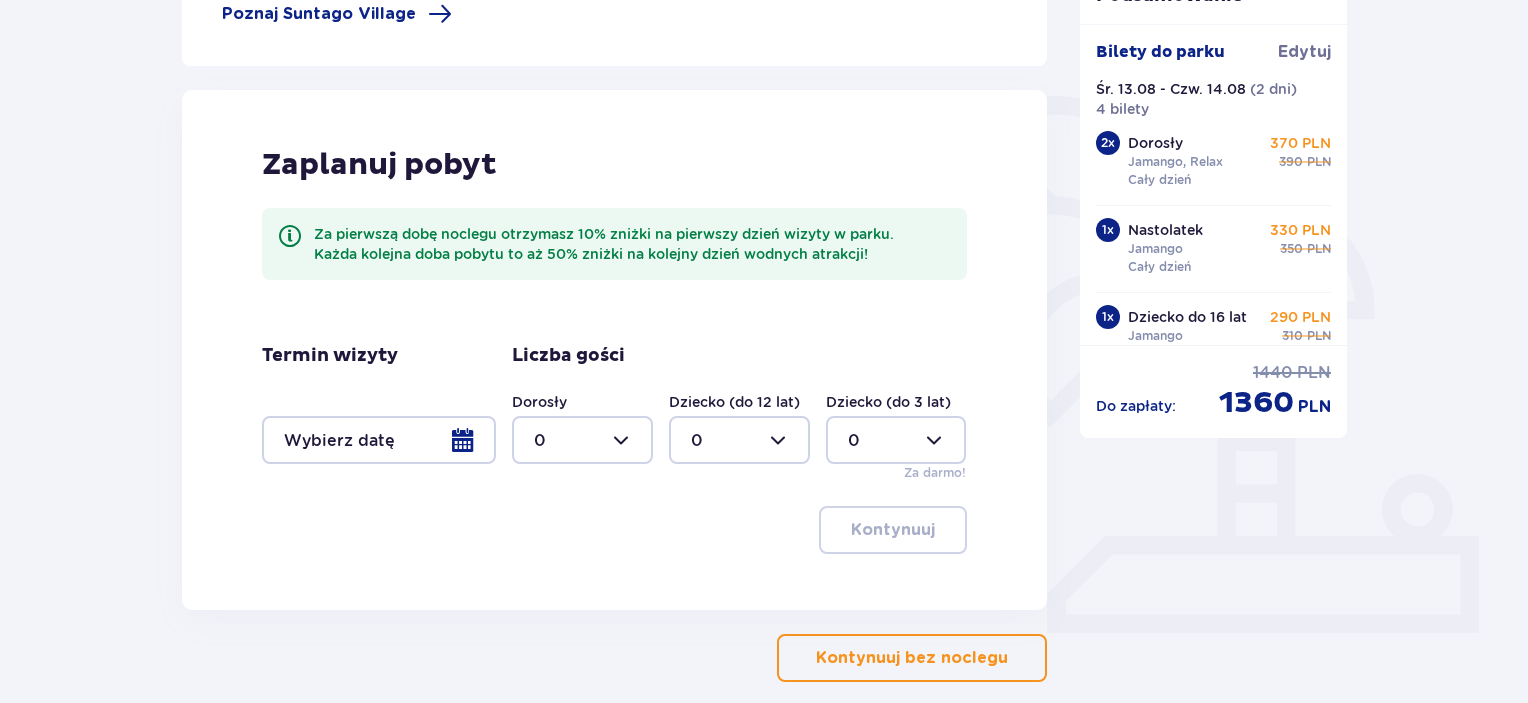 click at bounding box center [379, 440] 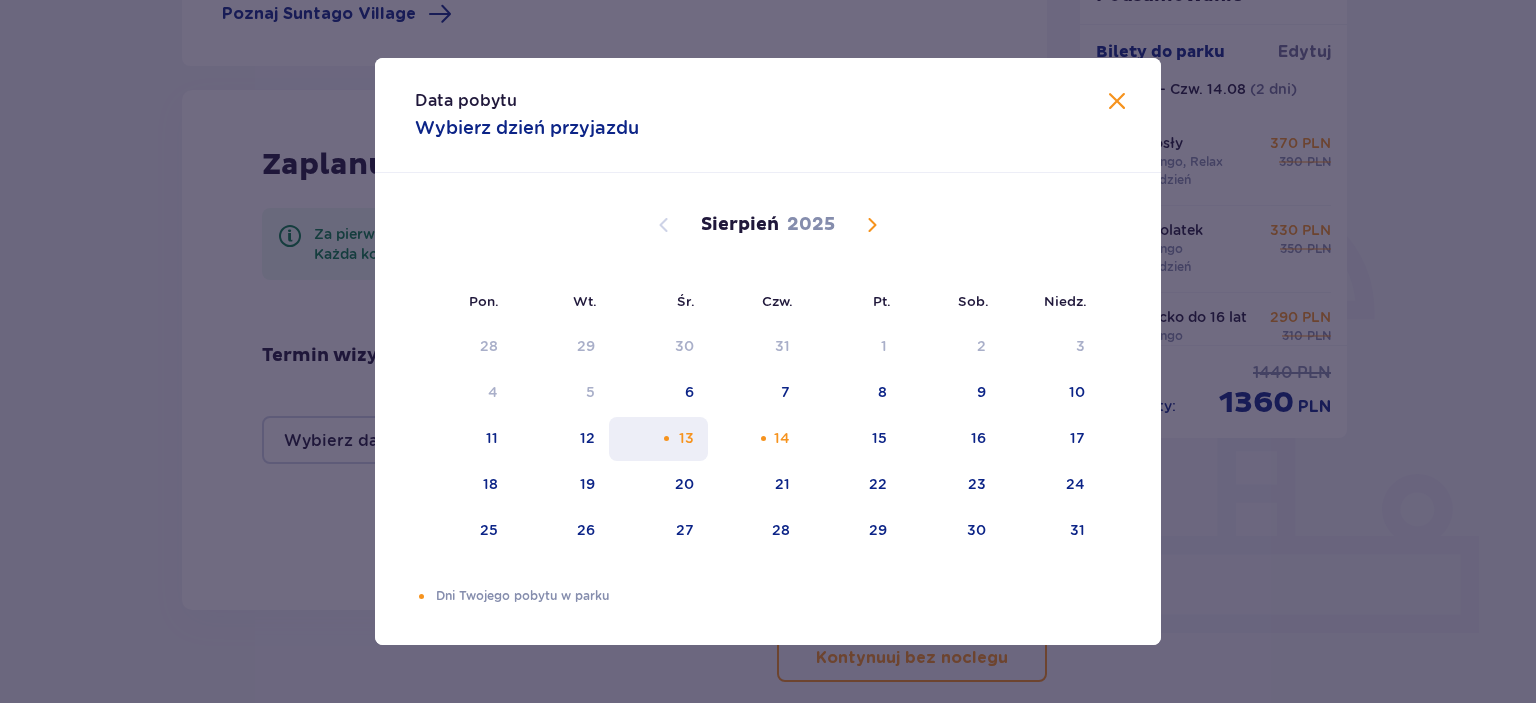 click on "13" at bounding box center (686, 438) 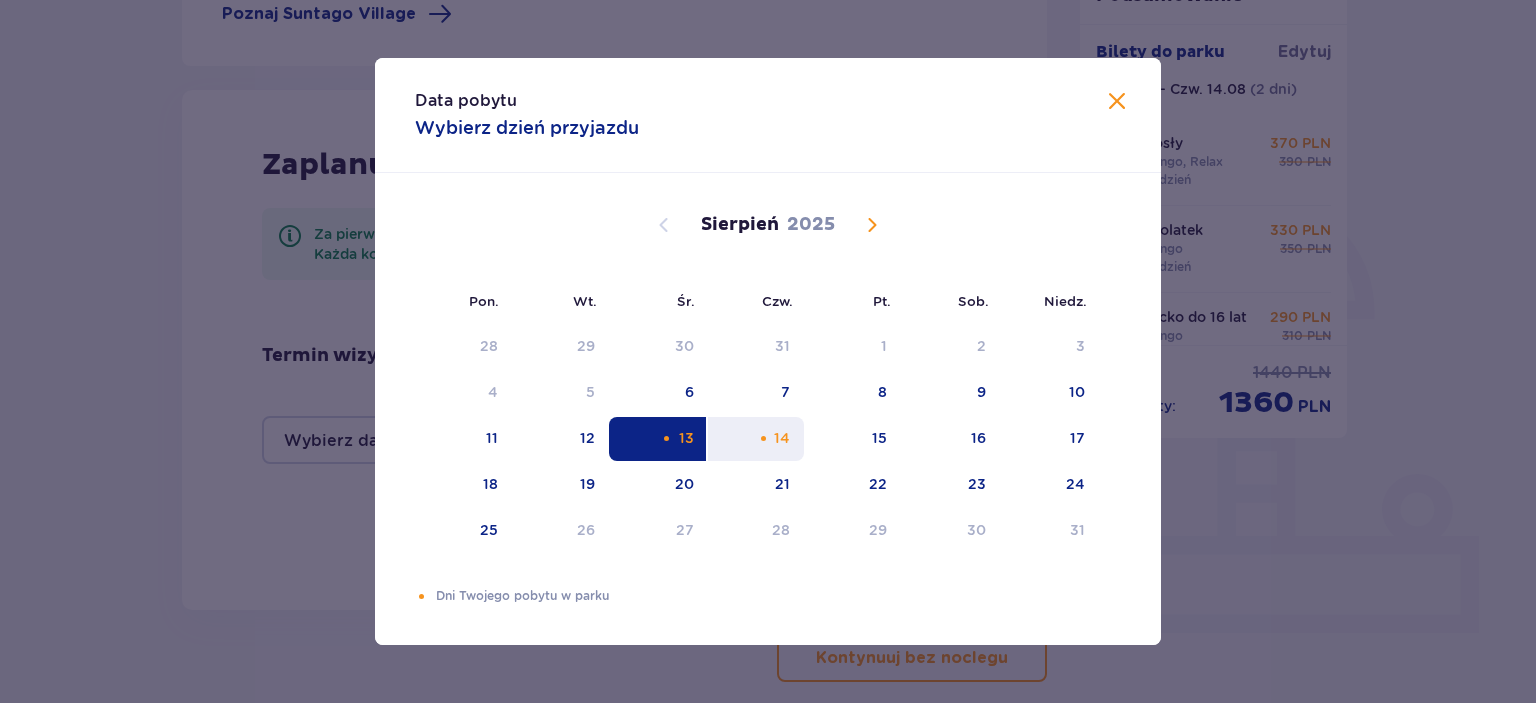 click on "14" at bounding box center (782, 438) 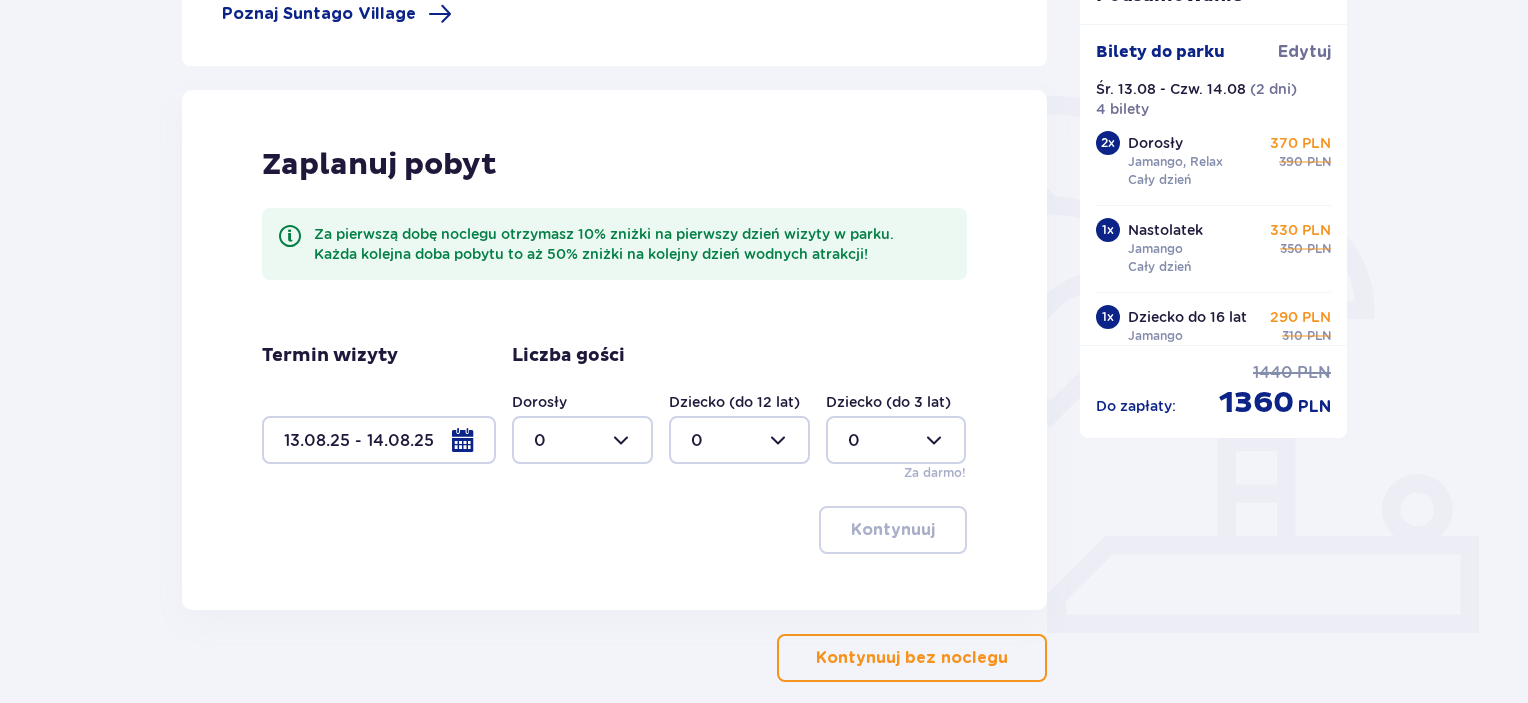 click at bounding box center [379, 440] 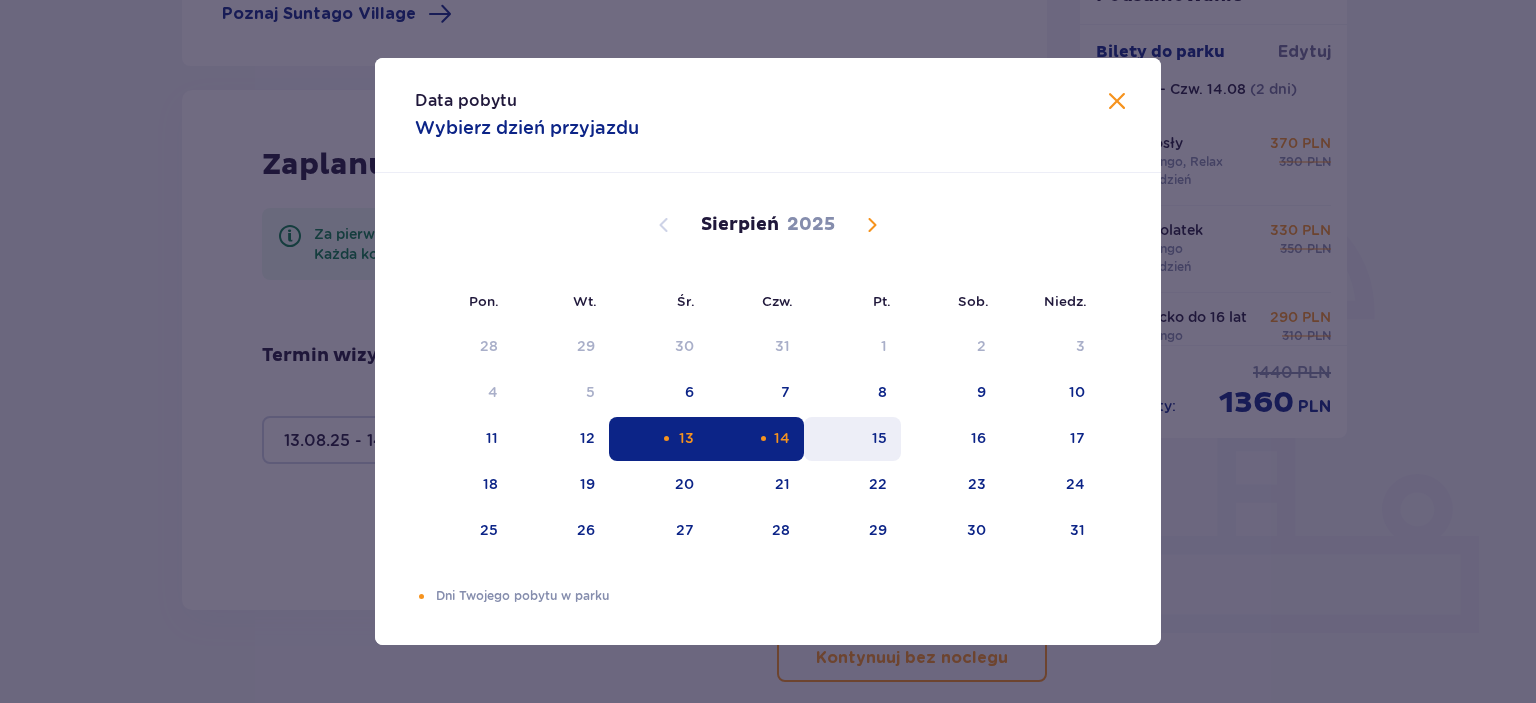 click on "15" at bounding box center (852, 439) 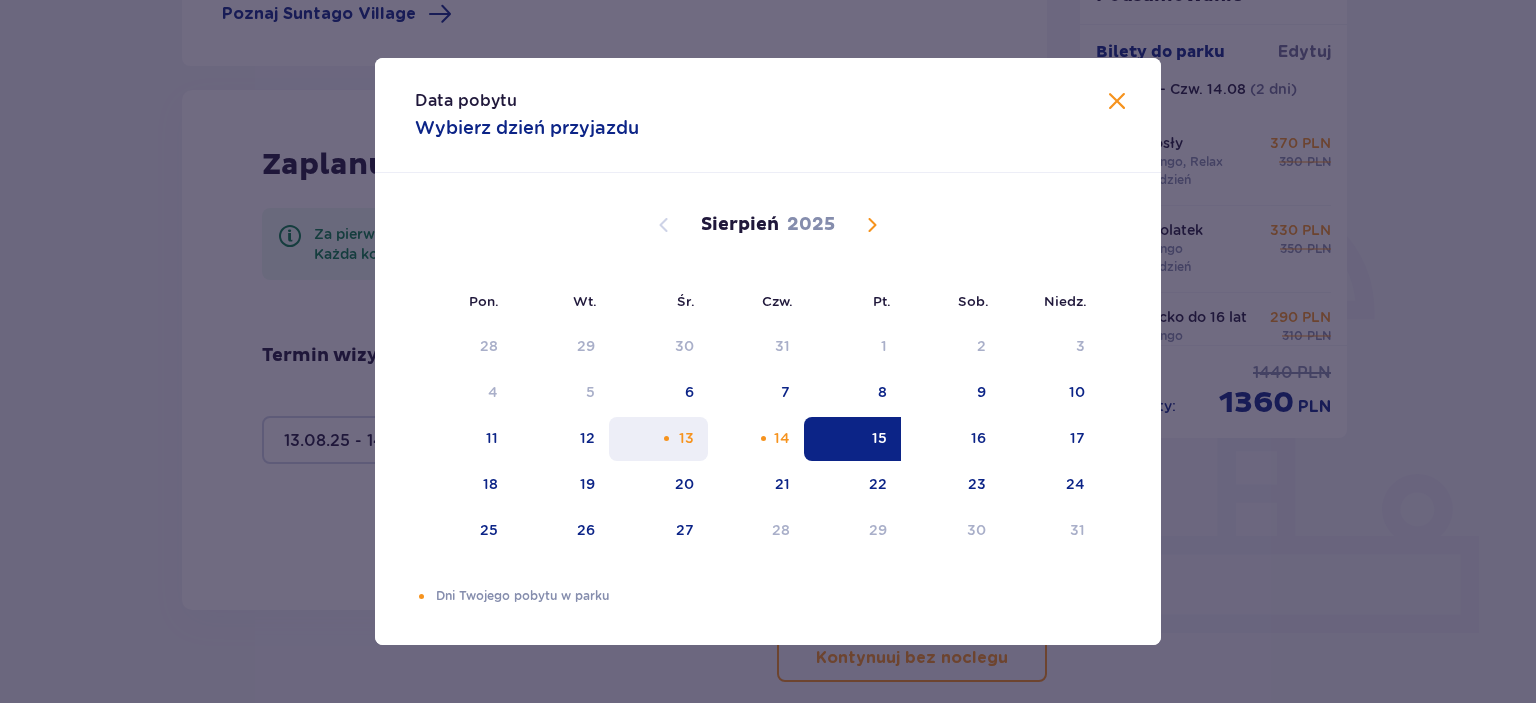 click on "13" at bounding box center (658, 439) 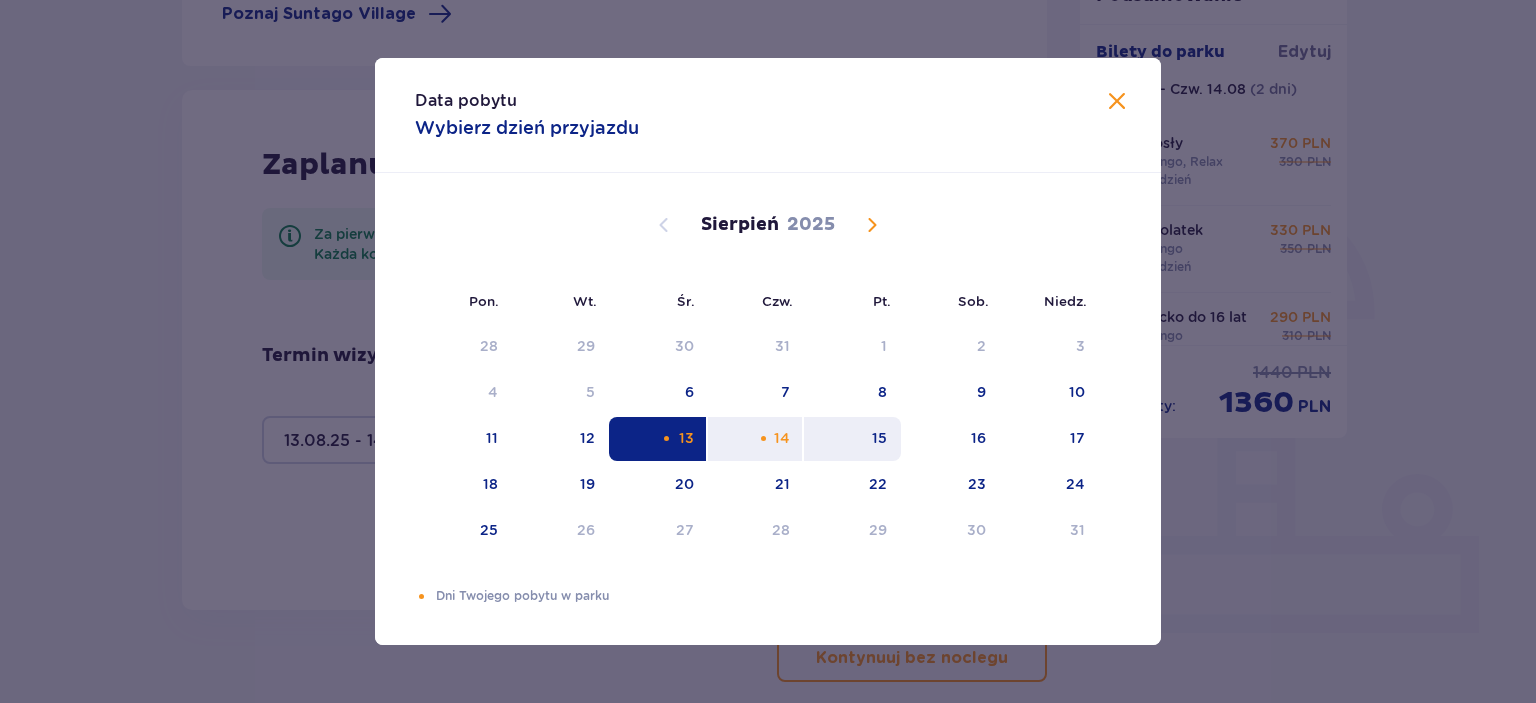 drag, startPoint x: 682, startPoint y: 436, endPoint x: 830, endPoint y: 438, distance: 148.01352 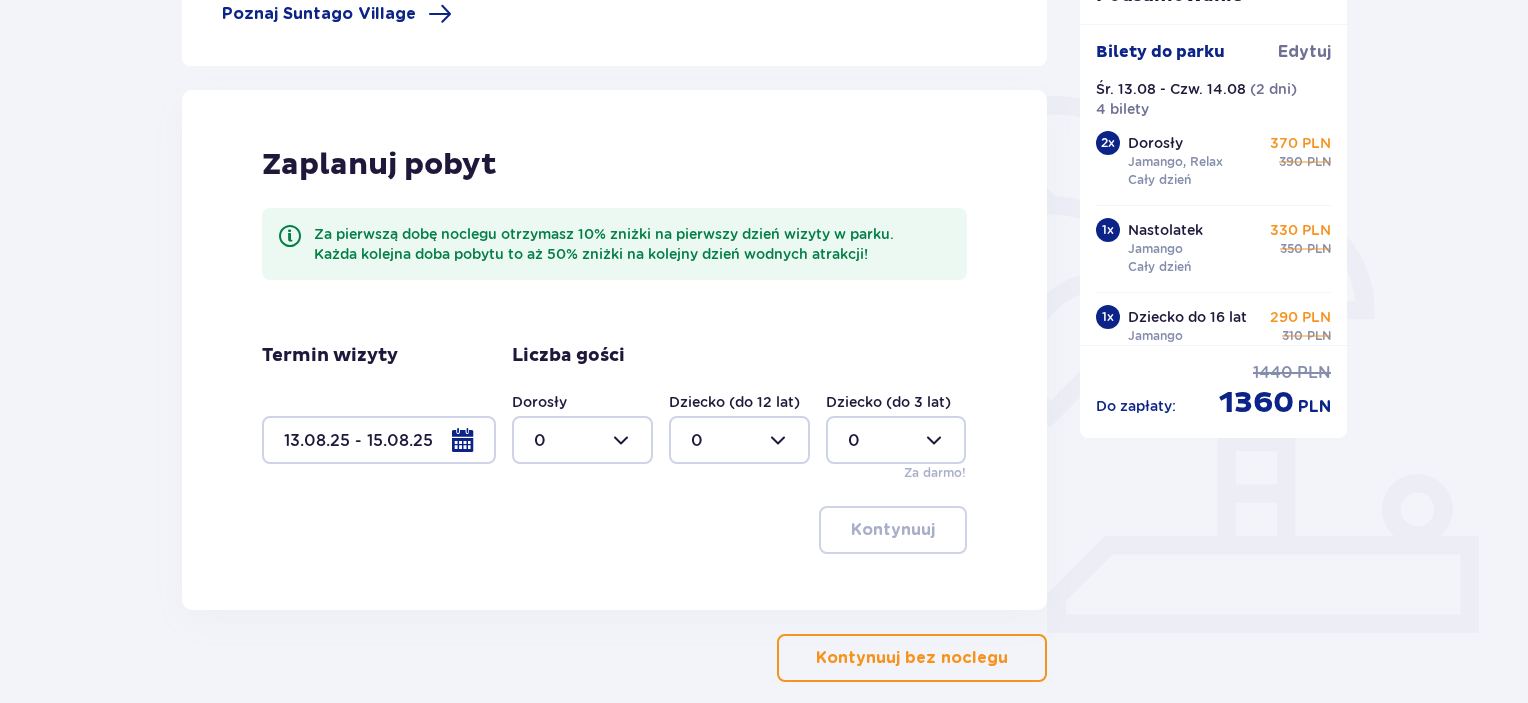 click at bounding box center [582, 440] 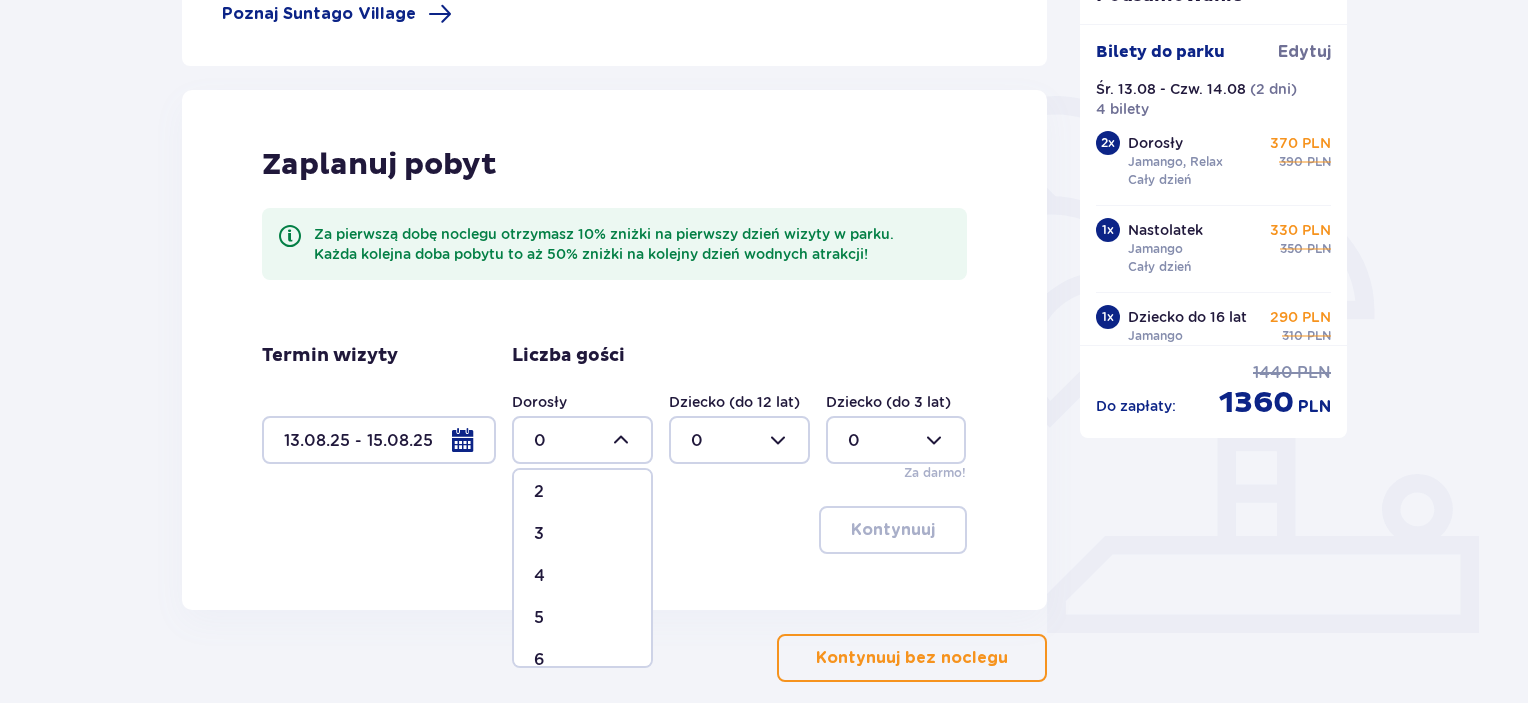 scroll, scrollTop: 100, scrollLeft: 0, axis: vertical 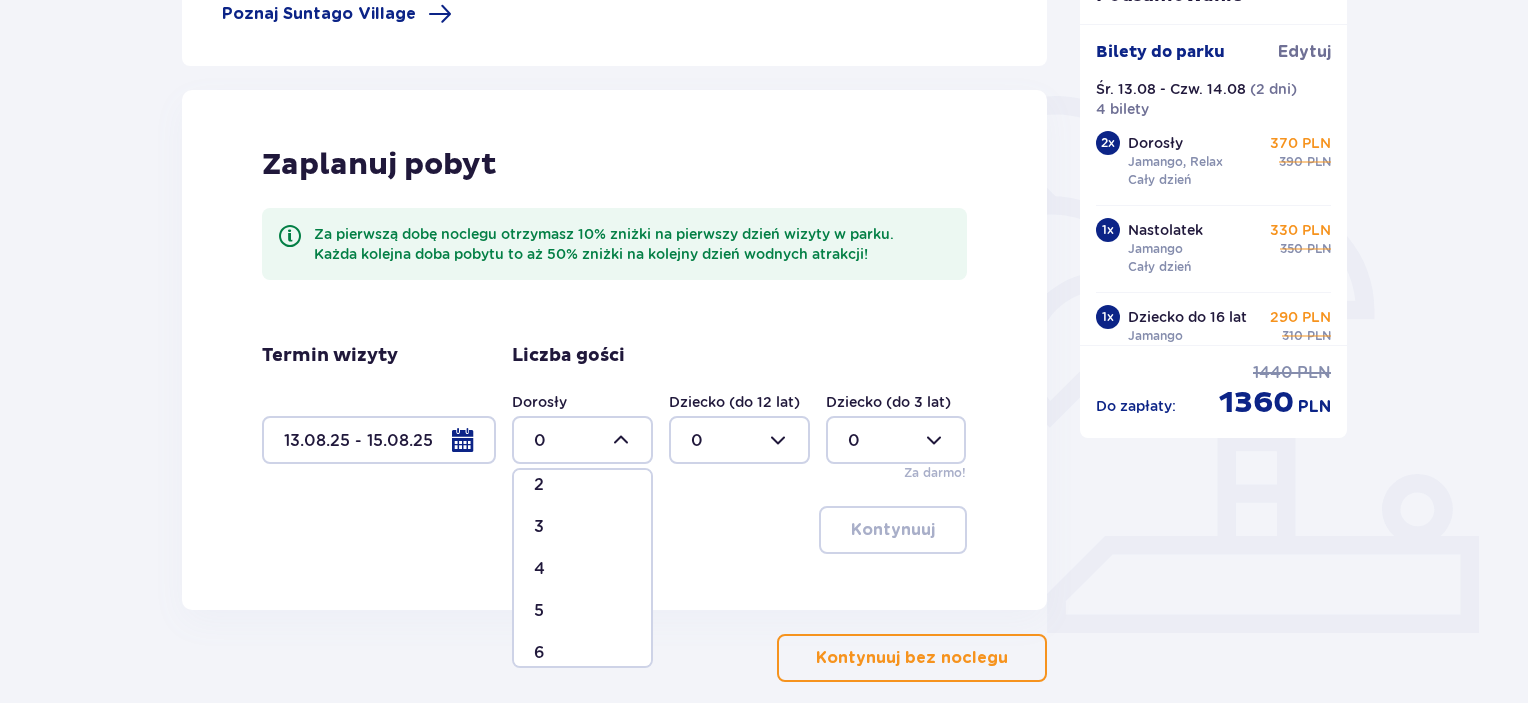click on "4" at bounding box center (582, 569) 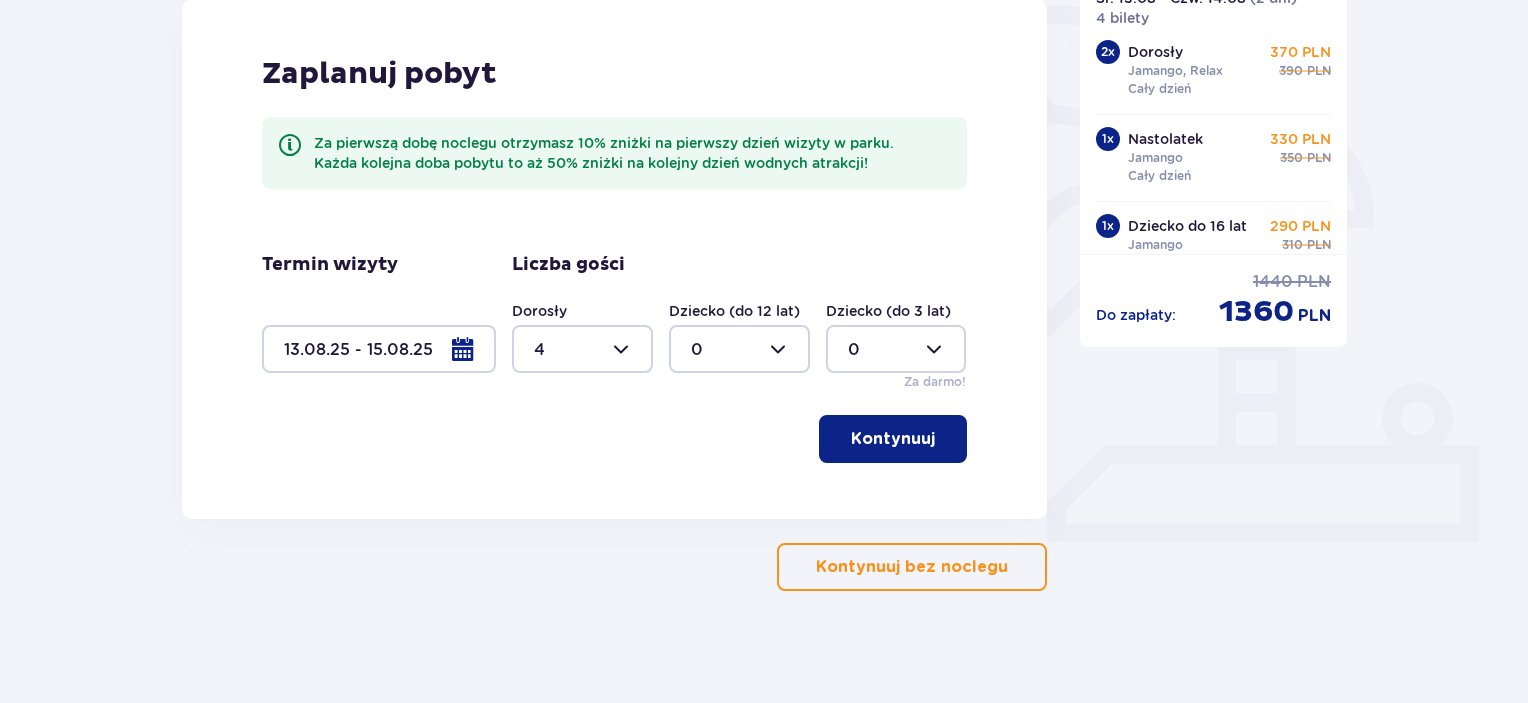 scroll, scrollTop: 499, scrollLeft: 0, axis: vertical 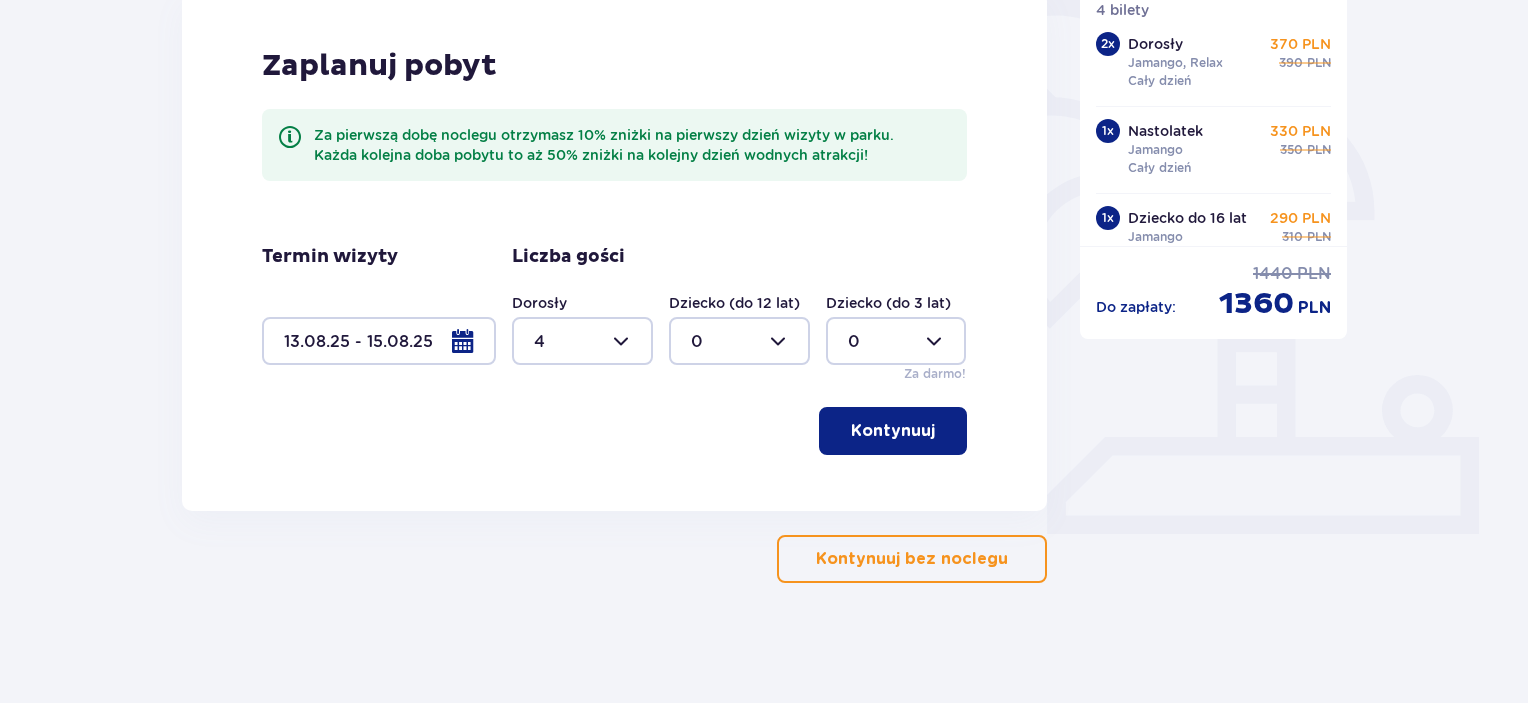 click on "Kontynuuj" at bounding box center [893, 431] 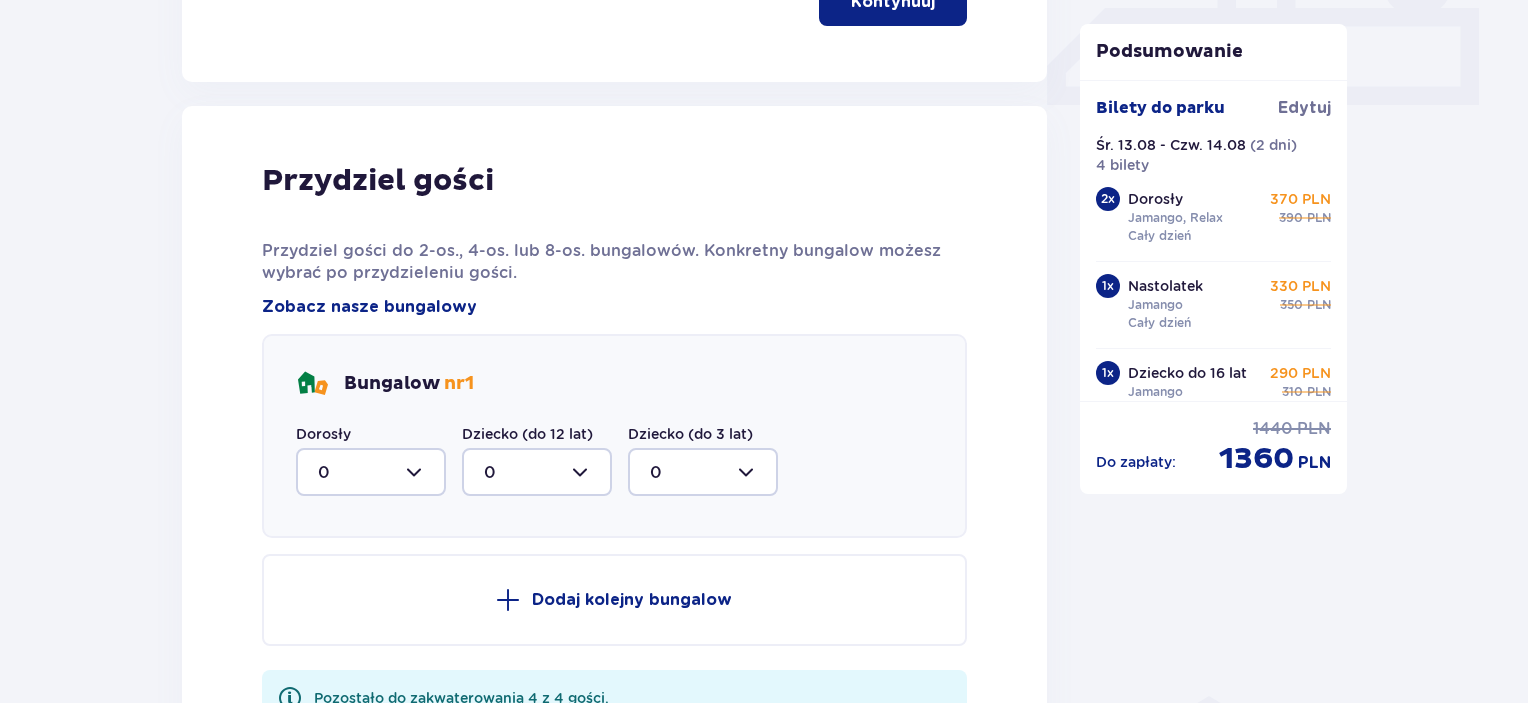 scroll, scrollTop: 1000, scrollLeft: 0, axis: vertical 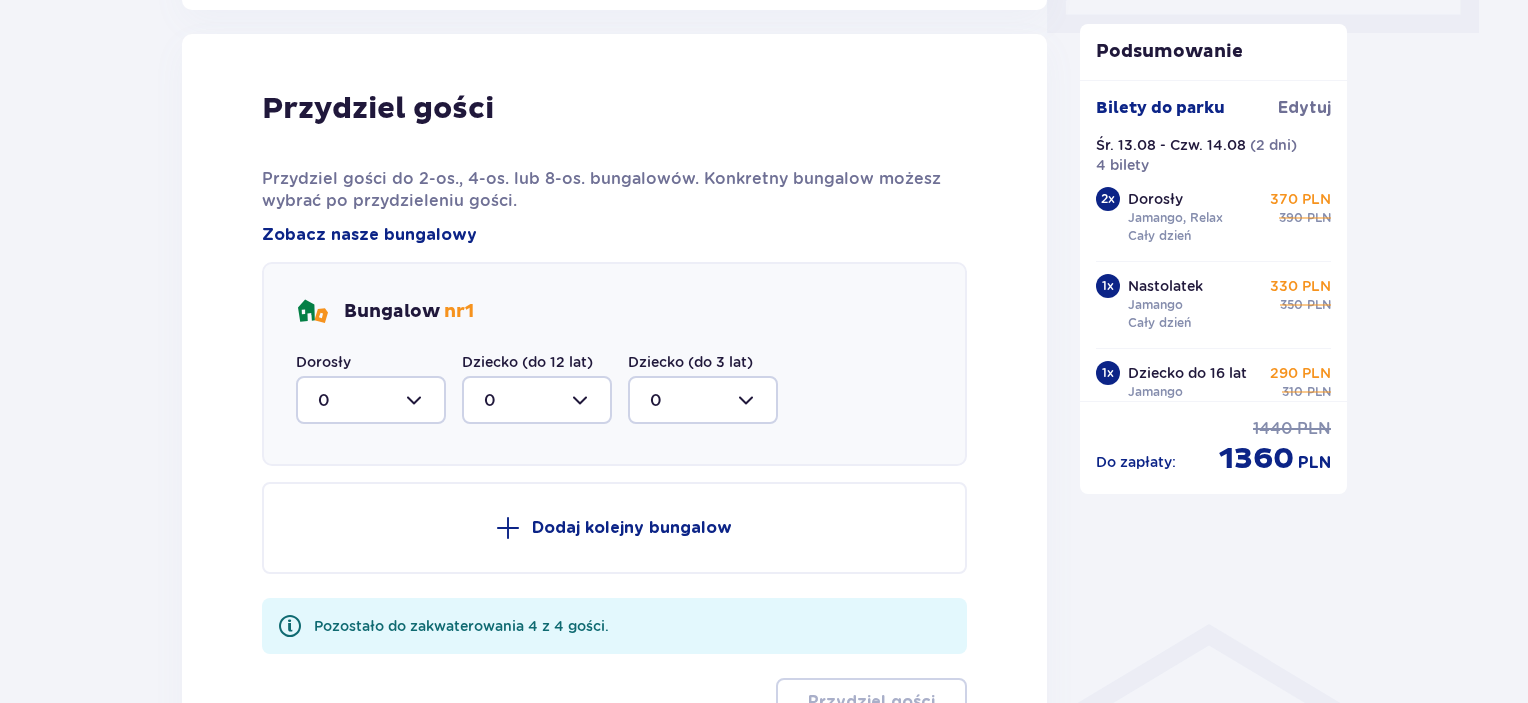 click at bounding box center [371, 400] 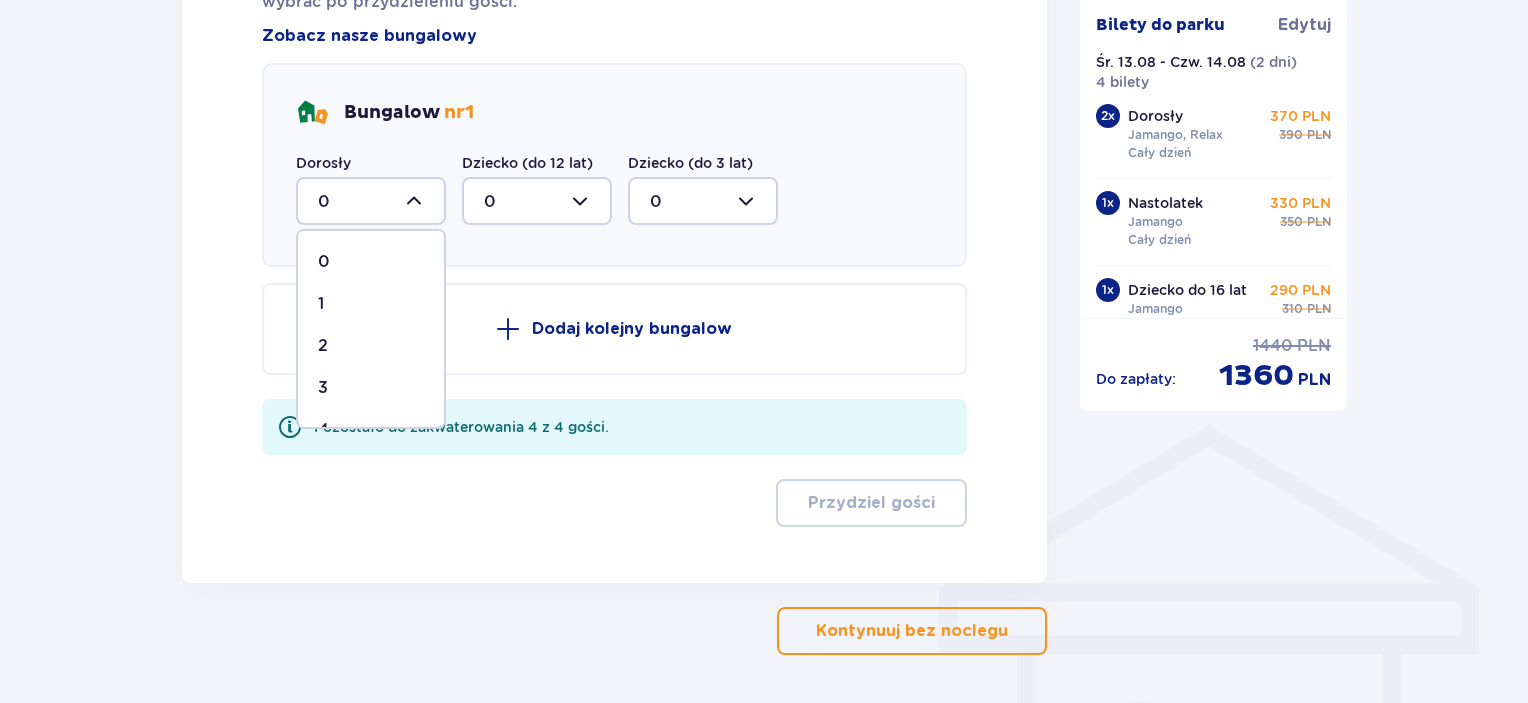 scroll, scrollTop: 1200, scrollLeft: 0, axis: vertical 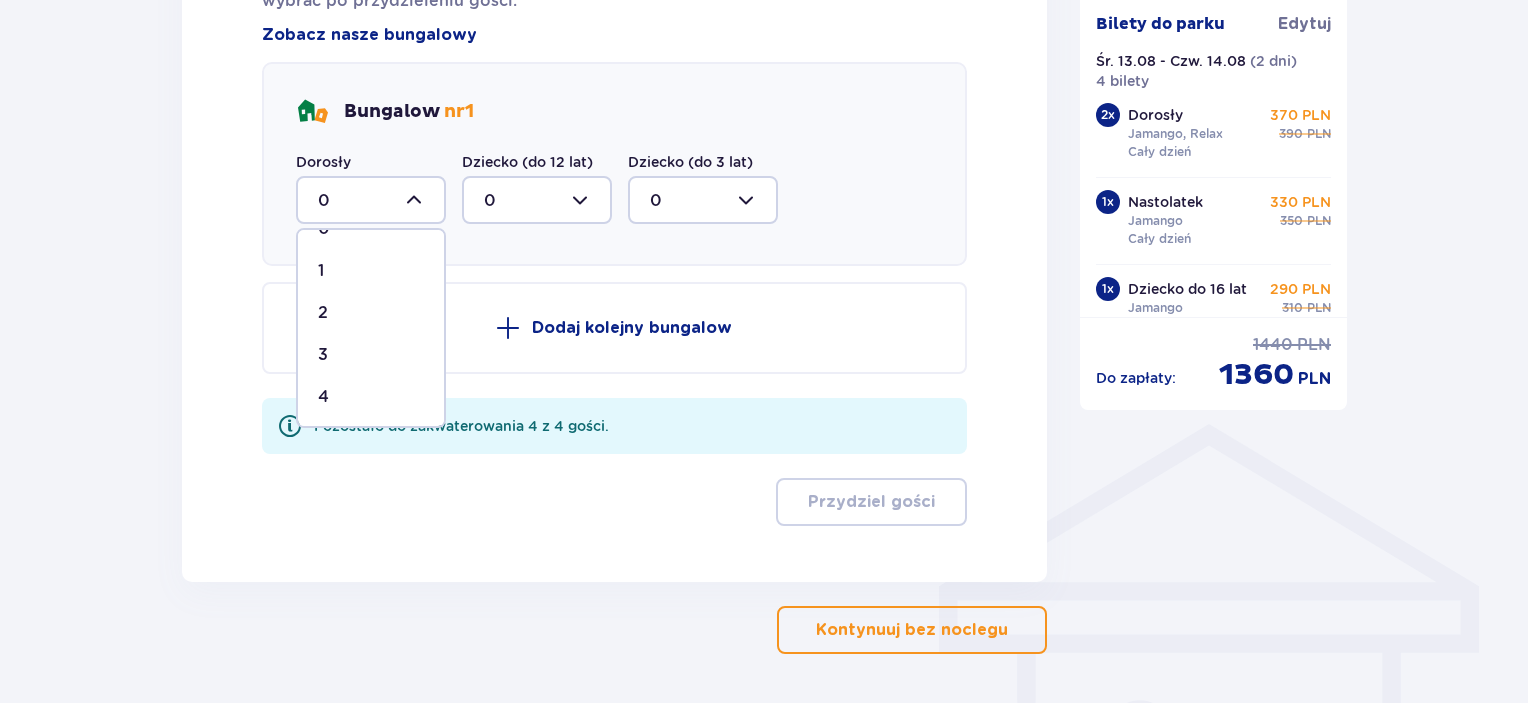 click on "4" at bounding box center [323, 397] 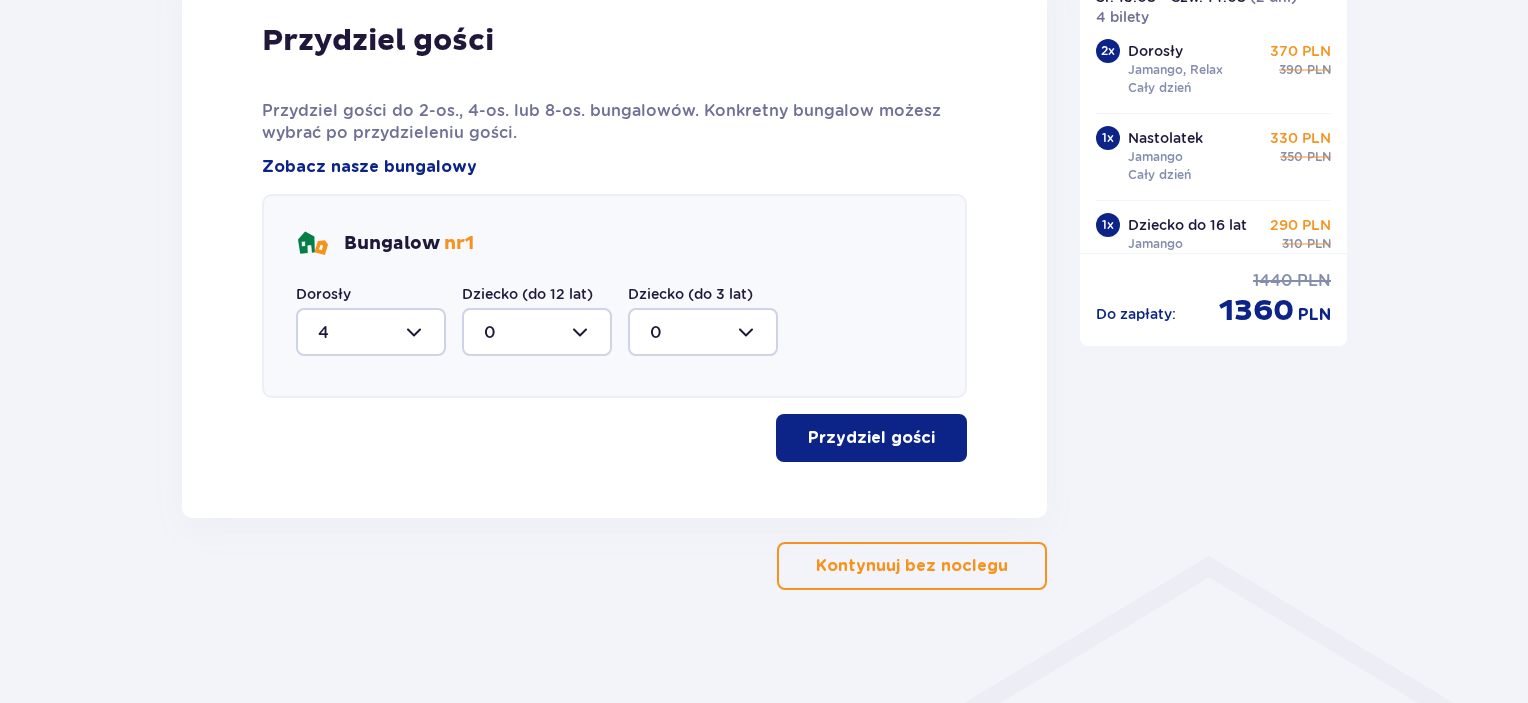 scroll, scrollTop: 1074, scrollLeft: 0, axis: vertical 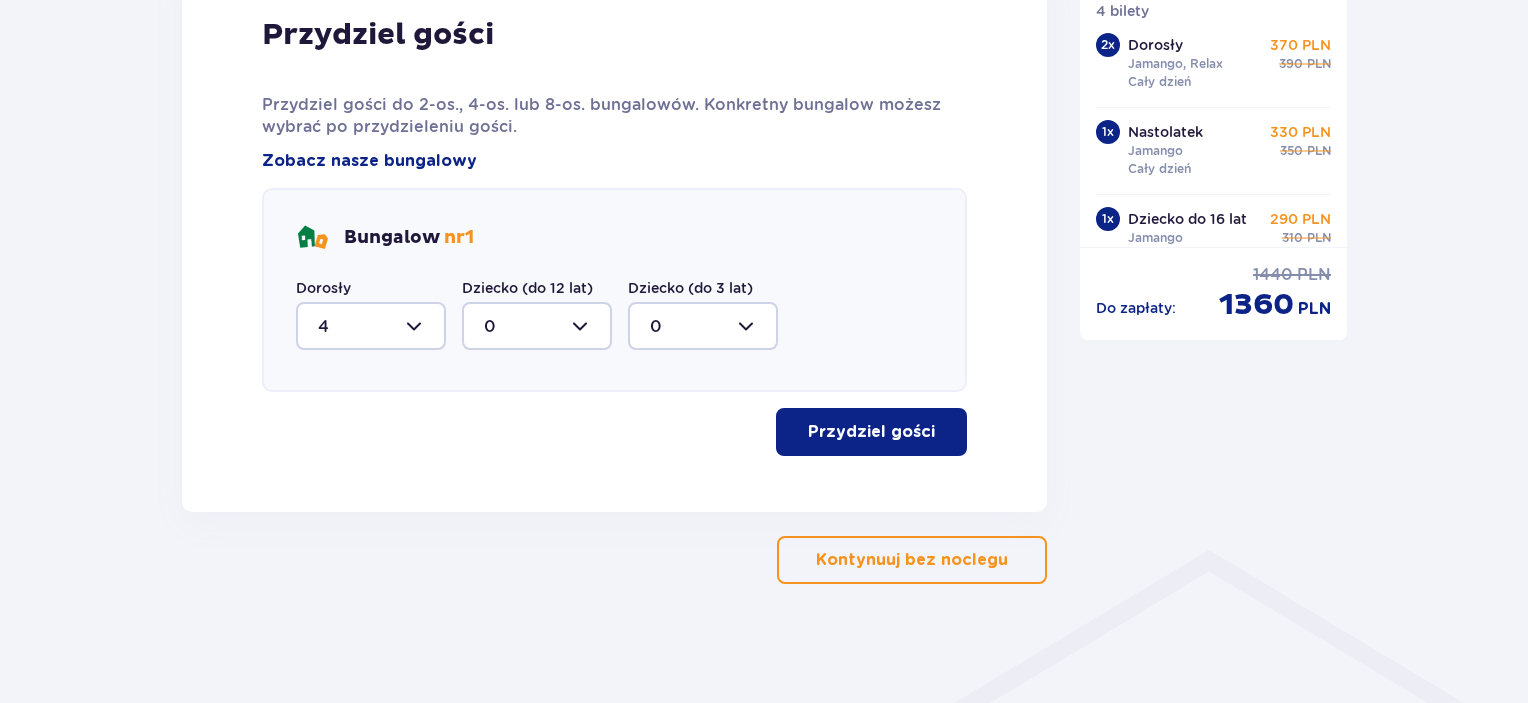 click on "Przydziel gości" at bounding box center [871, 432] 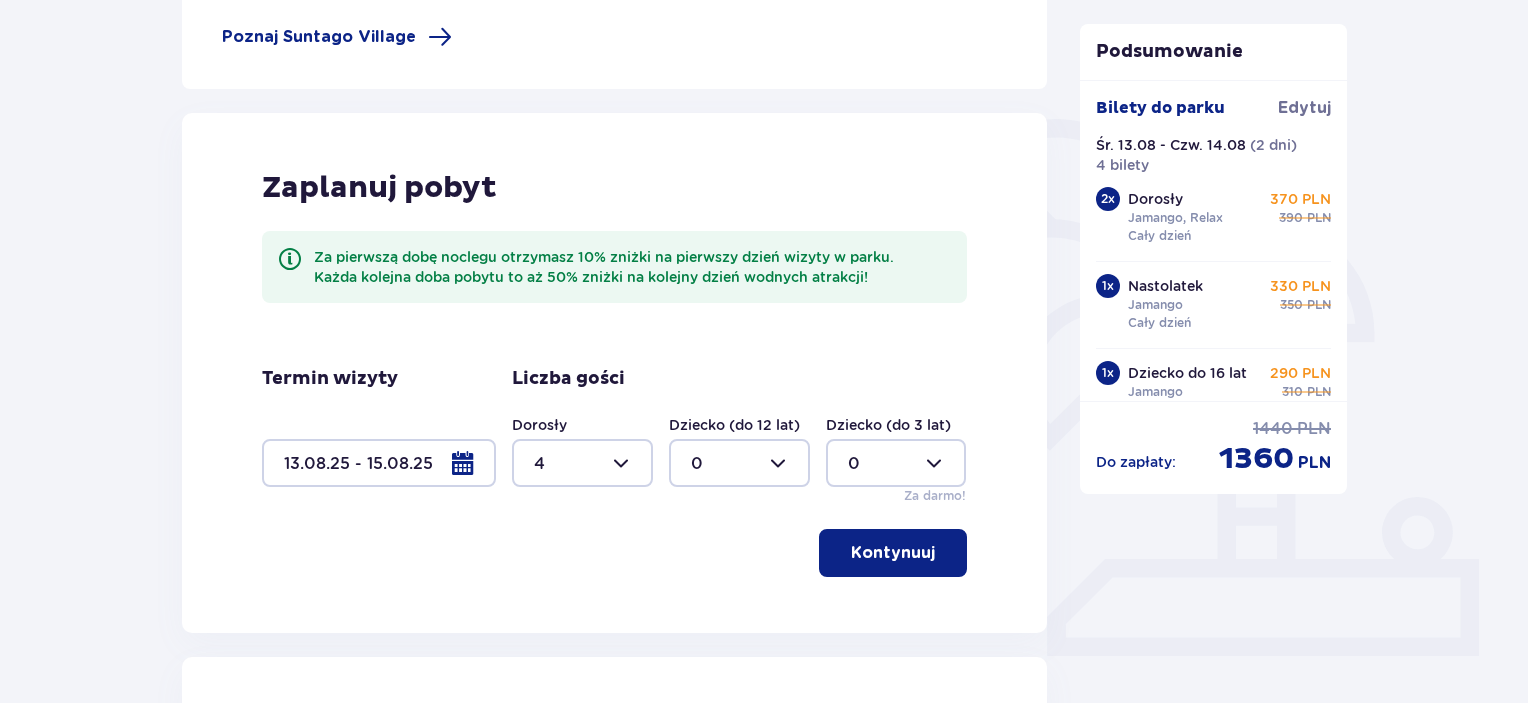 scroll, scrollTop: 0, scrollLeft: 0, axis: both 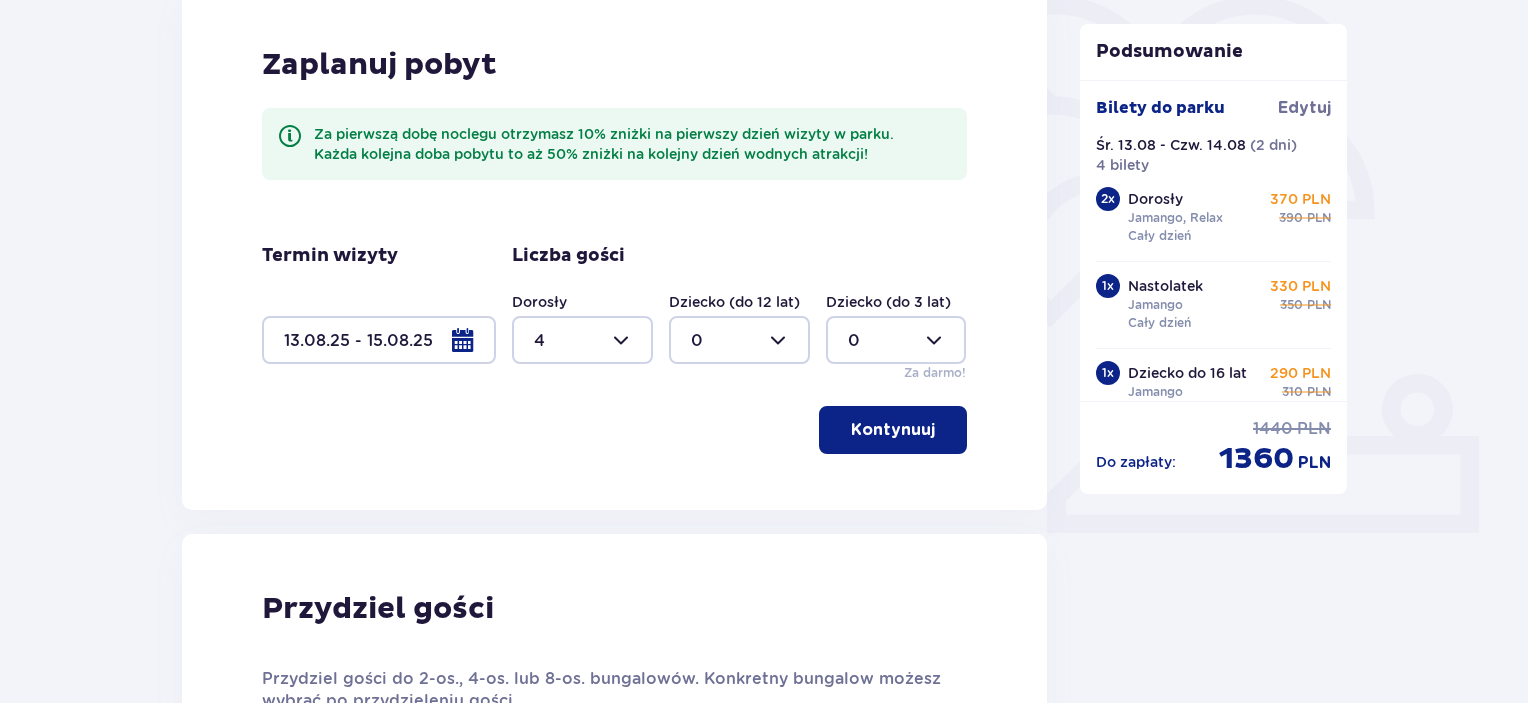 click at bounding box center [379, 340] 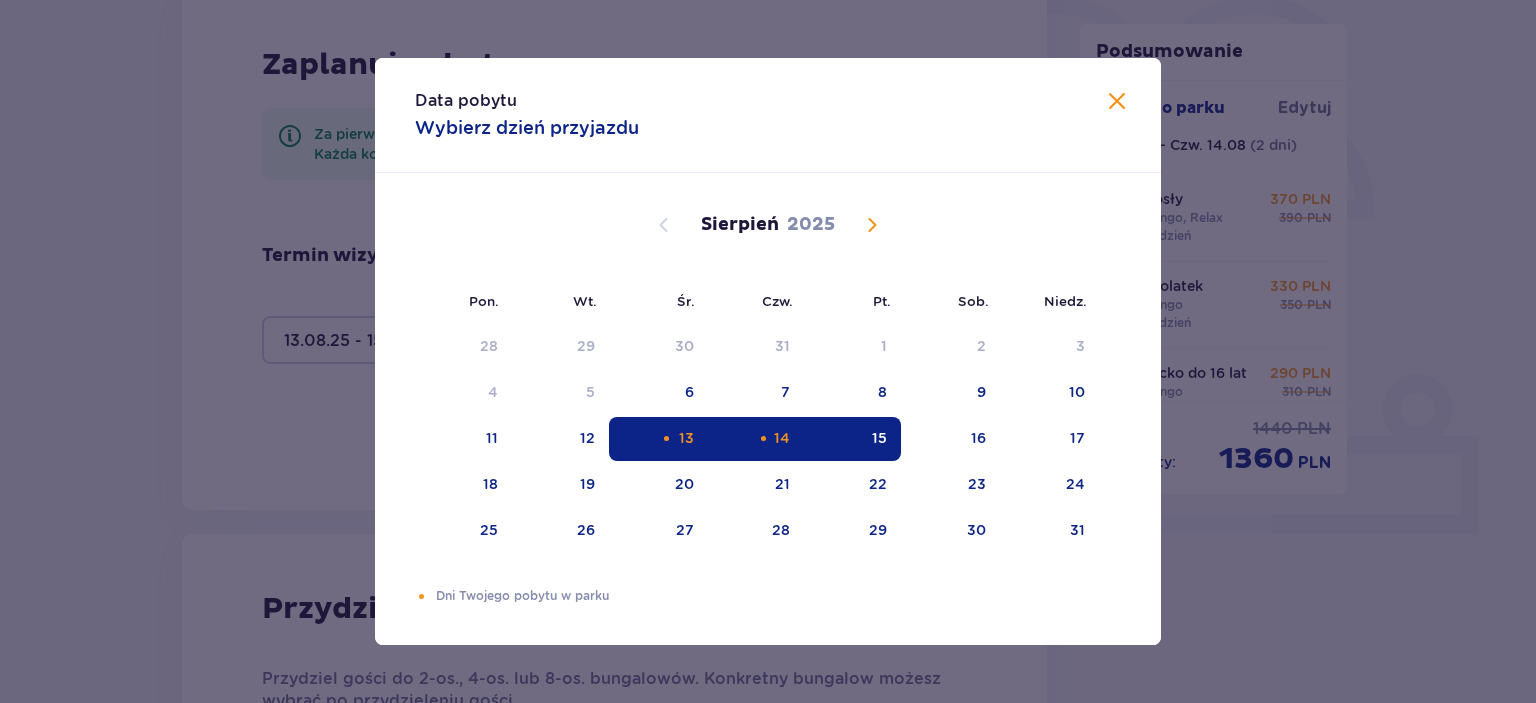 drag, startPoint x: 684, startPoint y: 436, endPoint x: 709, endPoint y: 436, distance: 25 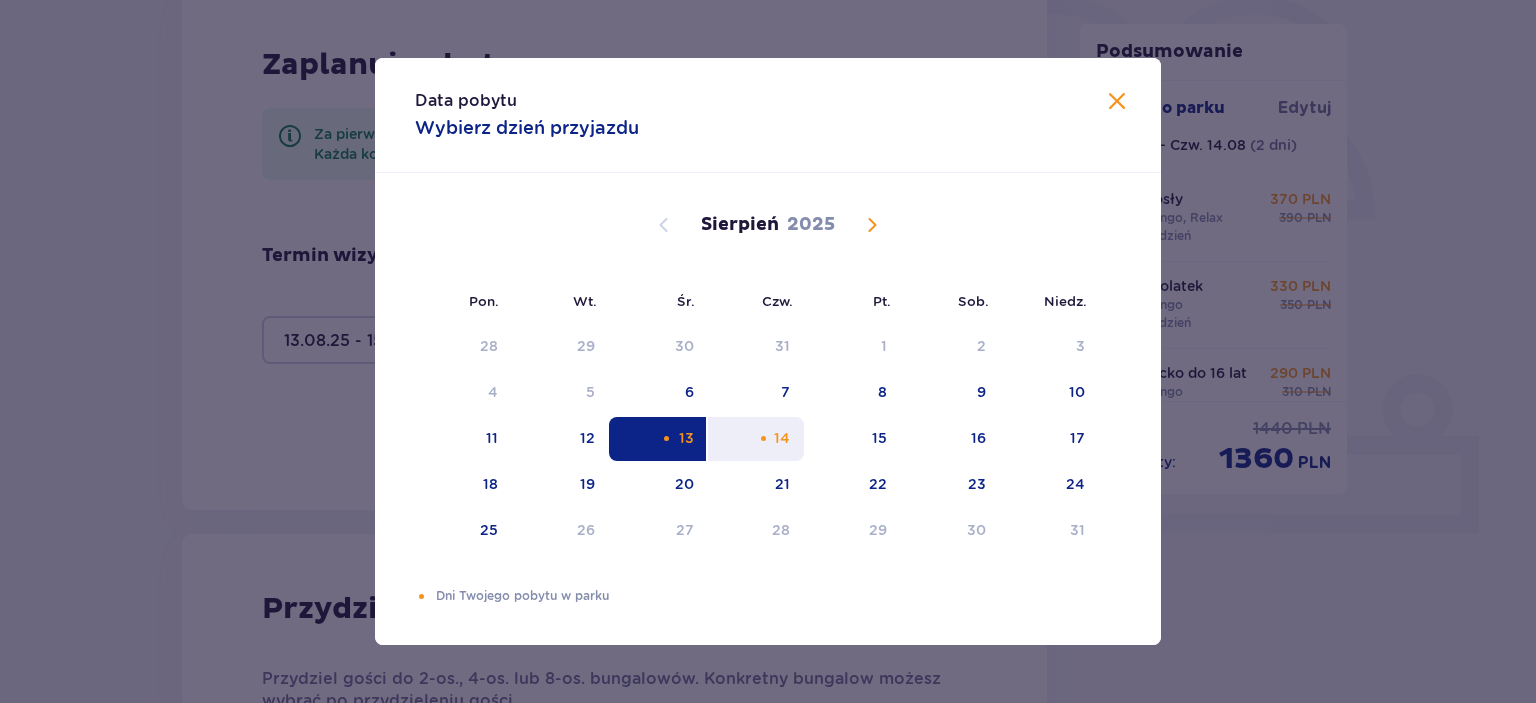 drag, startPoint x: 672, startPoint y: 431, endPoint x: 748, endPoint y: 434, distance: 76.05919 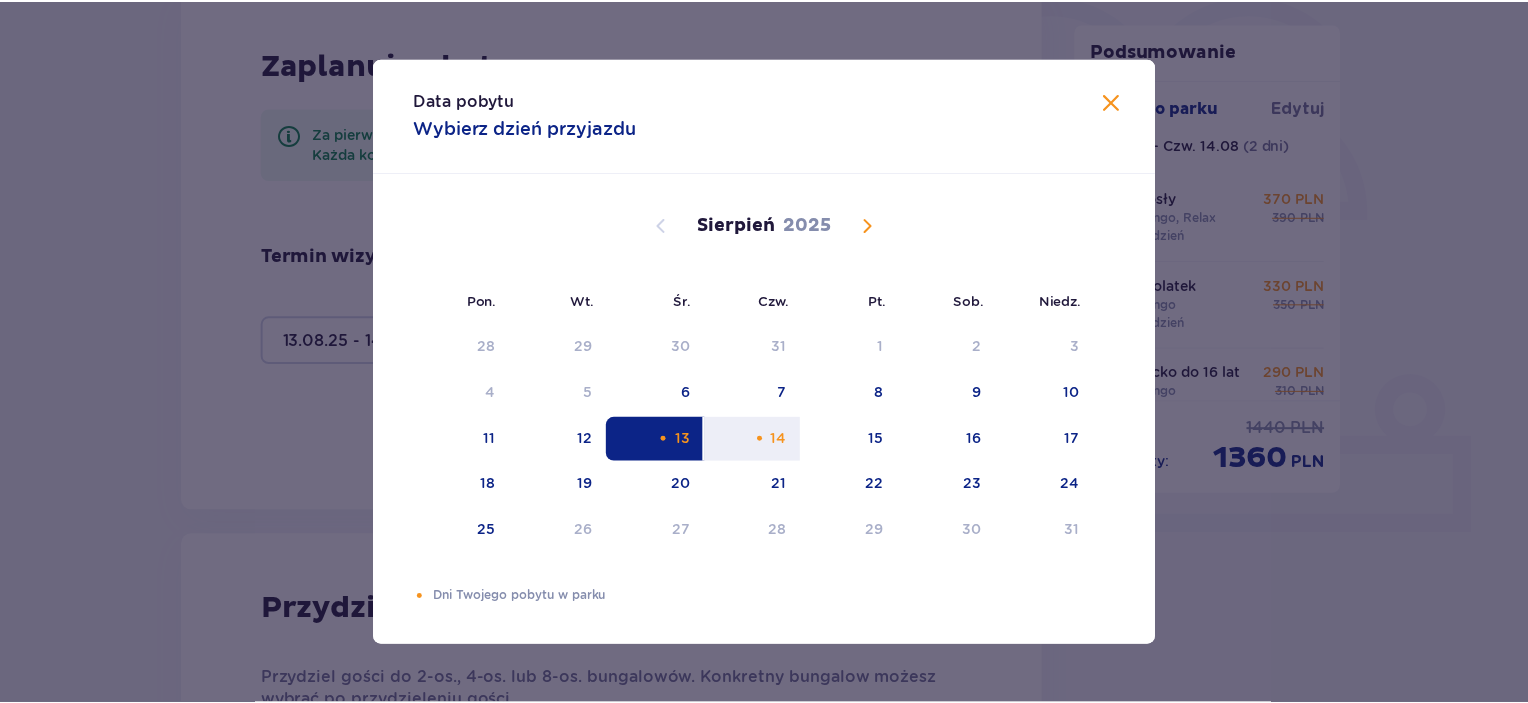 scroll, scrollTop: 499, scrollLeft: 0, axis: vertical 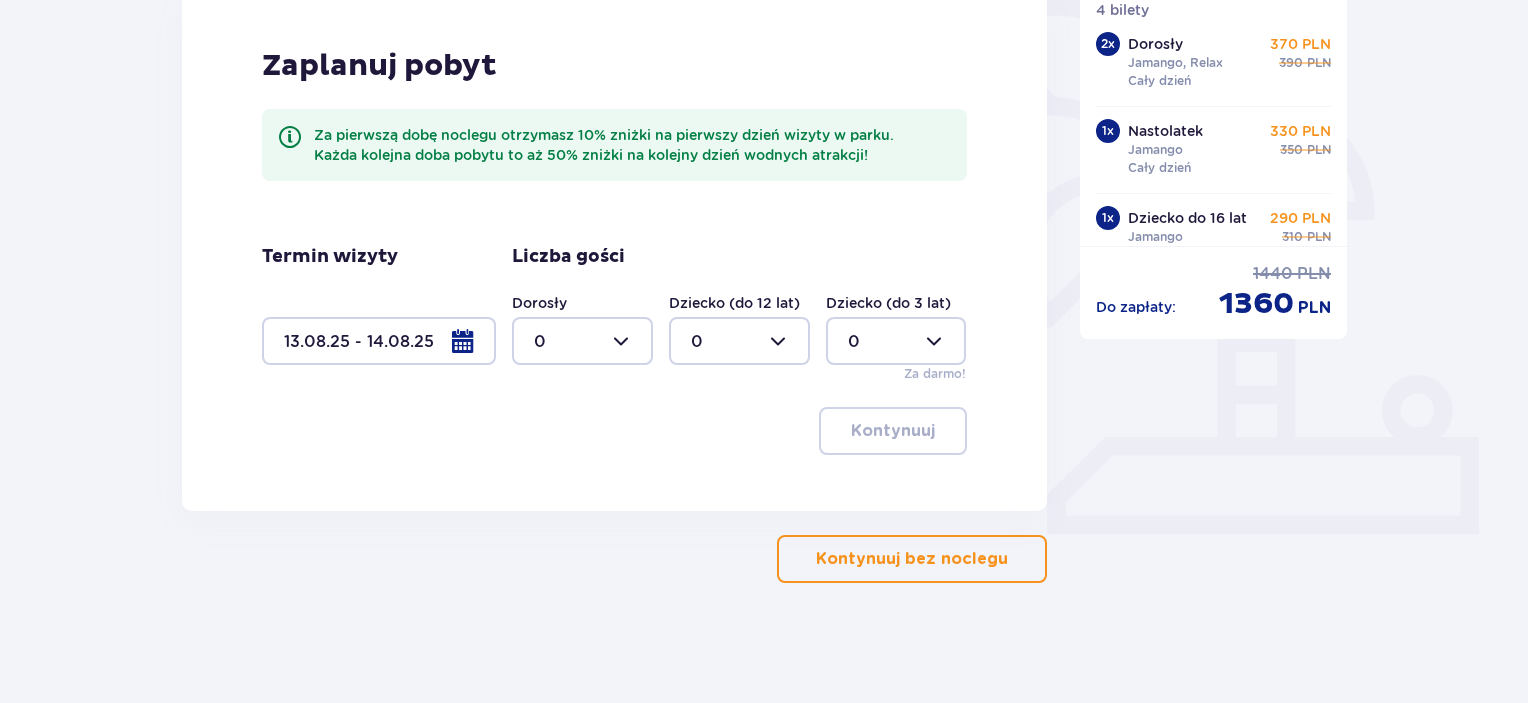 click at bounding box center [582, 341] 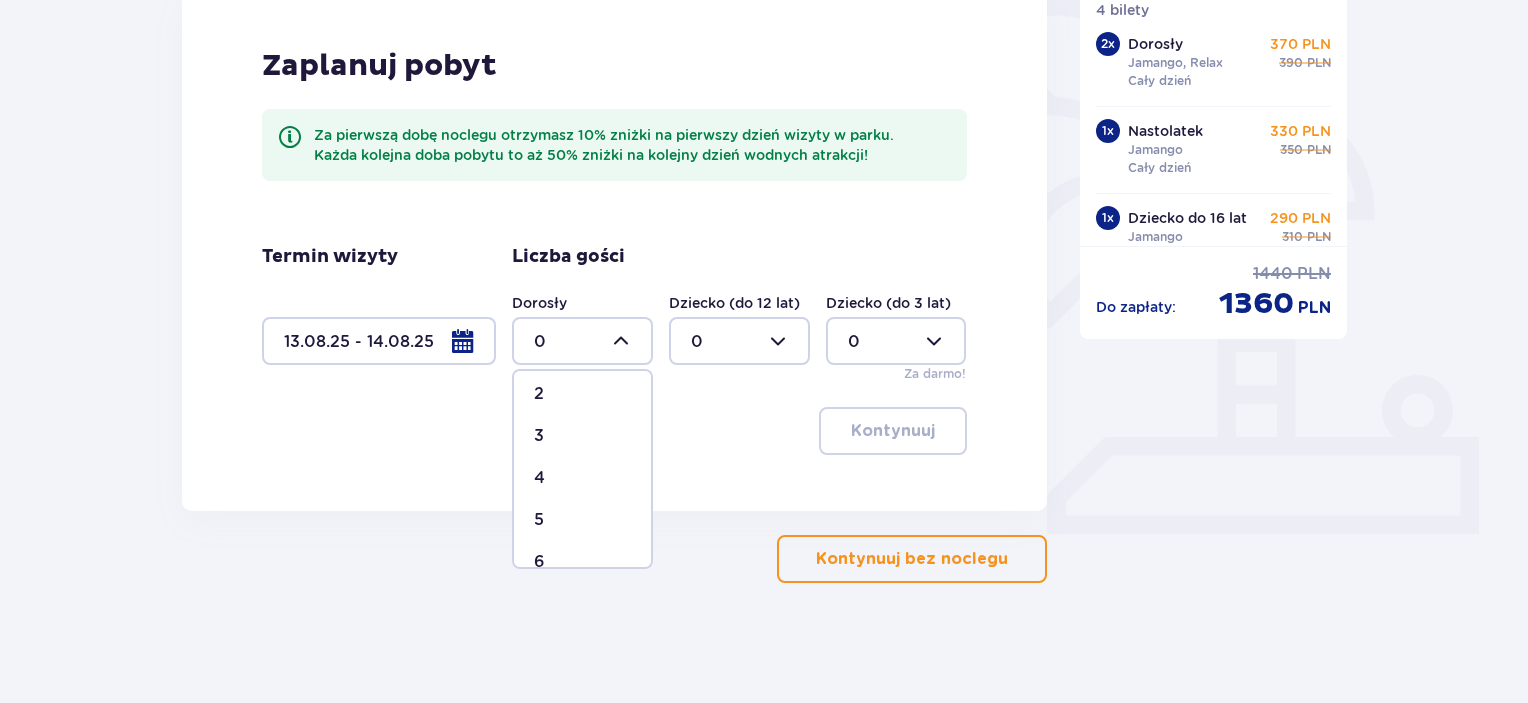 scroll, scrollTop: 100, scrollLeft: 0, axis: vertical 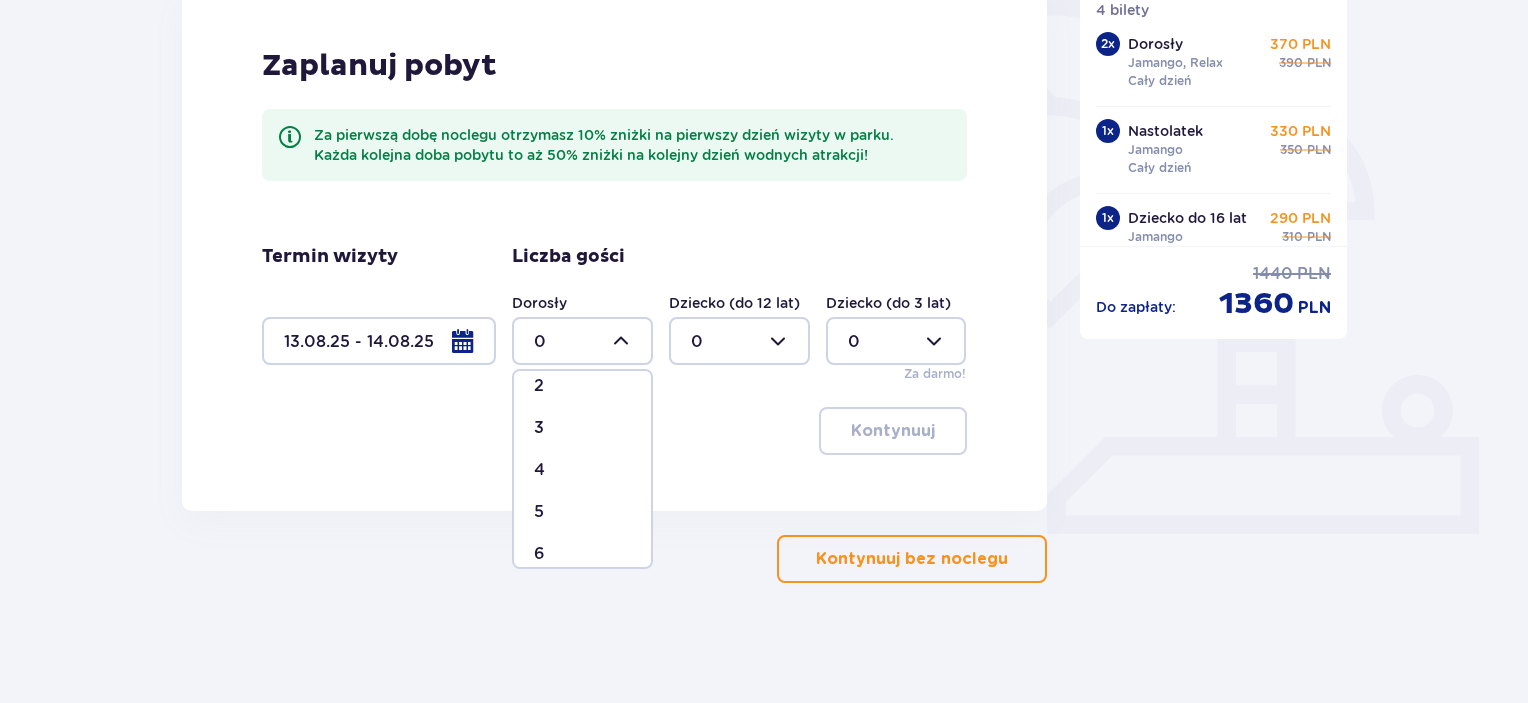 click on "4" at bounding box center [582, 470] 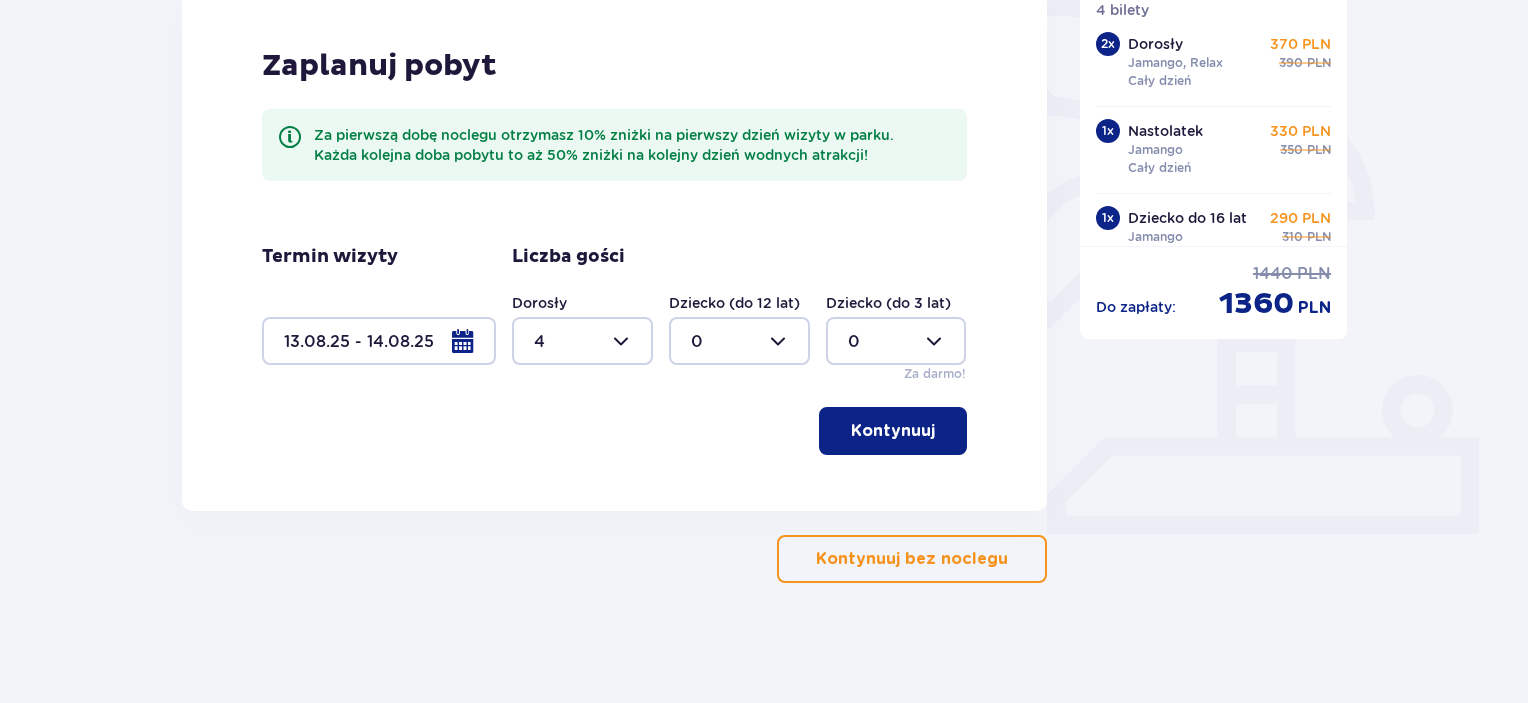 click on "Kontynuuj" at bounding box center (893, 431) 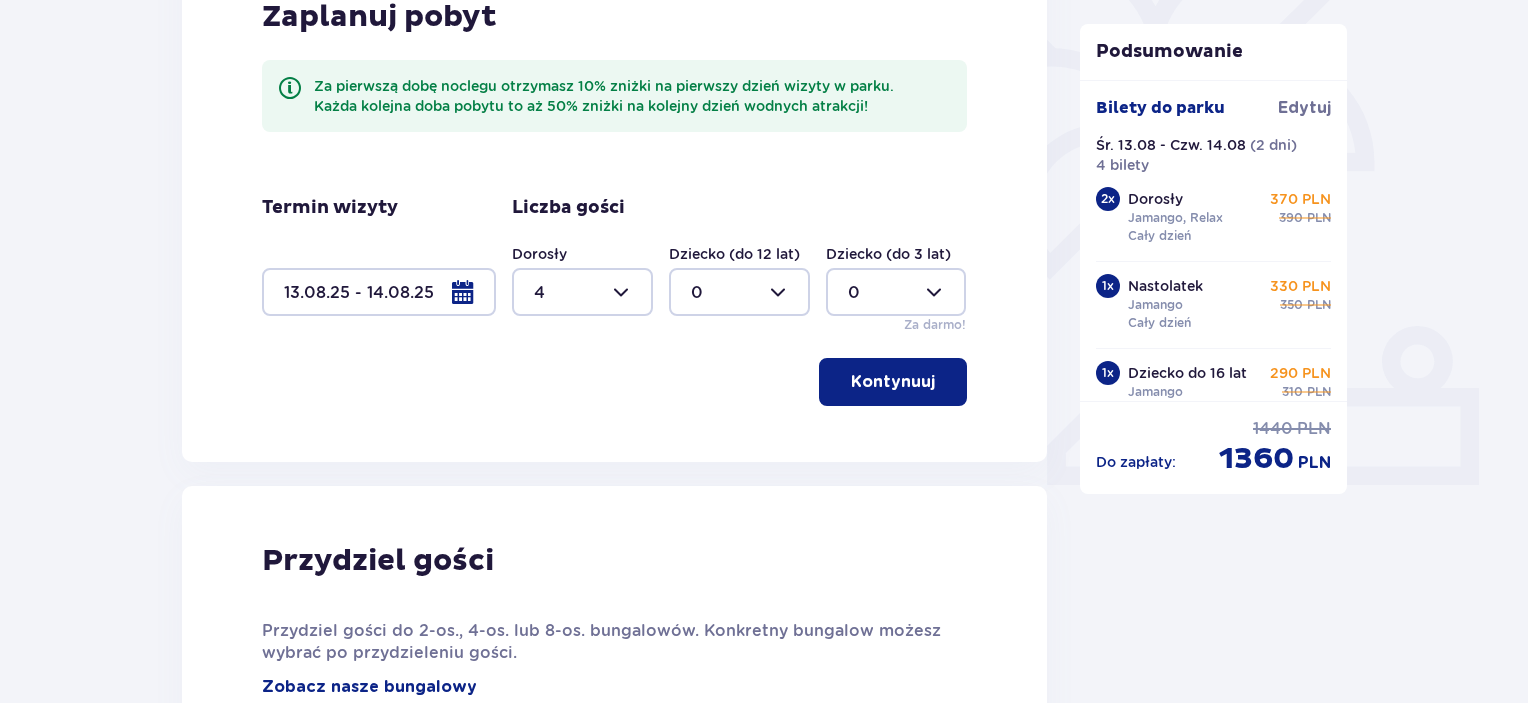 scroll, scrollTop: 600, scrollLeft: 0, axis: vertical 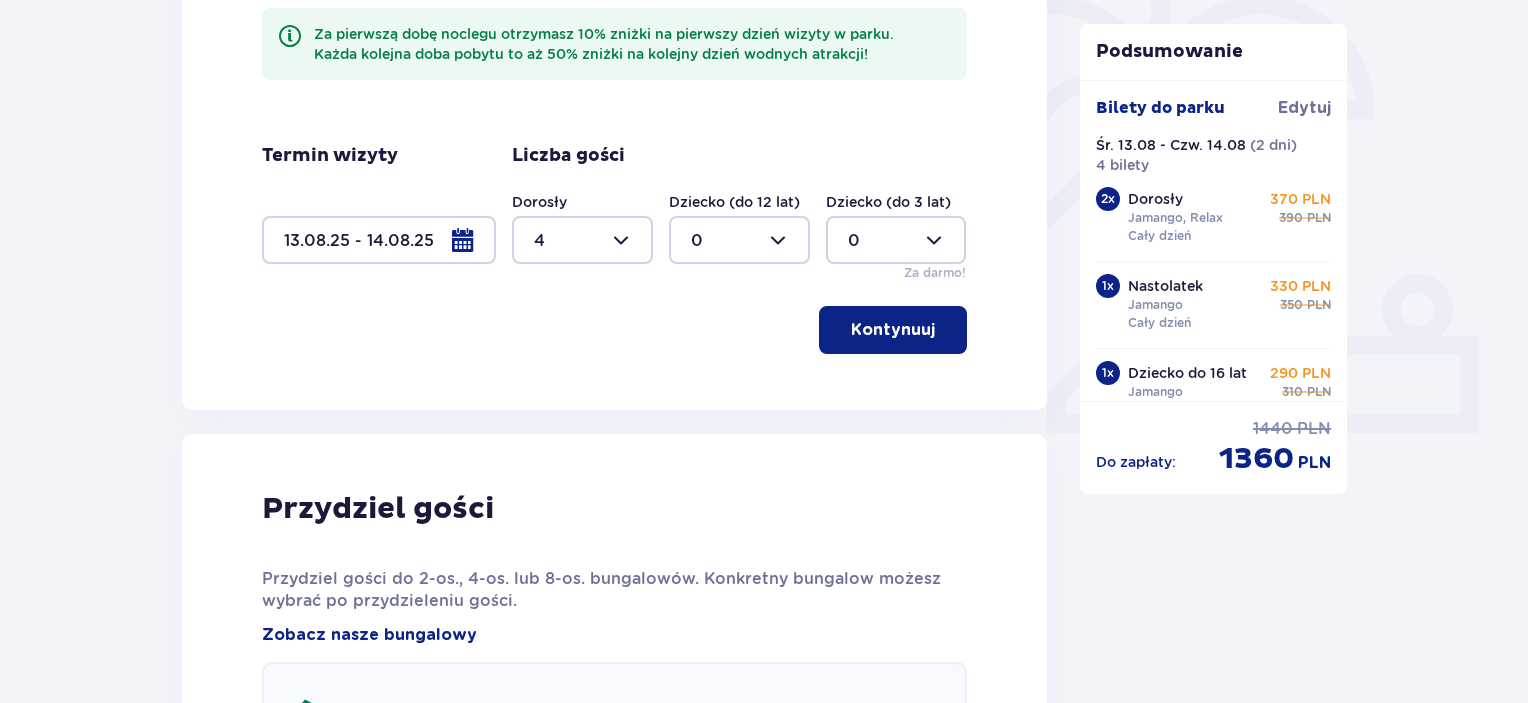 click on "Kontynuuj" at bounding box center (893, 330) 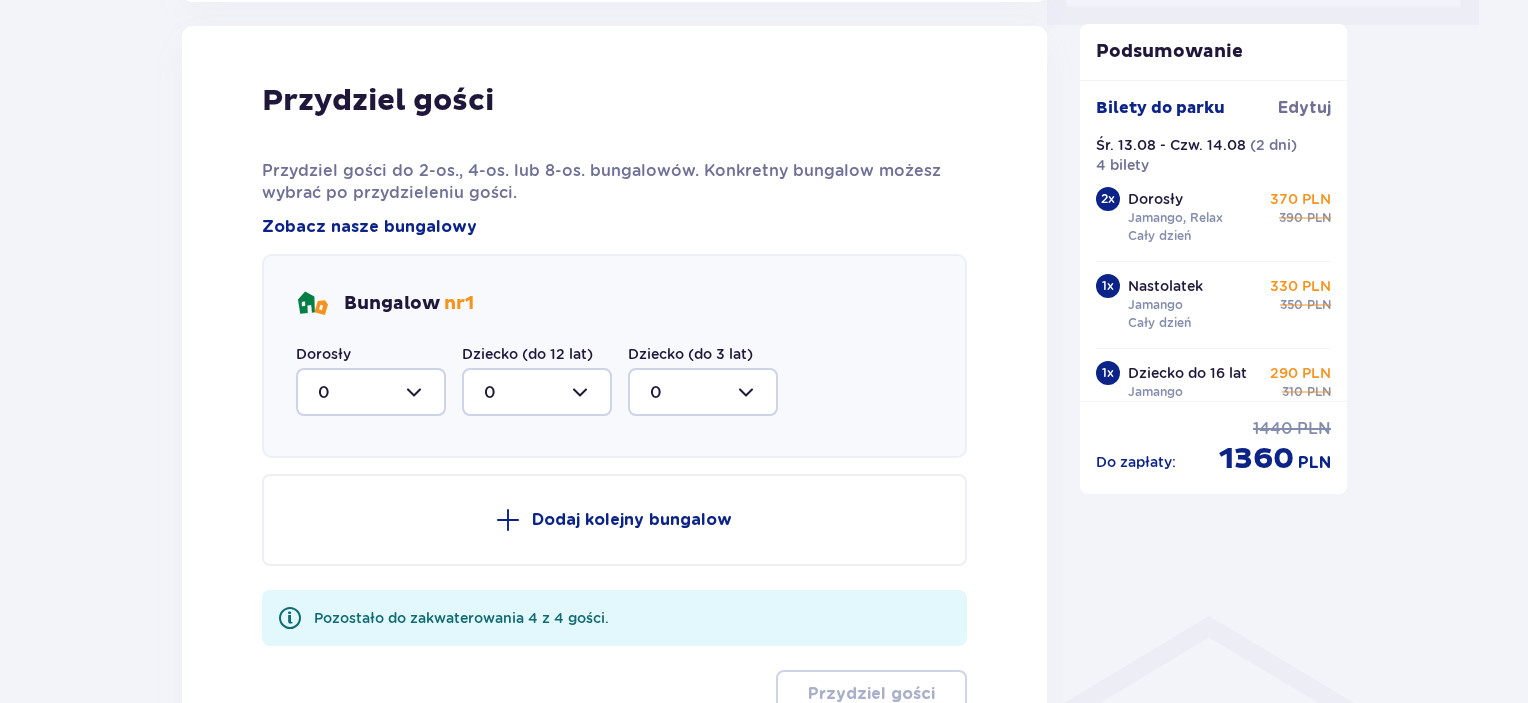 scroll, scrollTop: 1010, scrollLeft: 0, axis: vertical 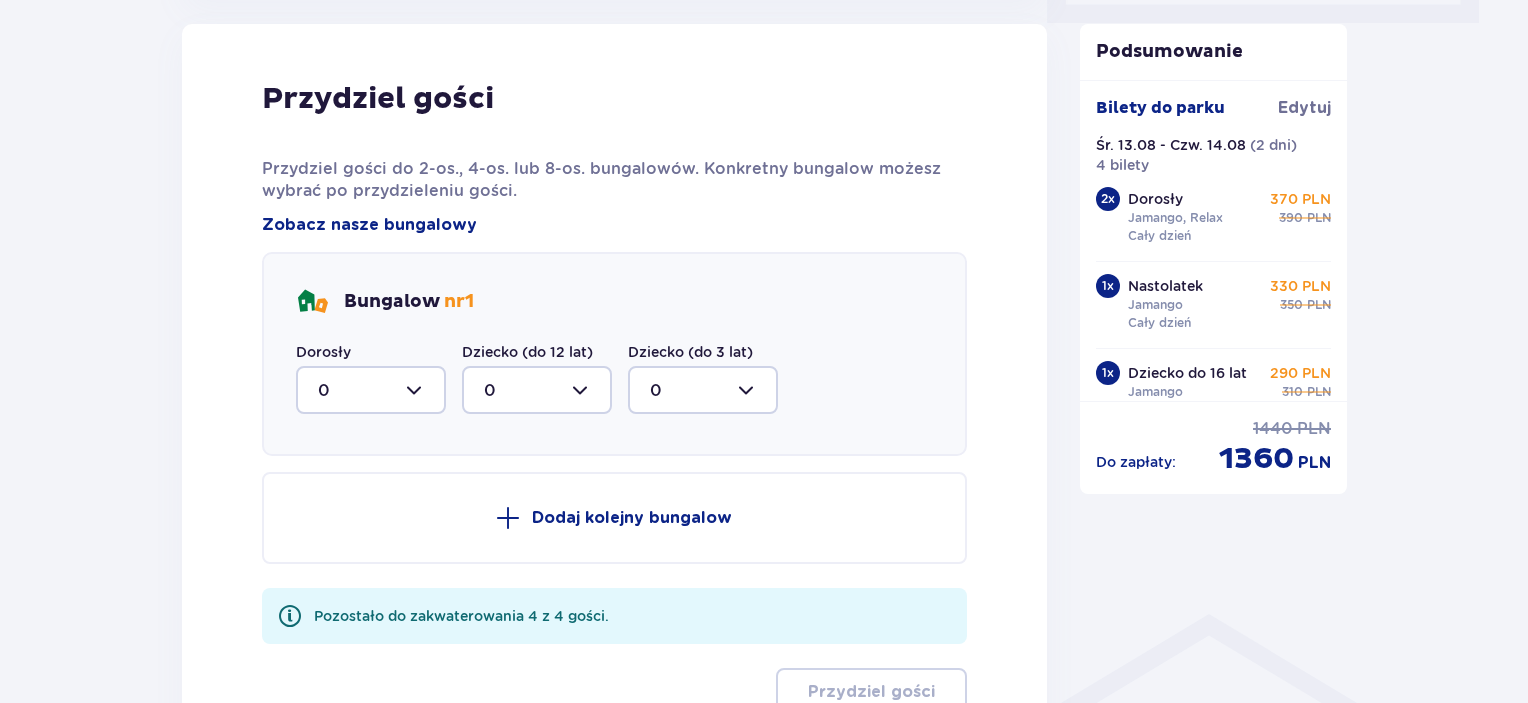 click at bounding box center [371, 390] 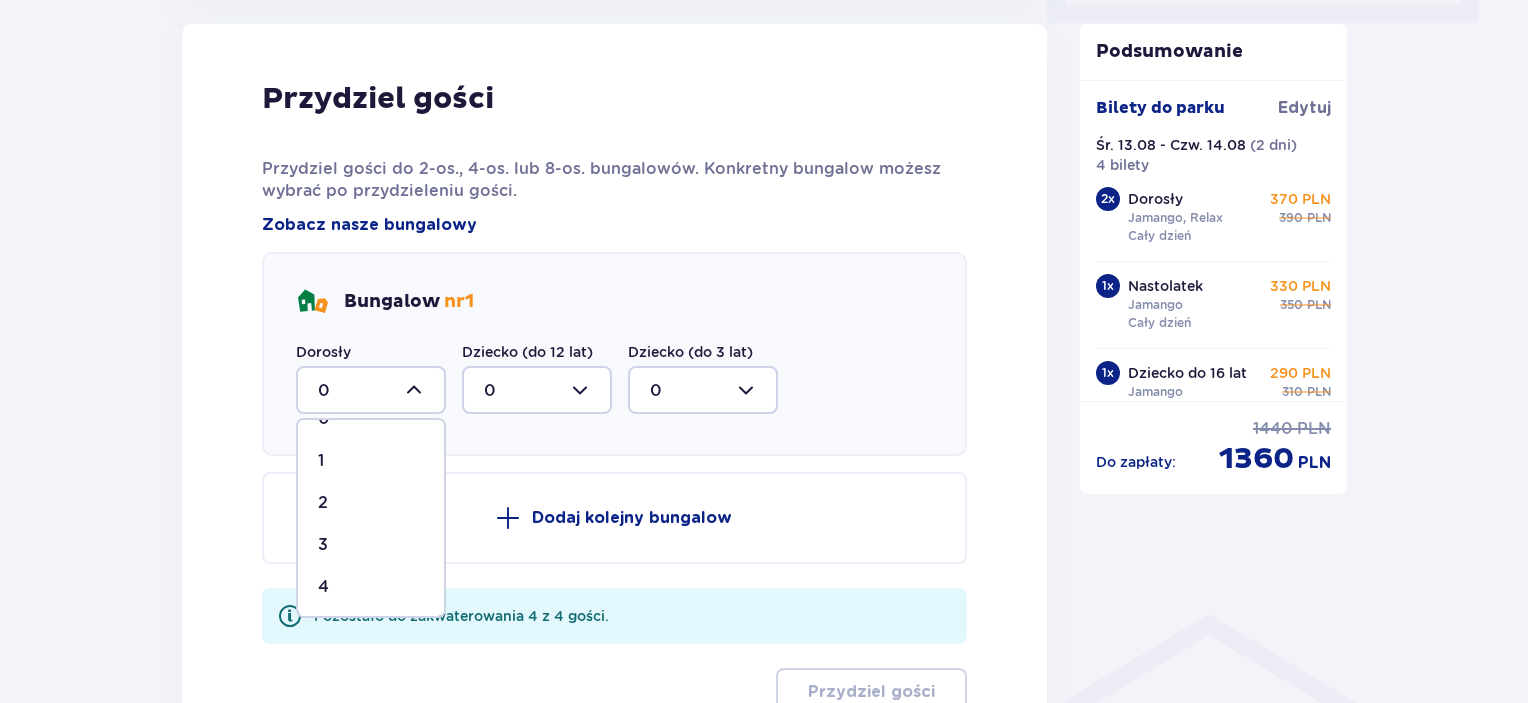 scroll, scrollTop: 32, scrollLeft: 0, axis: vertical 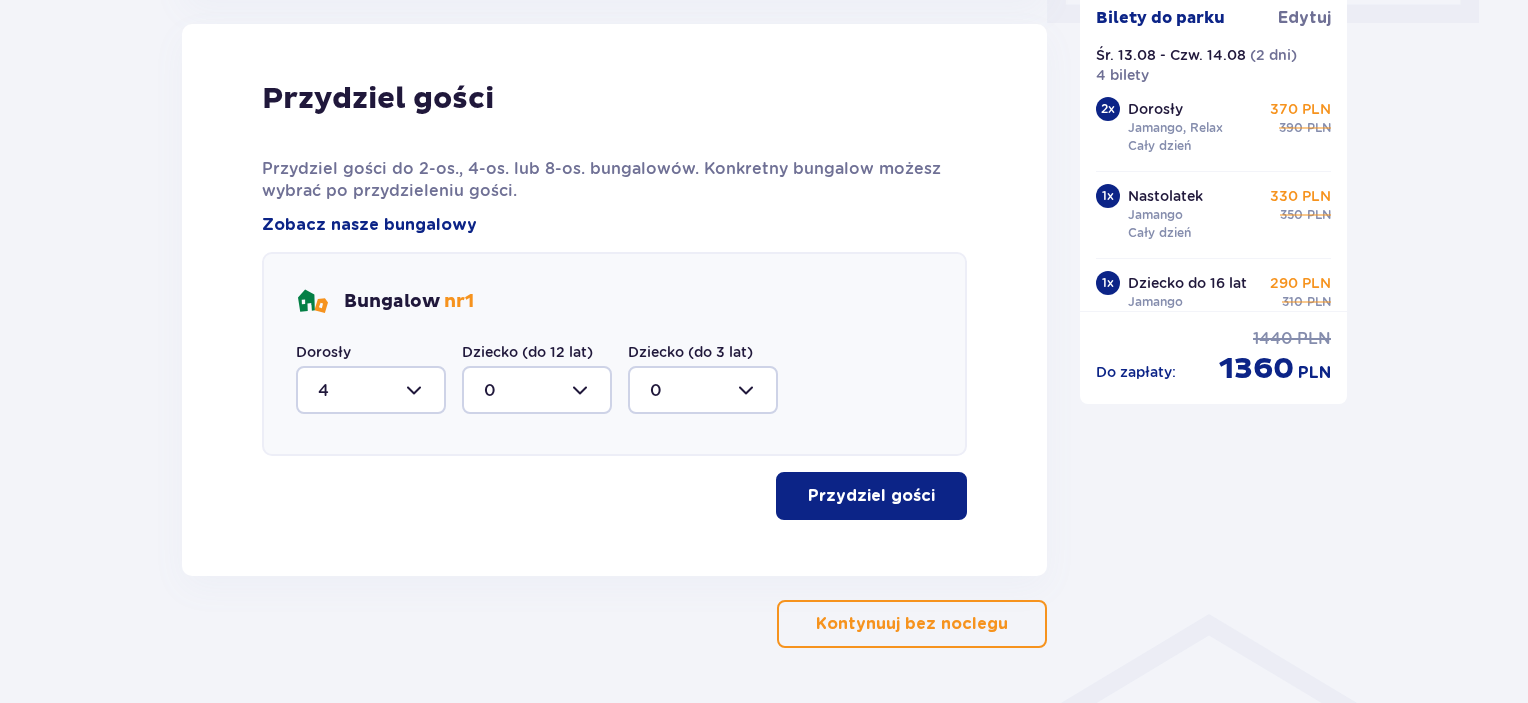 click on "Przydziel gości" at bounding box center [871, 496] 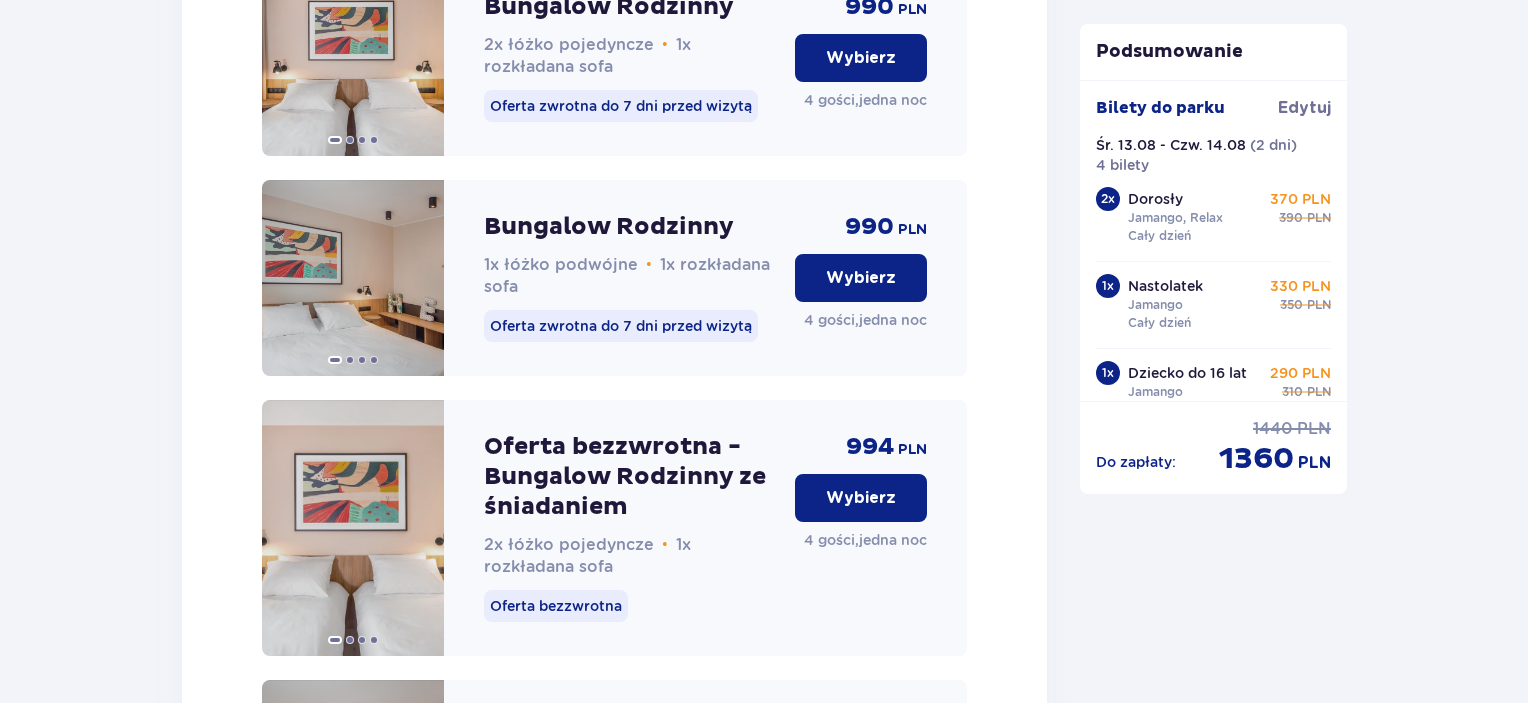 scroll, scrollTop: 2485, scrollLeft: 0, axis: vertical 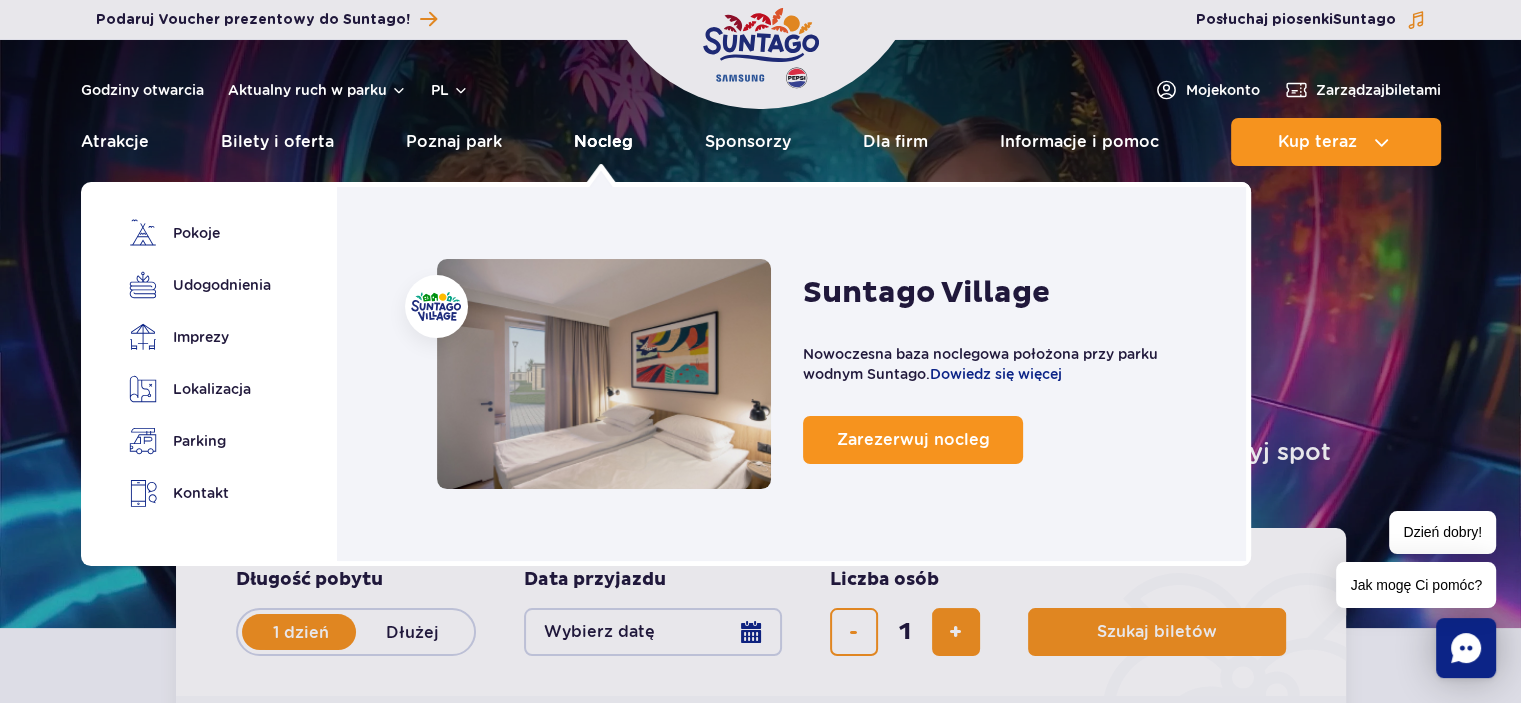 click on "Nocleg" at bounding box center (603, 142) 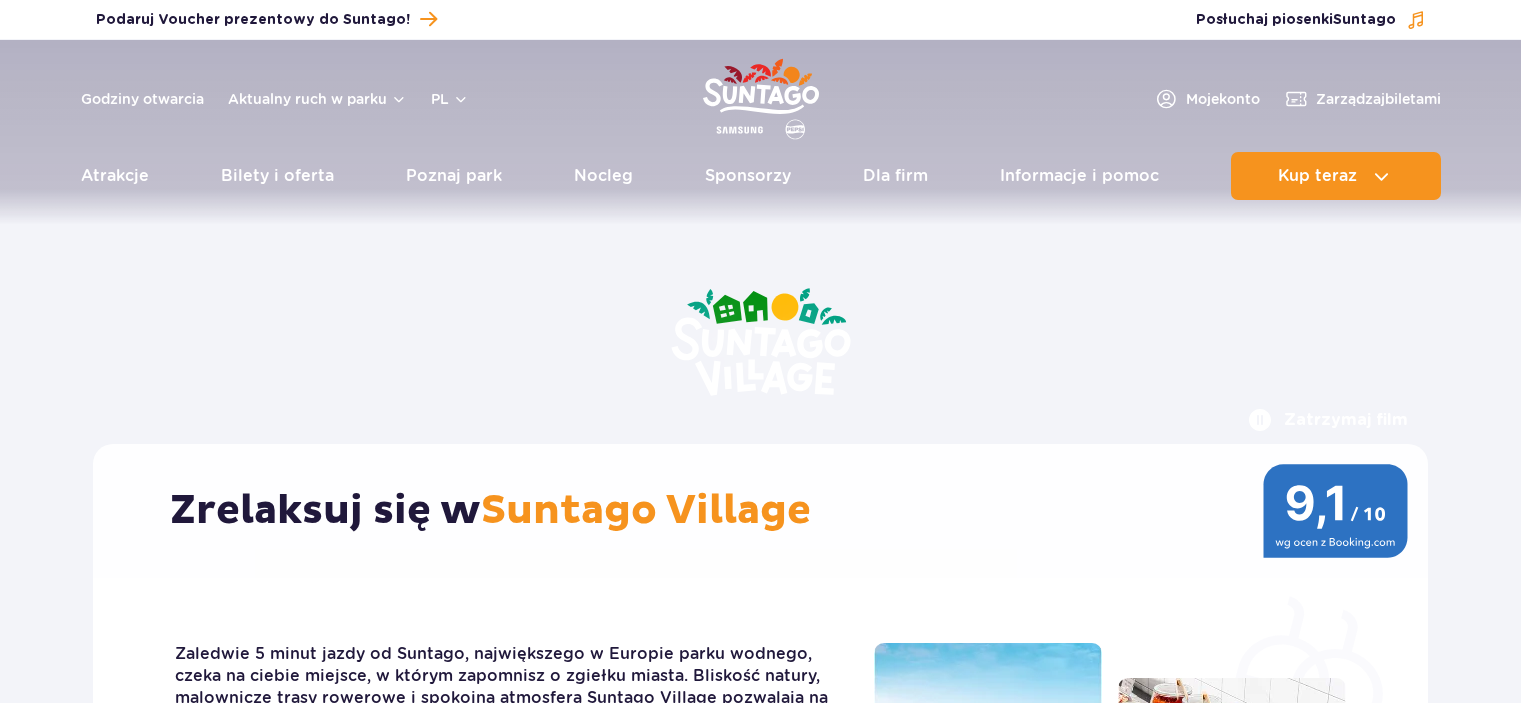 scroll, scrollTop: 0, scrollLeft: 0, axis: both 